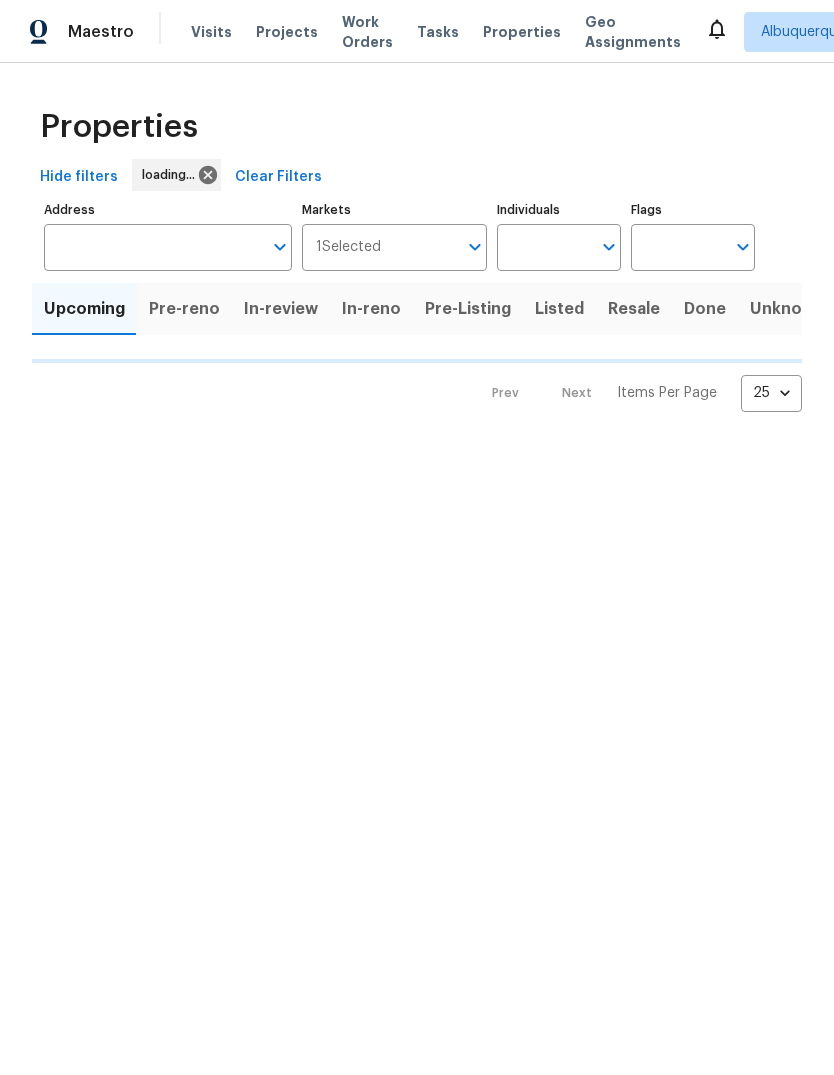 scroll, scrollTop: 0, scrollLeft: 0, axis: both 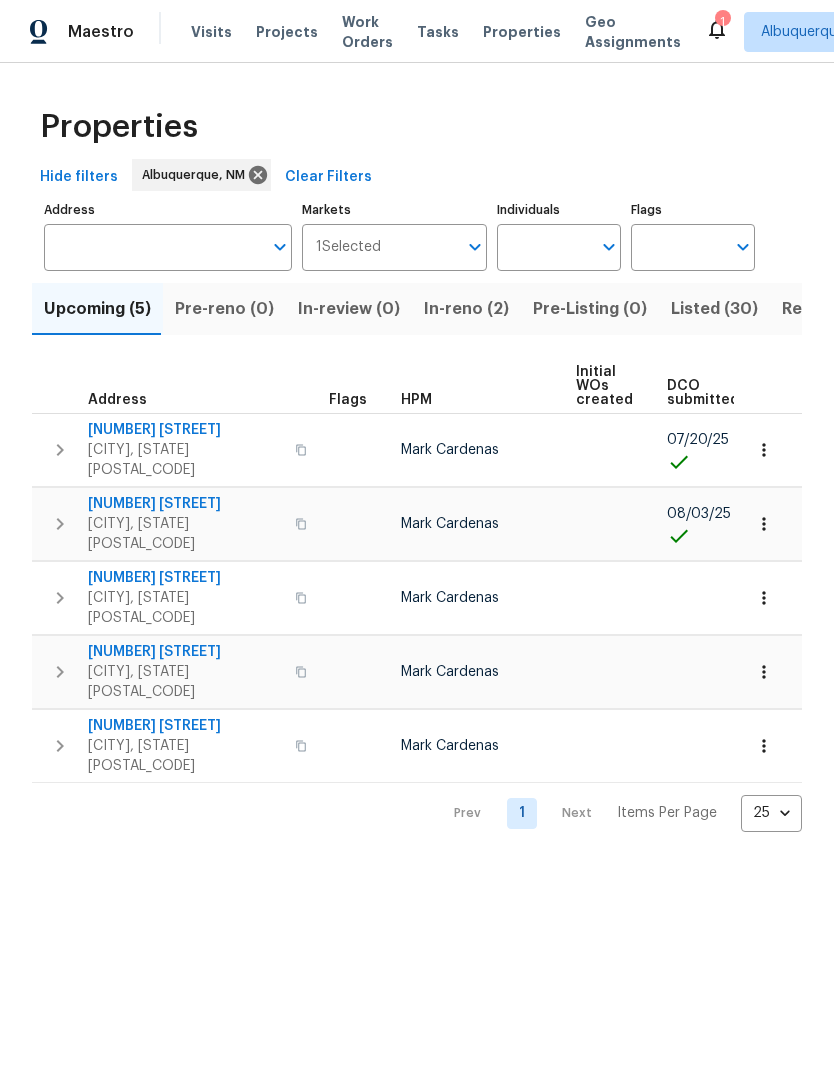 click on "[NUMBER] [STREET]" at bounding box center [185, 430] 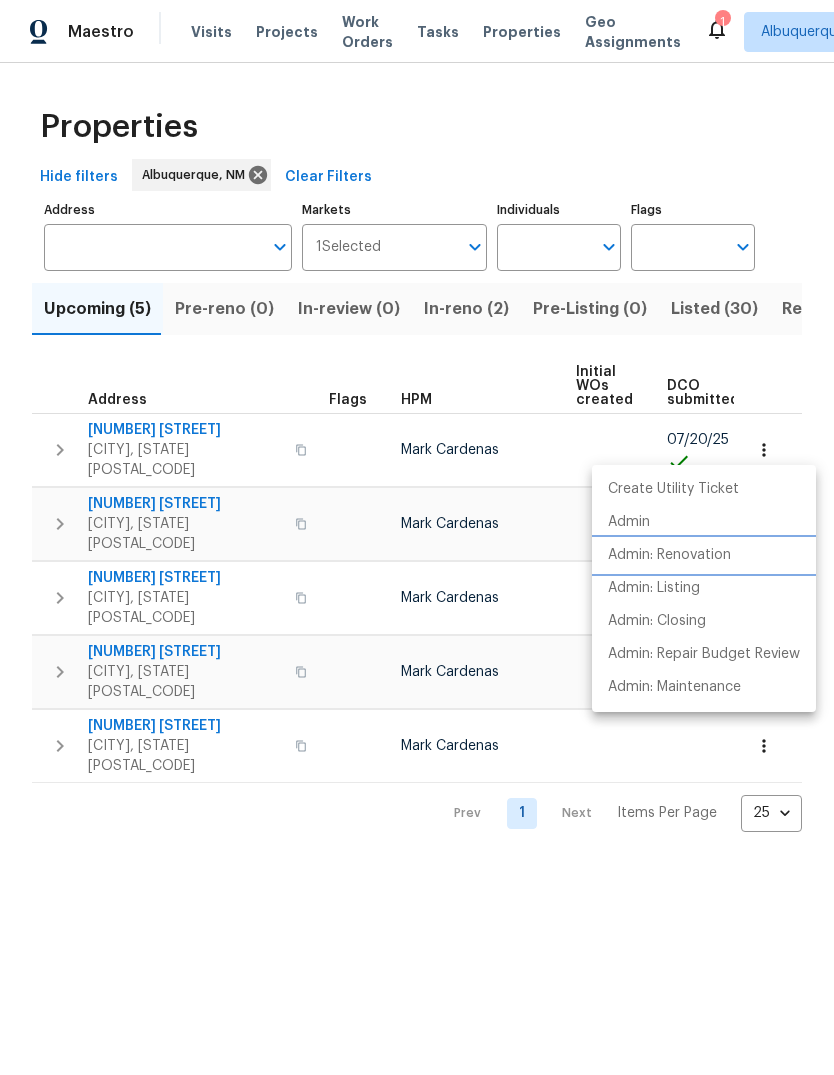 click on "Admin: Renovation" at bounding box center (669, 555) 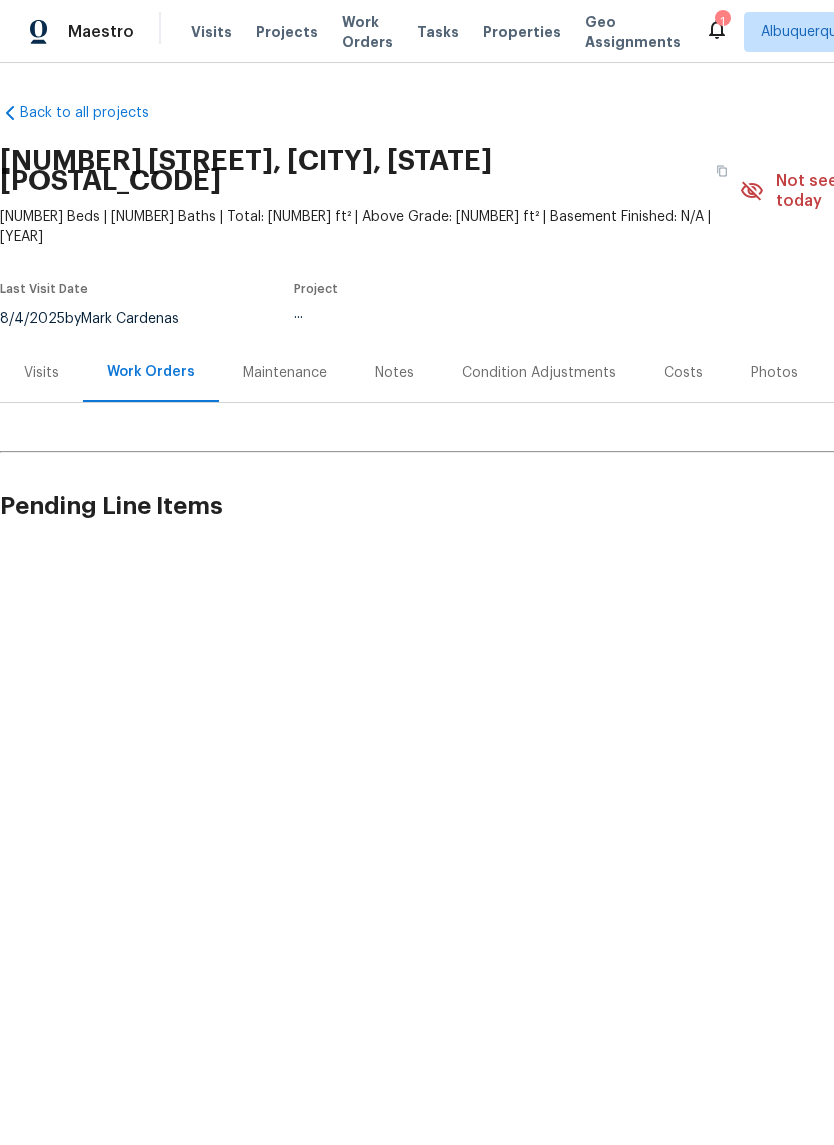 scroll, scrollTop: 0, scrollLeft: 0, axis: both 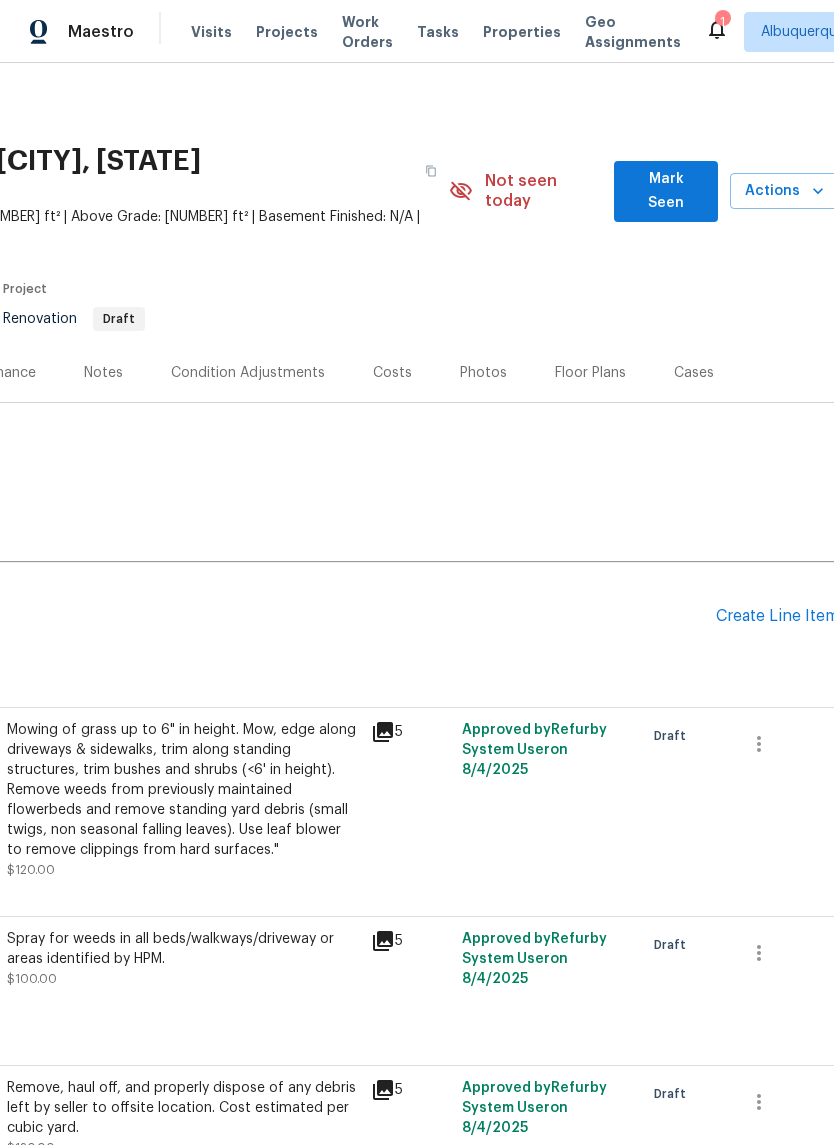 click on "Mark Seen" at bounding box center (666, 191) 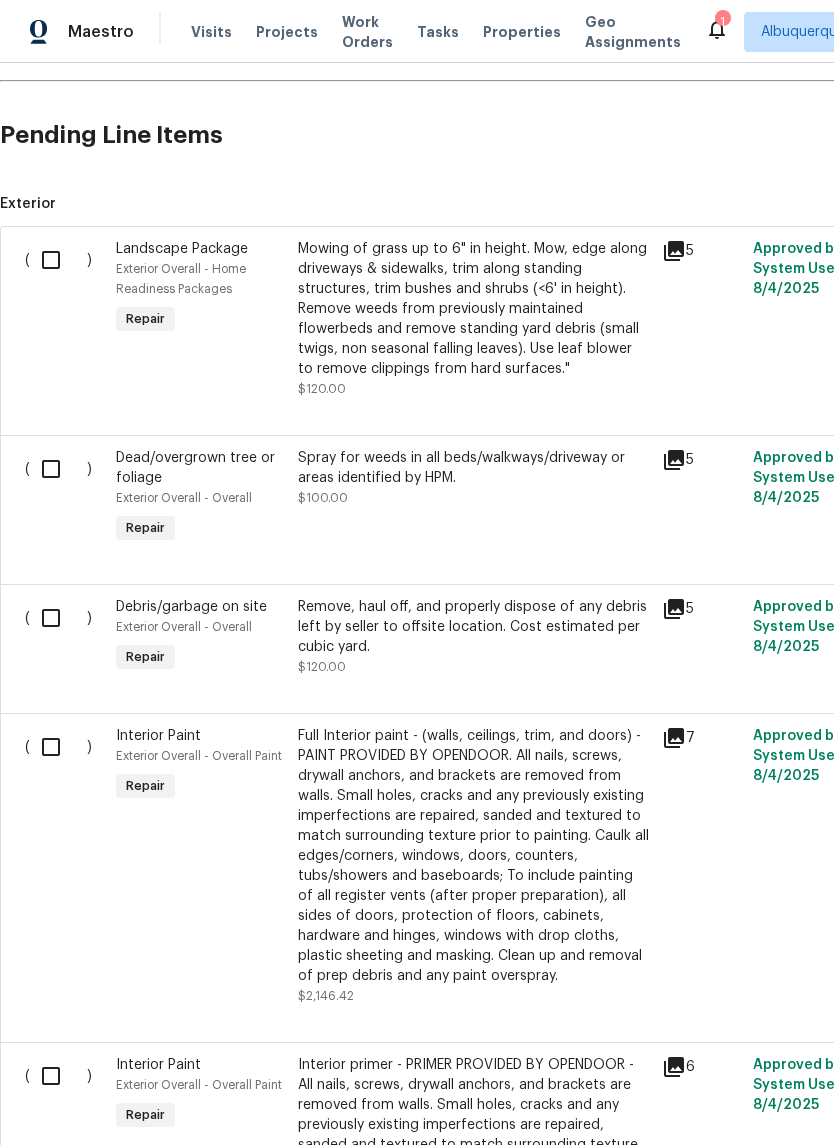 scroll, scrollTop: 442, scrollLeft: 0, axis: vertical 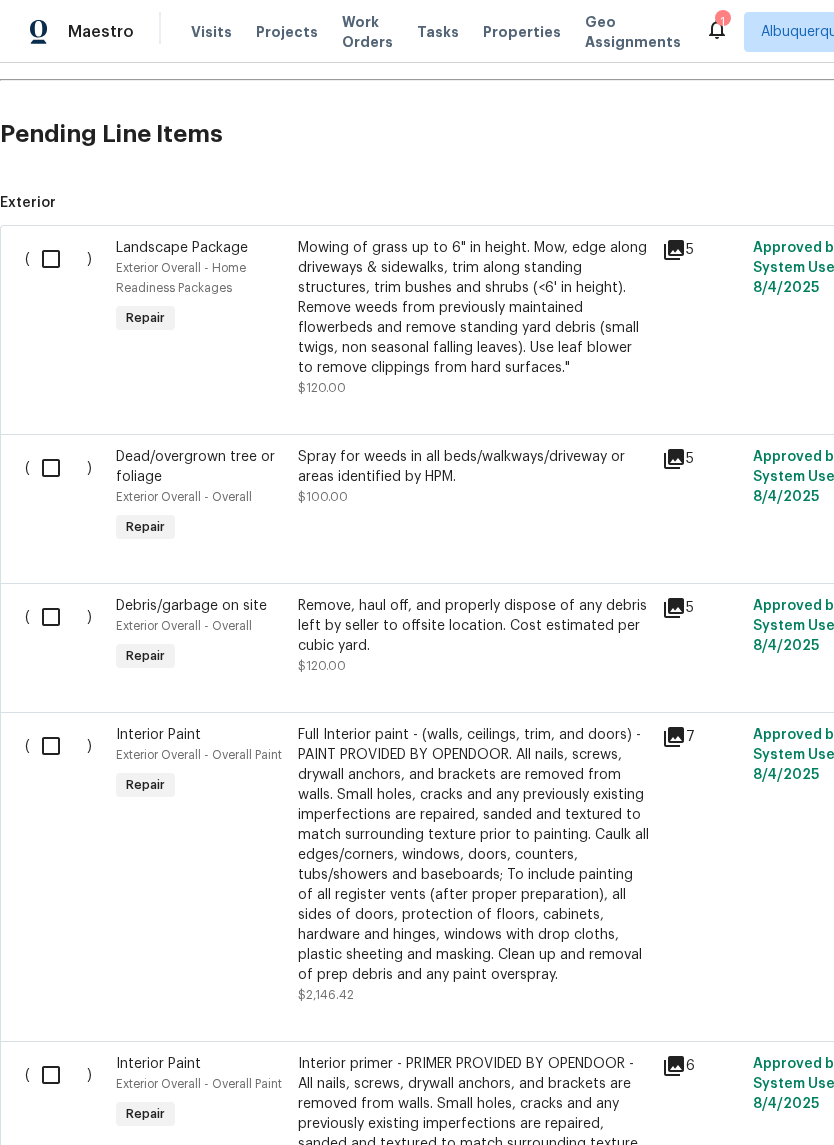 click at bounding box center [58, 259] 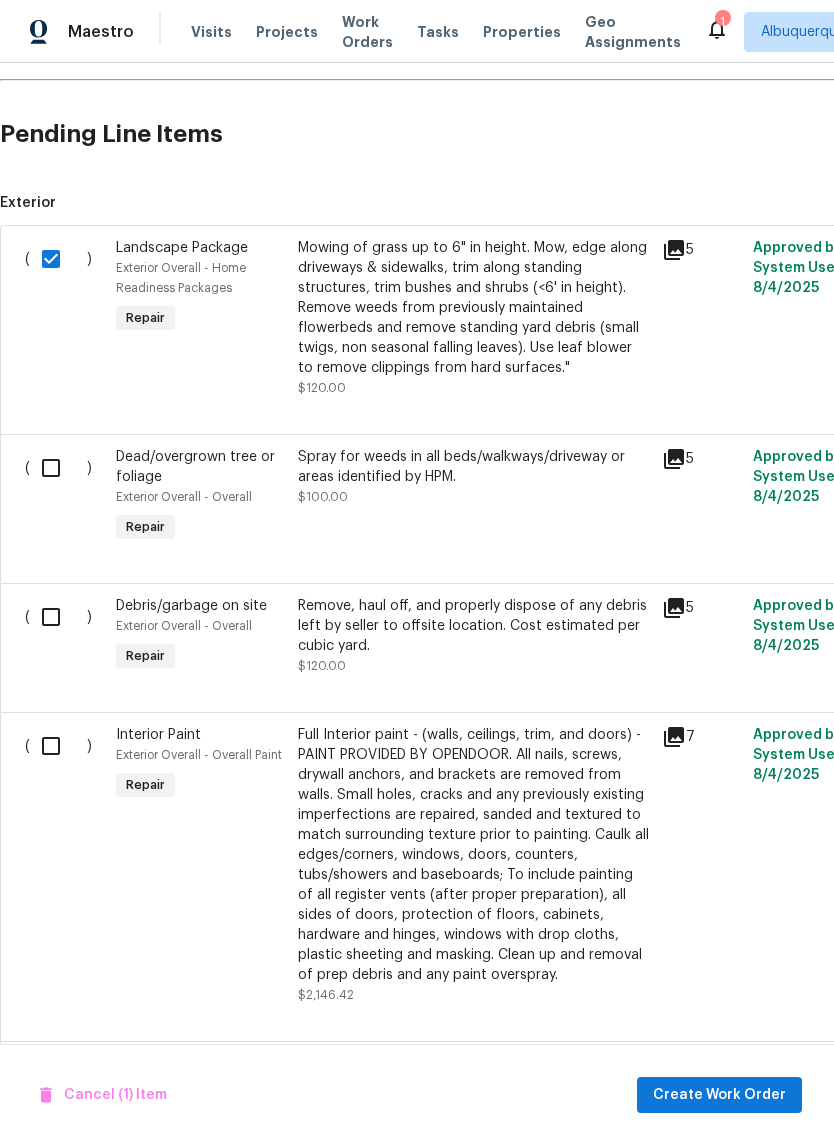 click at bounding box center (58, 468) 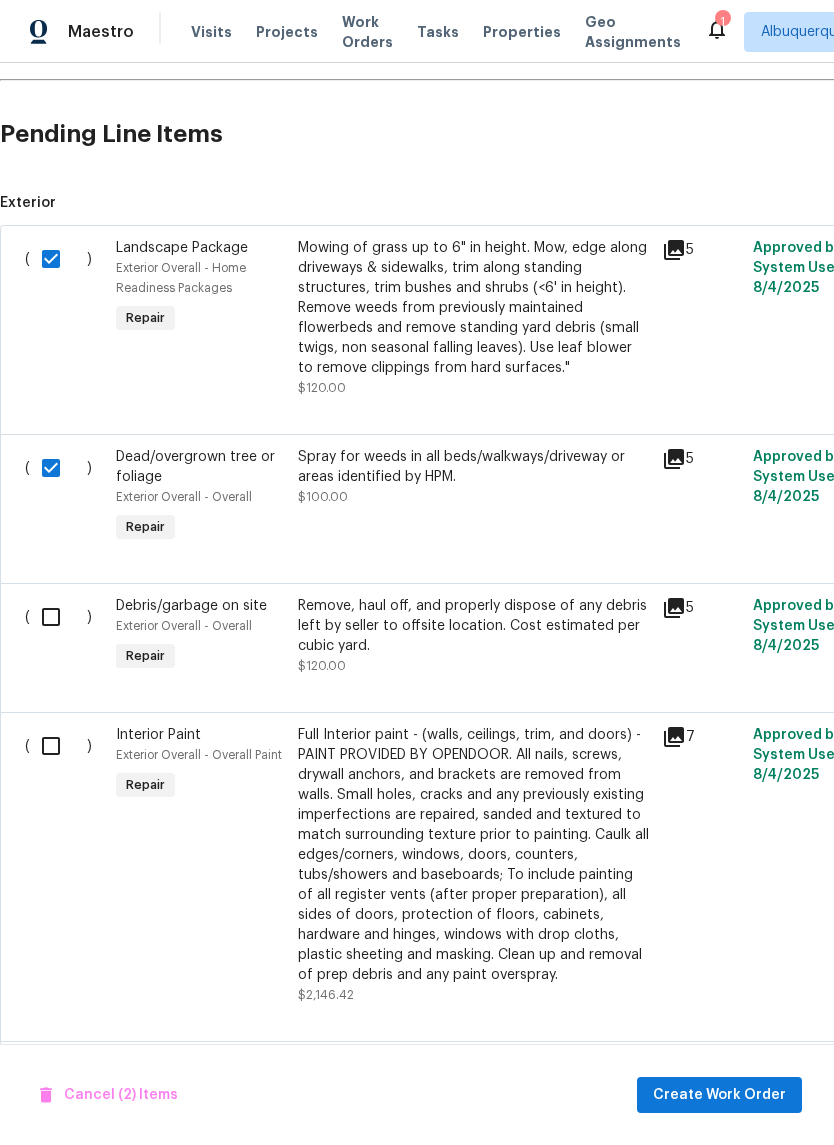 click at bounding box center [58, 617] 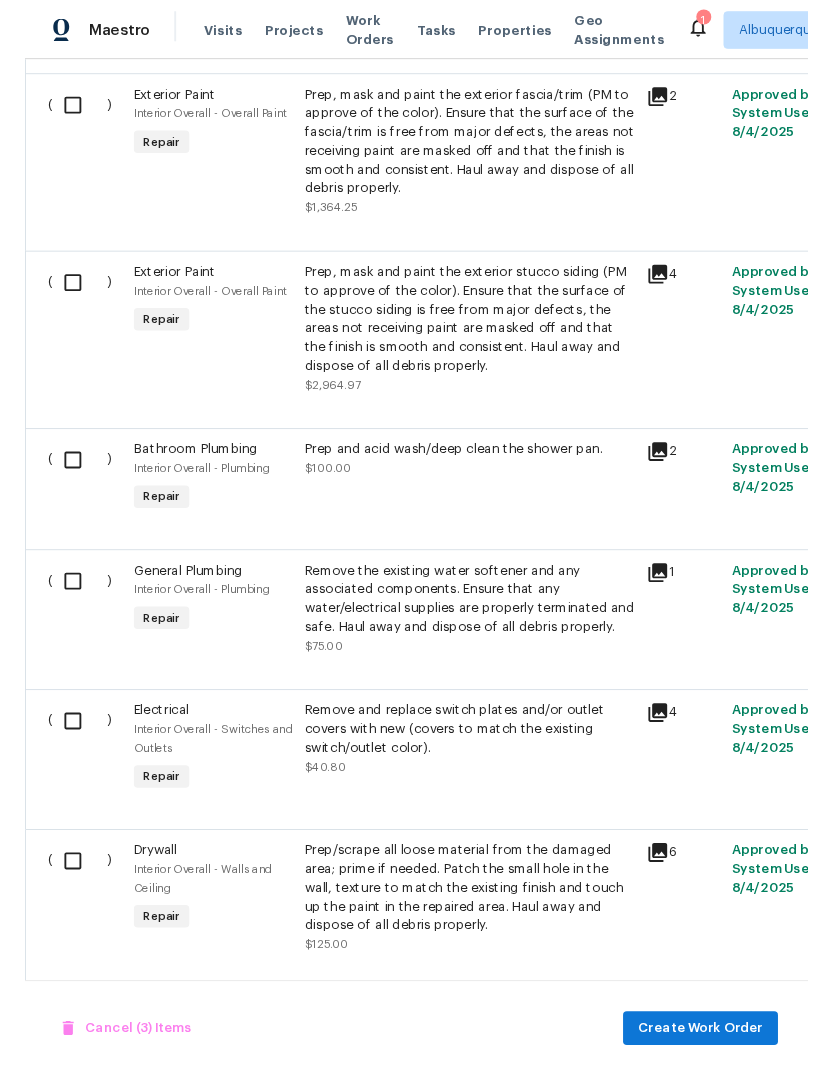 scroll, scrollTop: 4326, scrollLeft: 0, axis: vertical 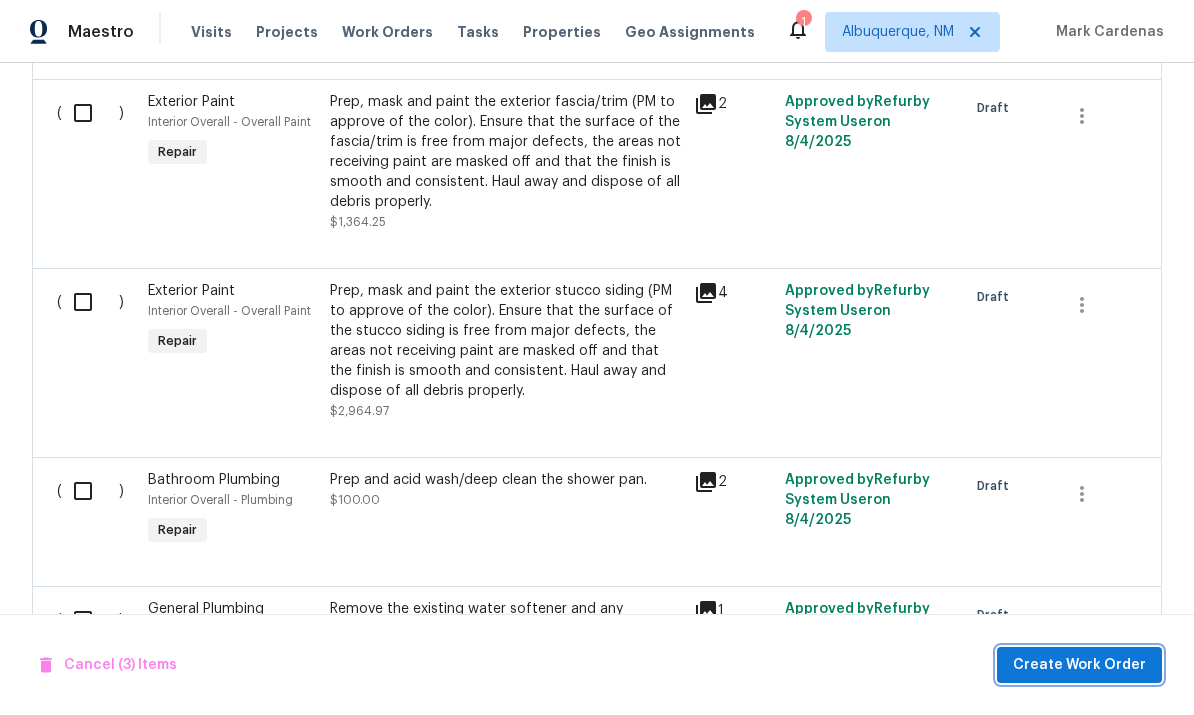 click on "Create Work Order" at bounding box center (1079, 665) 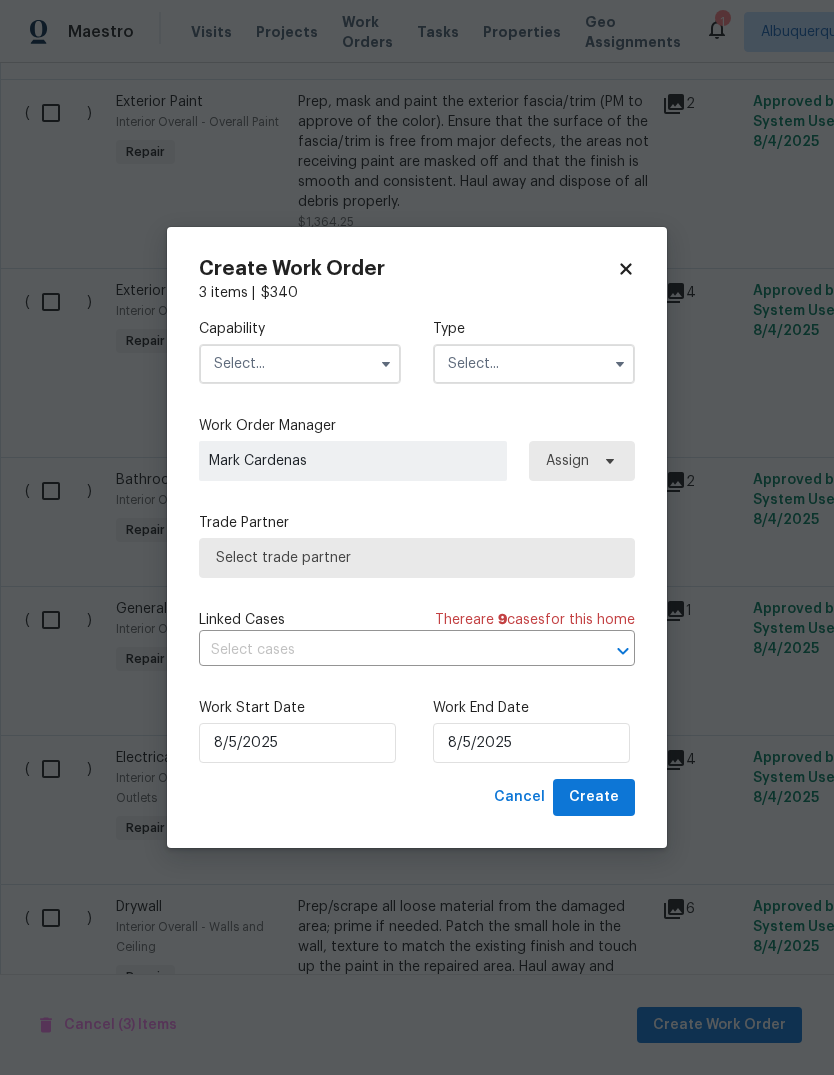 click 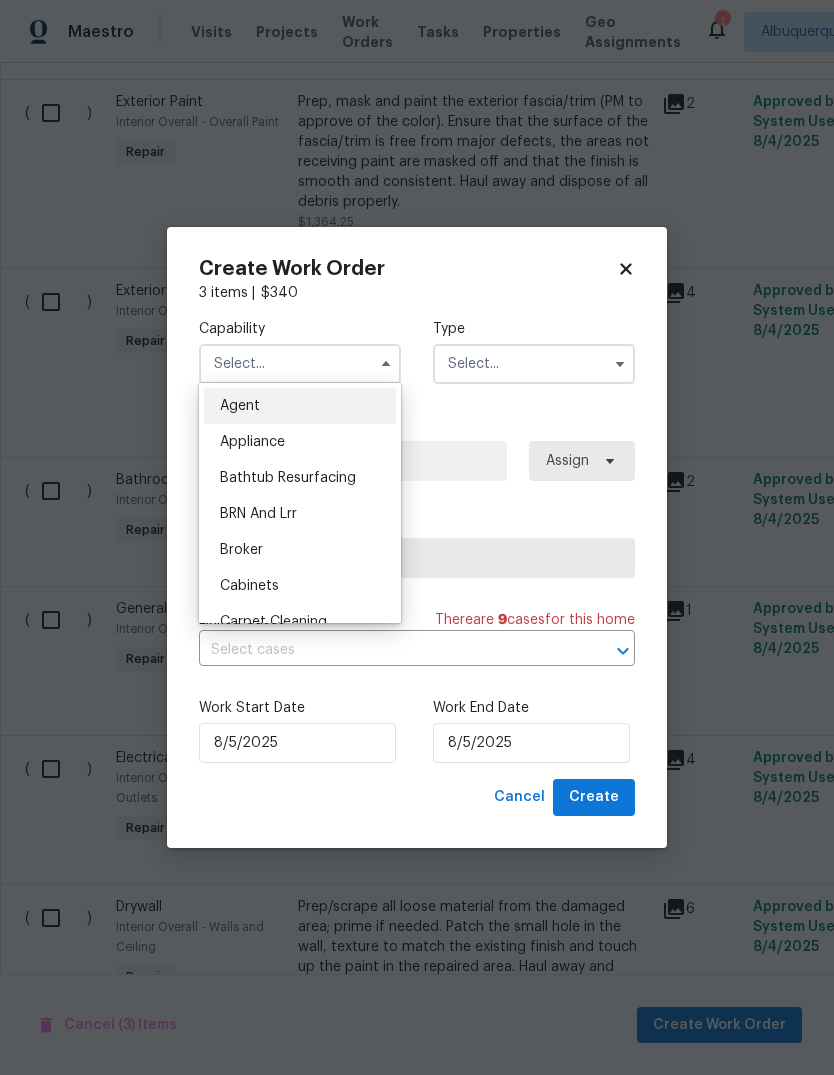click 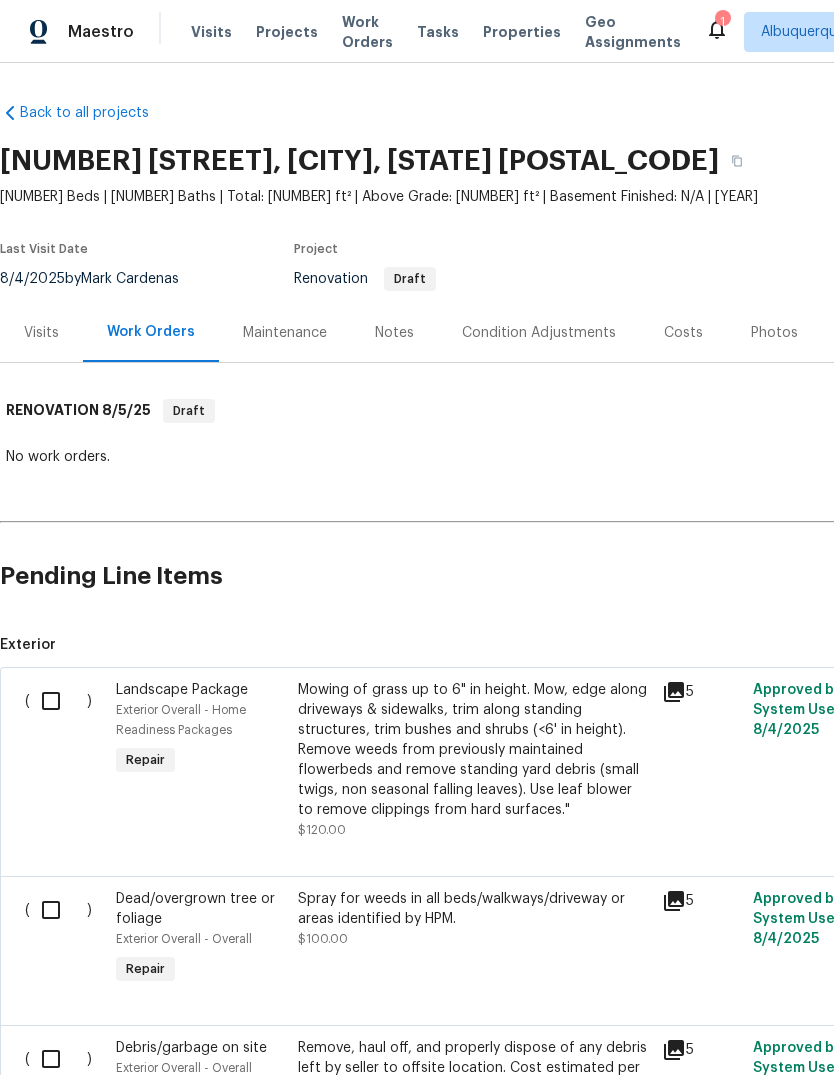 scroll, scrollTop: 0, scrollLeft: 0, axis: both 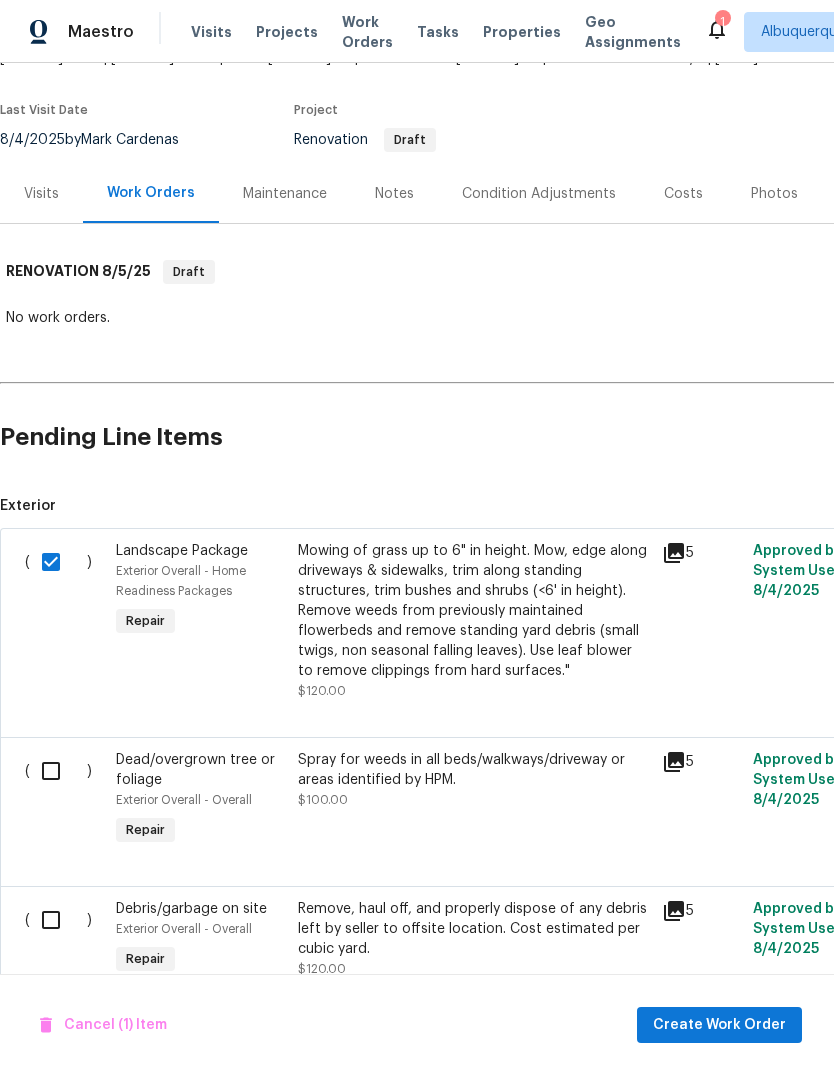 click at bounding box center [58, 771] 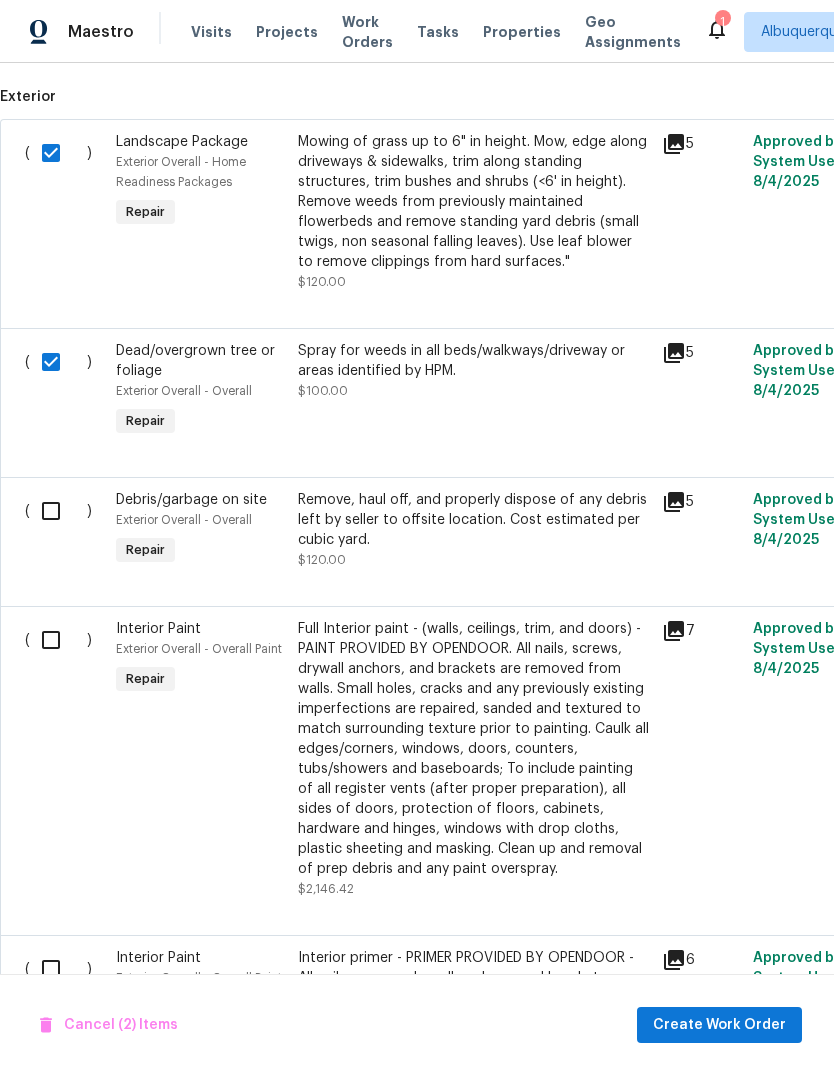scroll, scrollTop: 550, scrollLeft: 0, axis: vertical 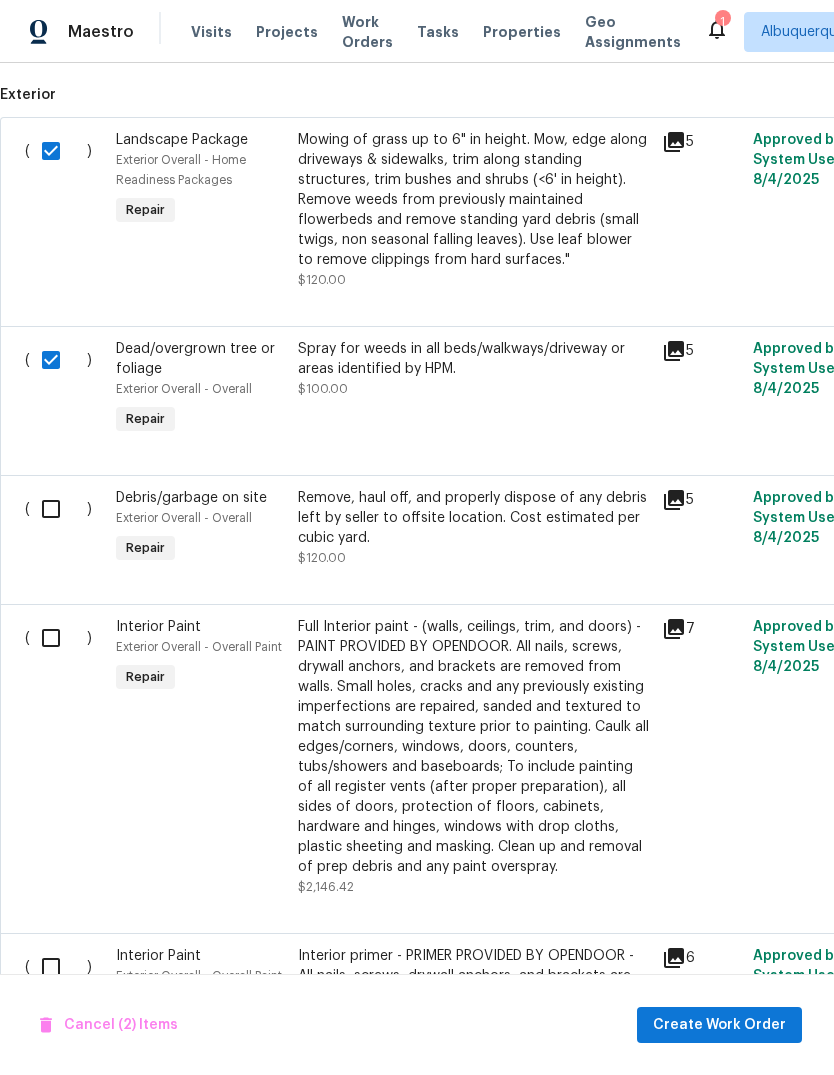 click at bounding box center [58, 509] 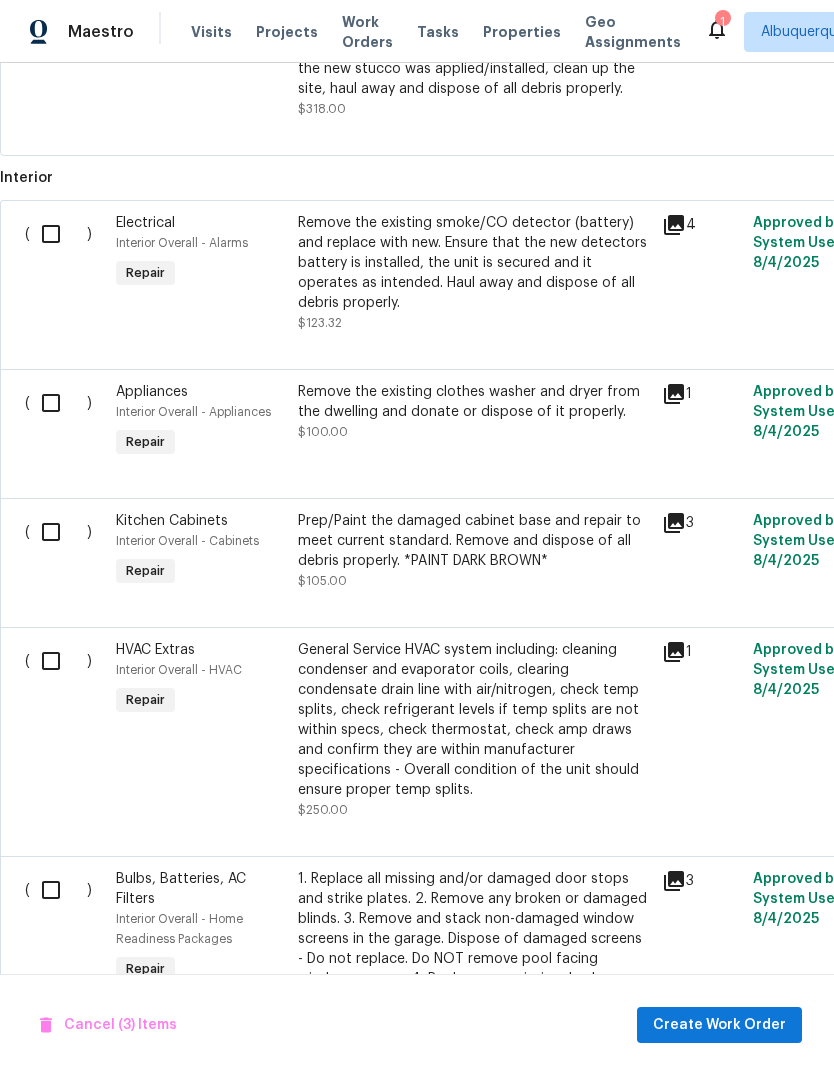 scroll, scrollTop: 1760, scrollLeft: -1, axis: both 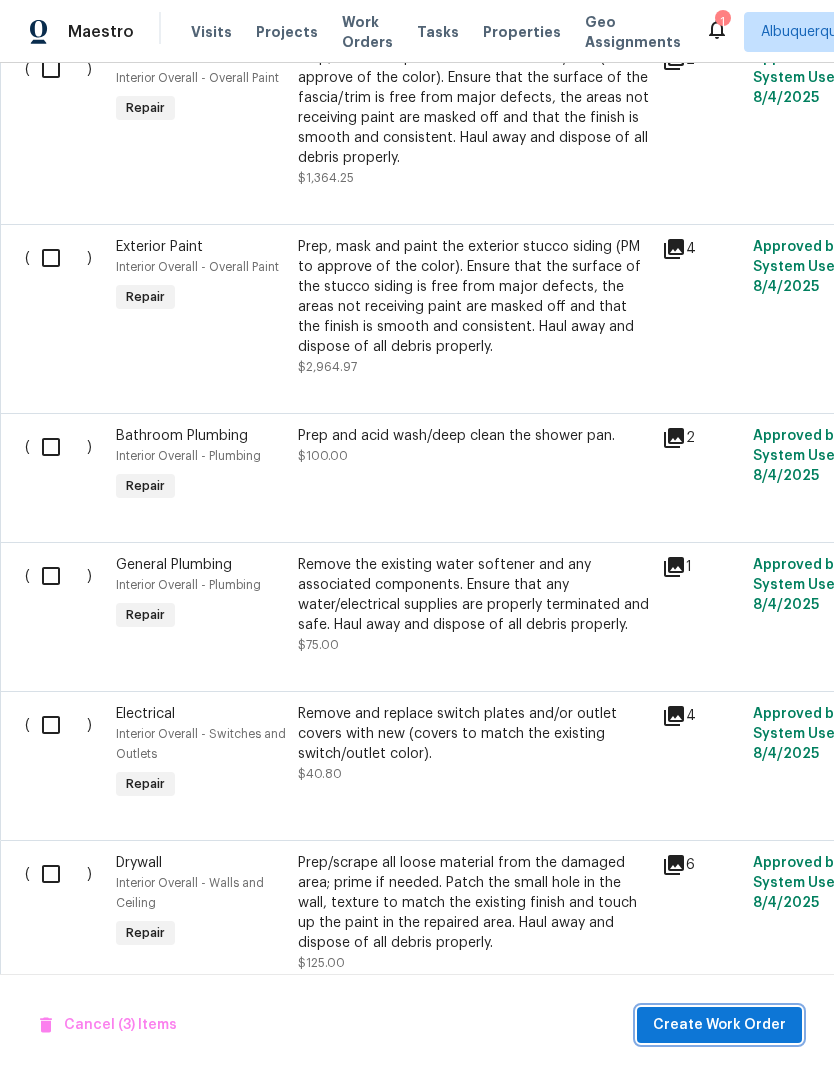 click on "Create Work Order" at bounding box center [719, 1025] 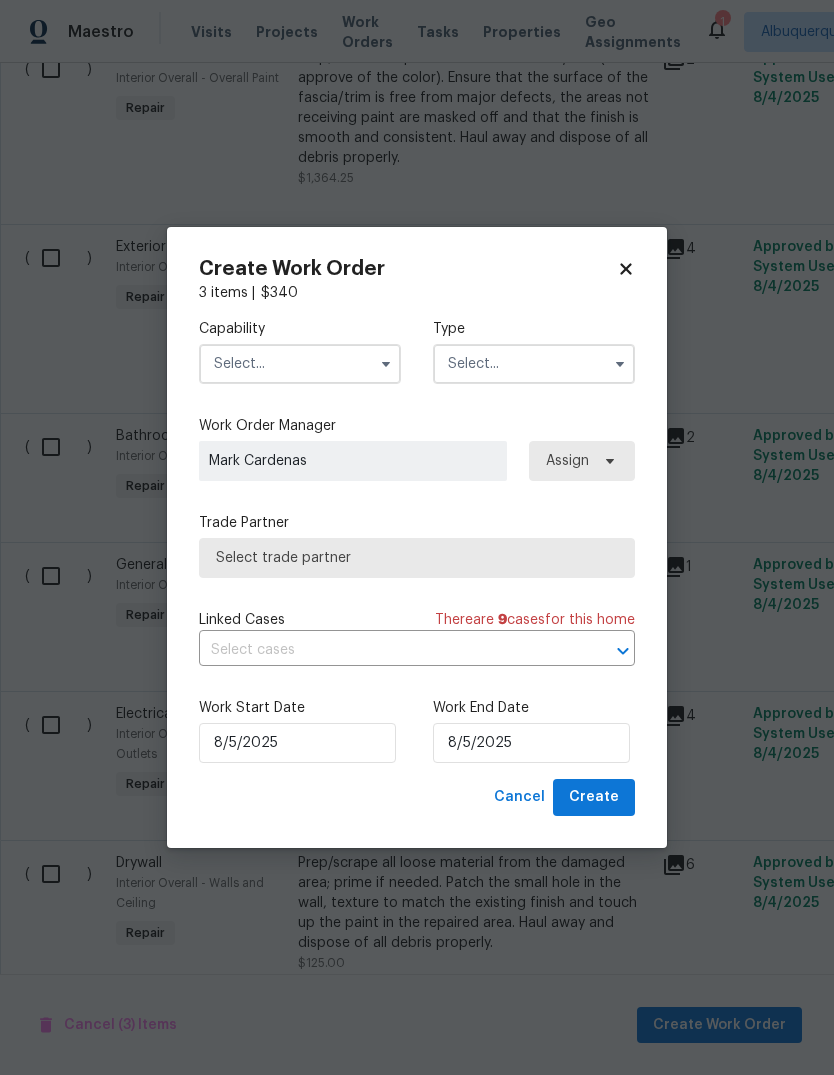 click at bounding box center (386, 364) 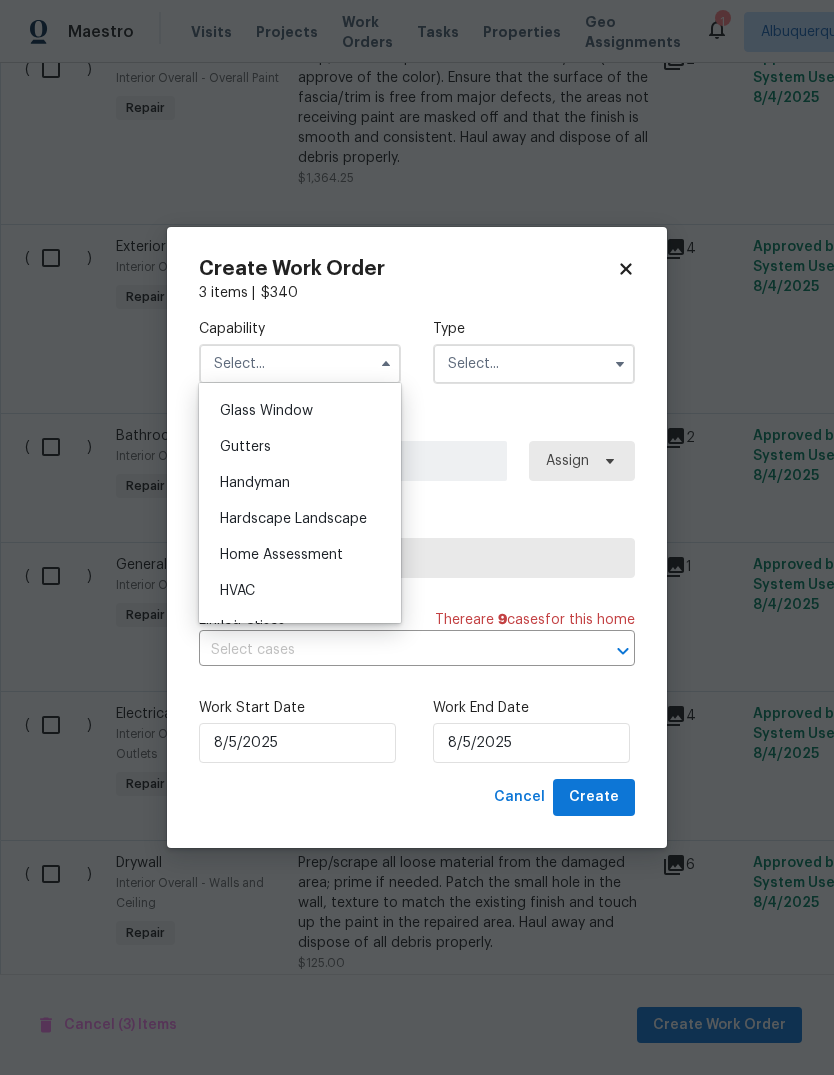 click on "Hardscape Landscape" at bounding box center (293, 519) 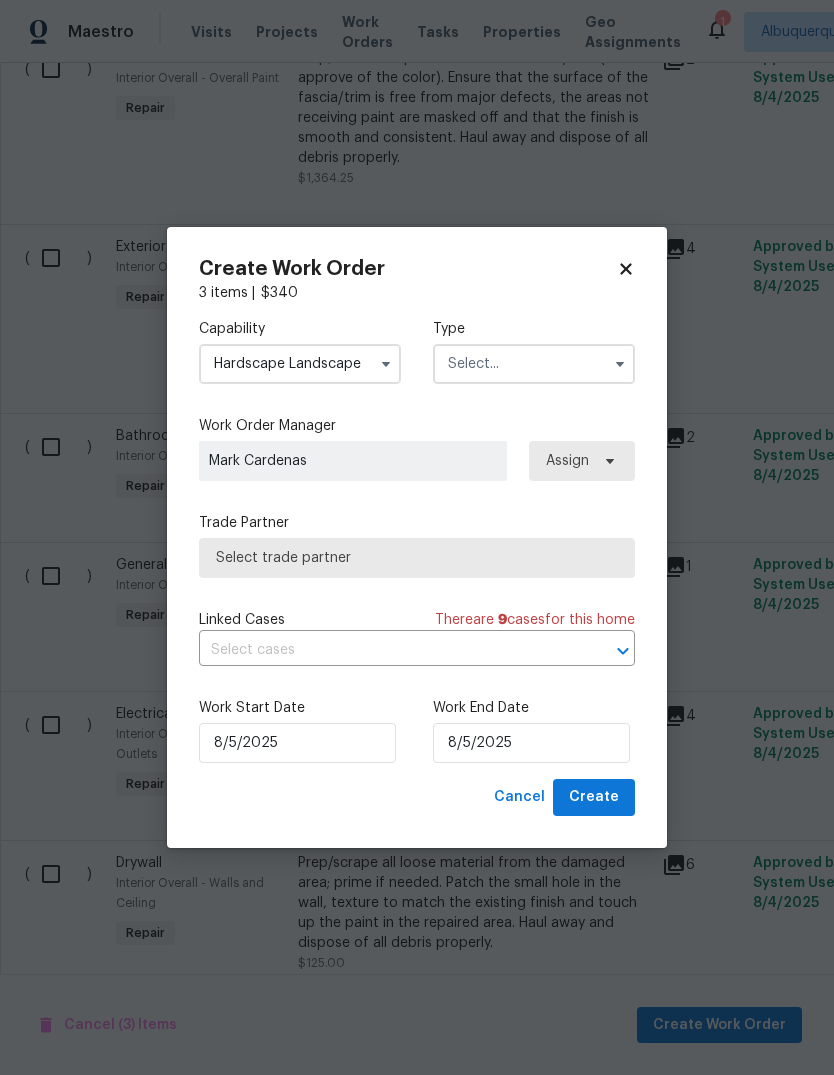 click at bounding box center [534, 364] 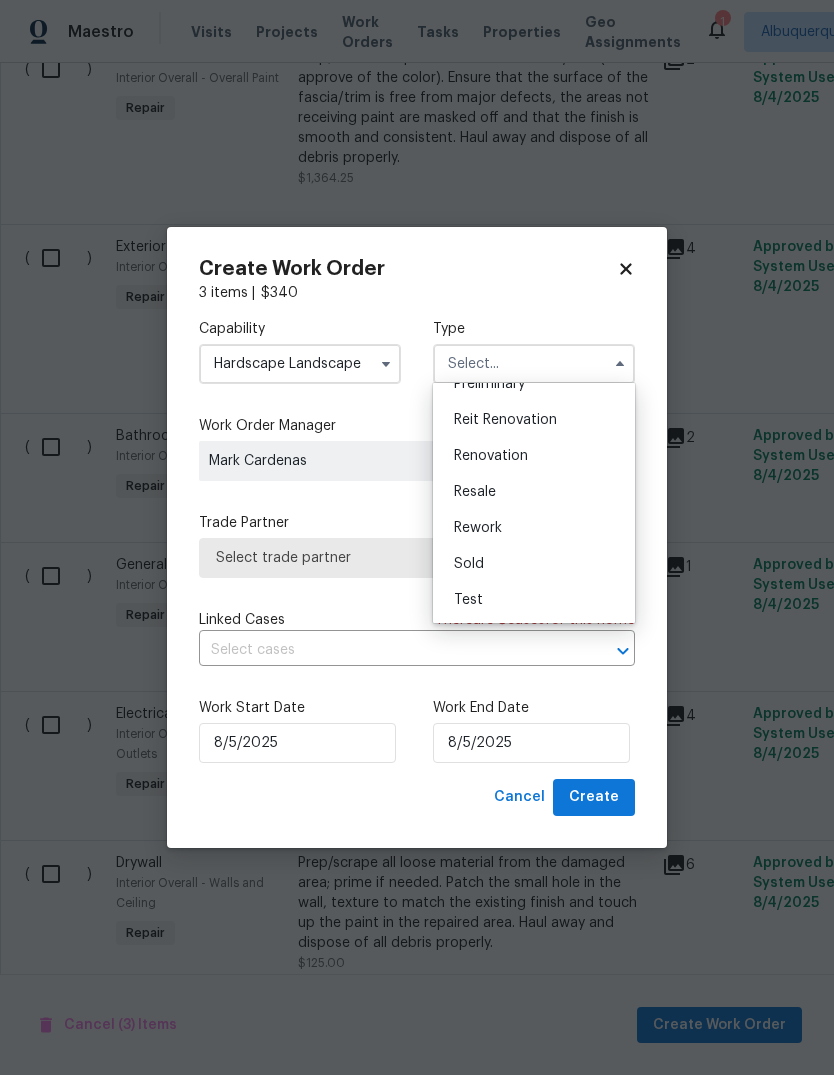 click on "Renovation" at bounding box center [491, 456] 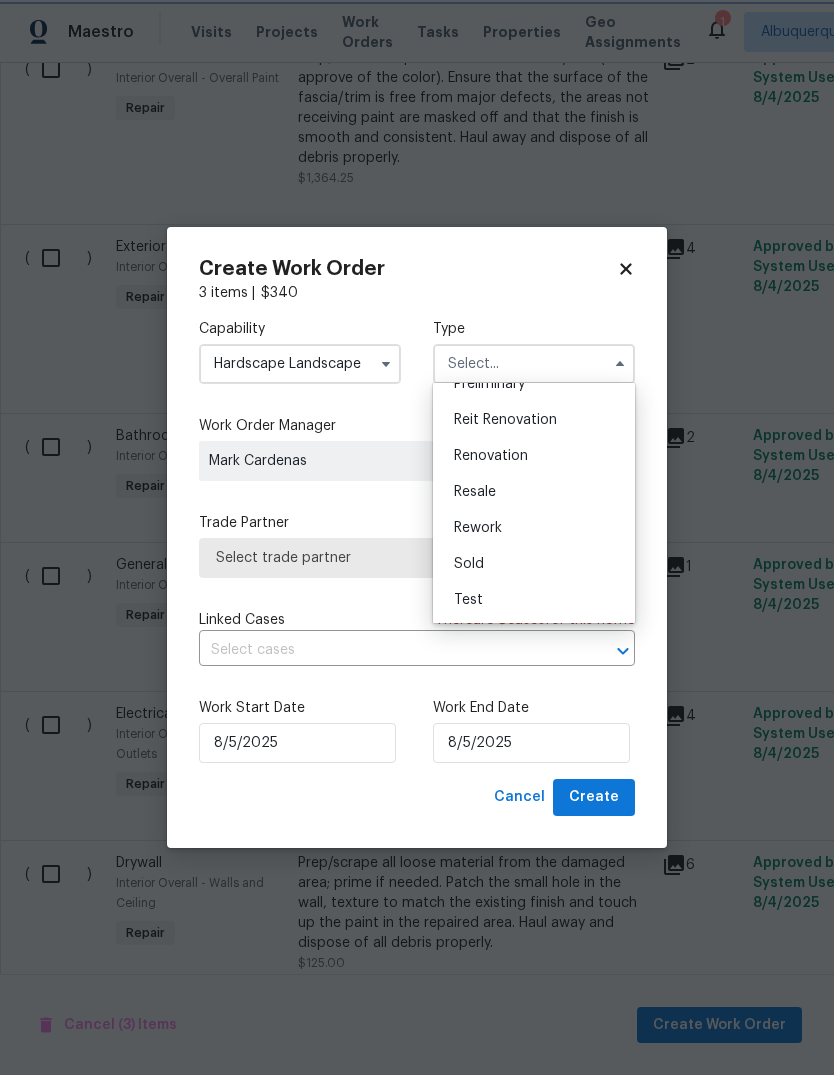 type on "Renovation" 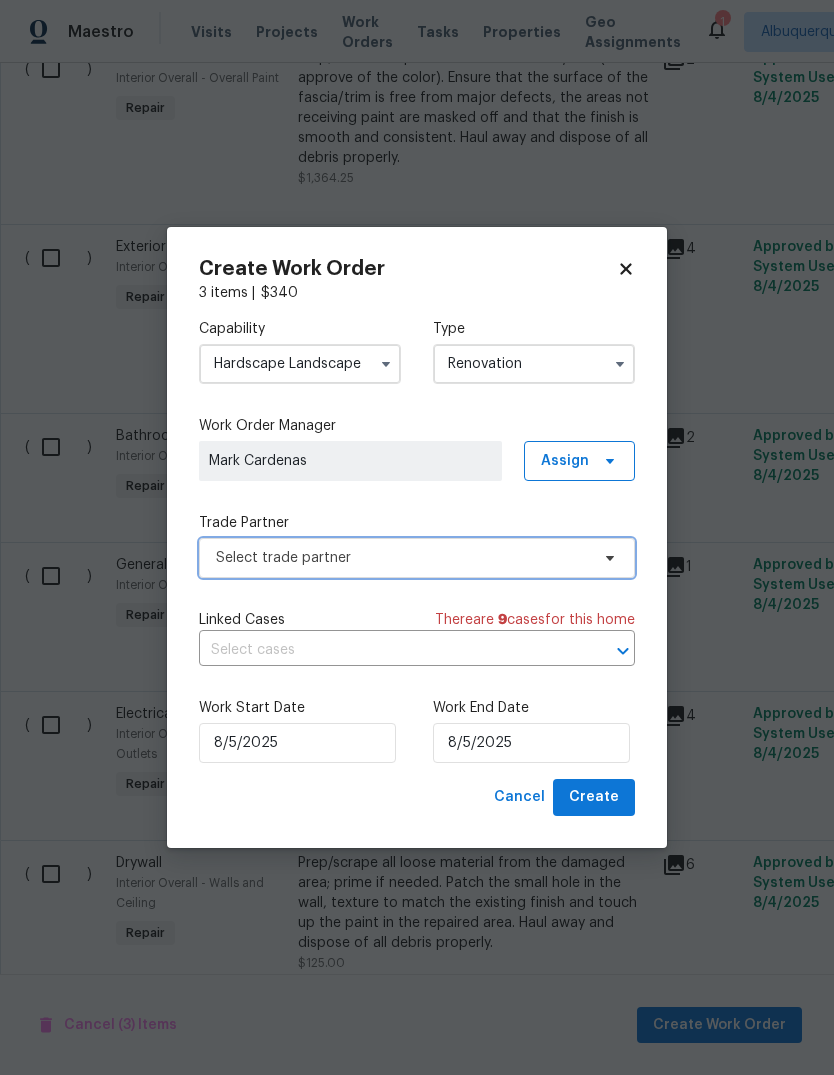 click on "Select trade partner" at bounding box center [402, 558] 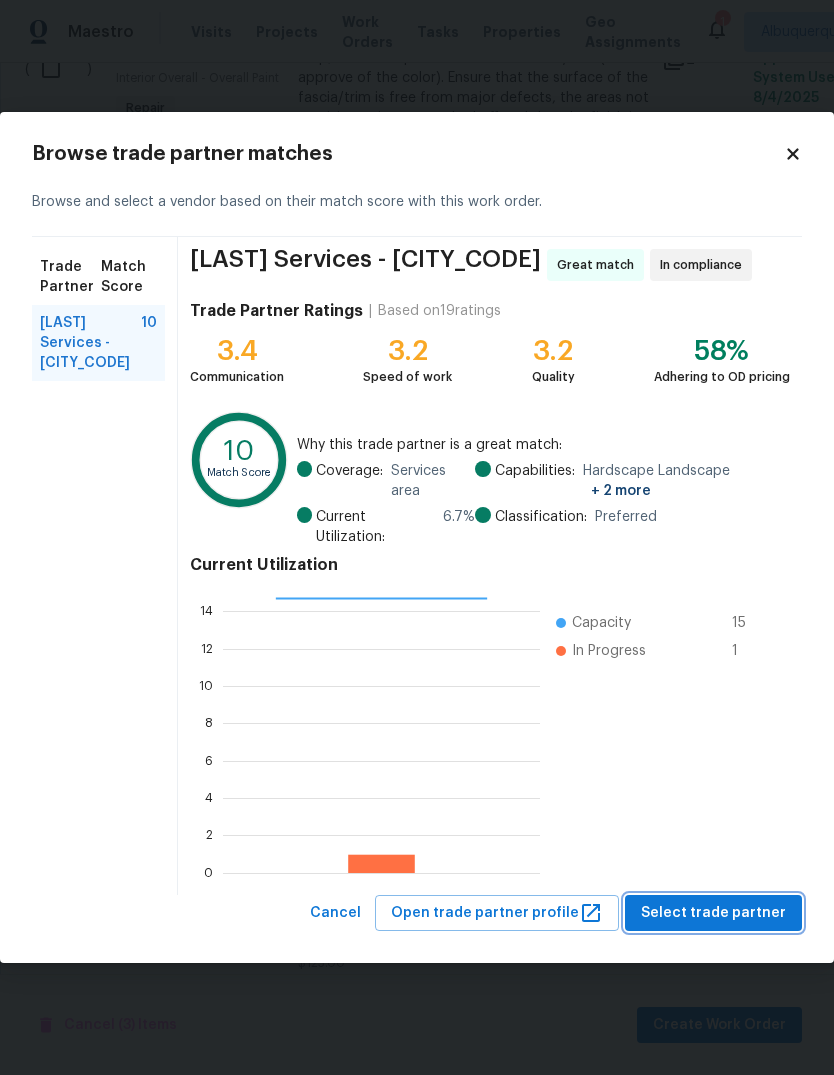 click on "Select trade partner" at bounding box center [713, 913] 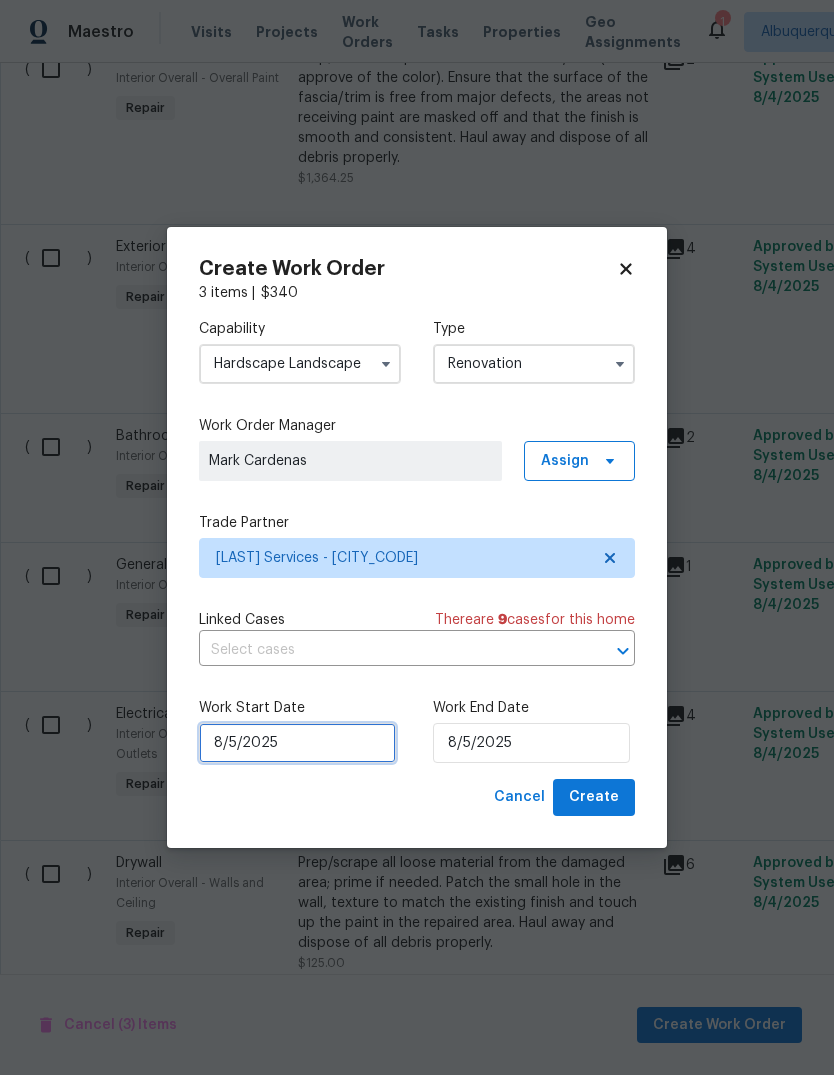 click on "8/5/2025" at bounding box center (297, 743) 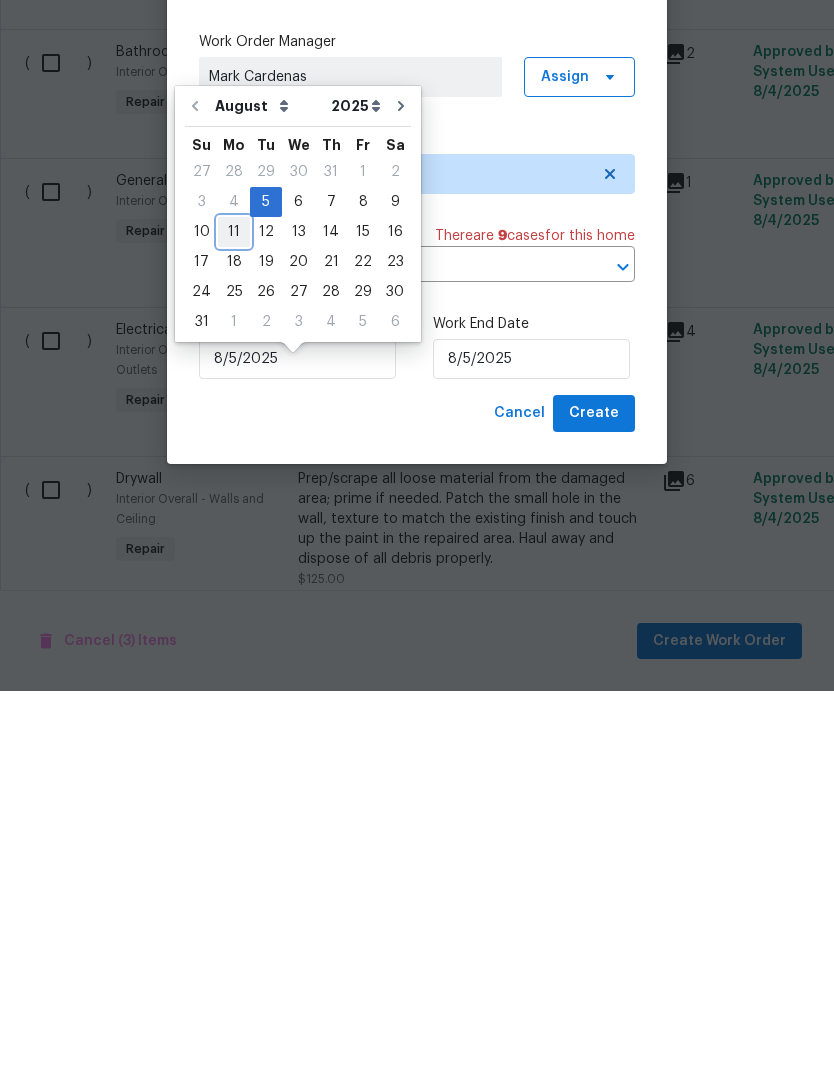 click on "11" at bounding box center (234, 616) 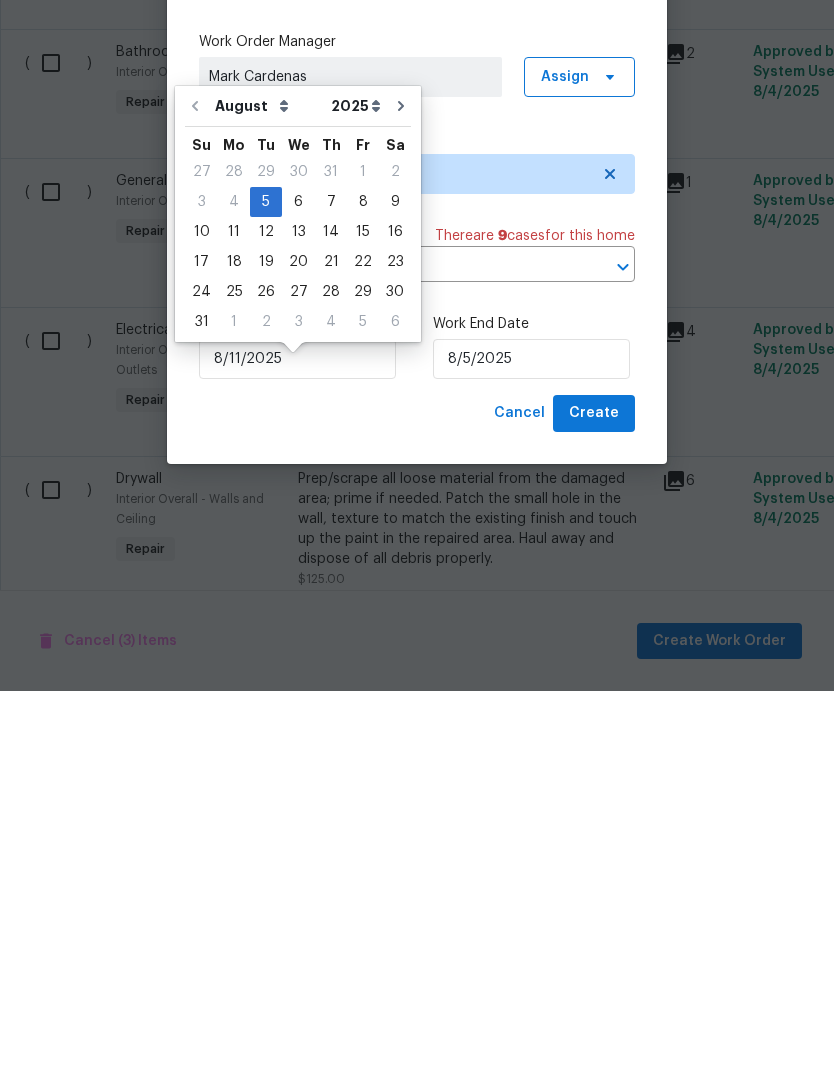 type on "8/11/2025" 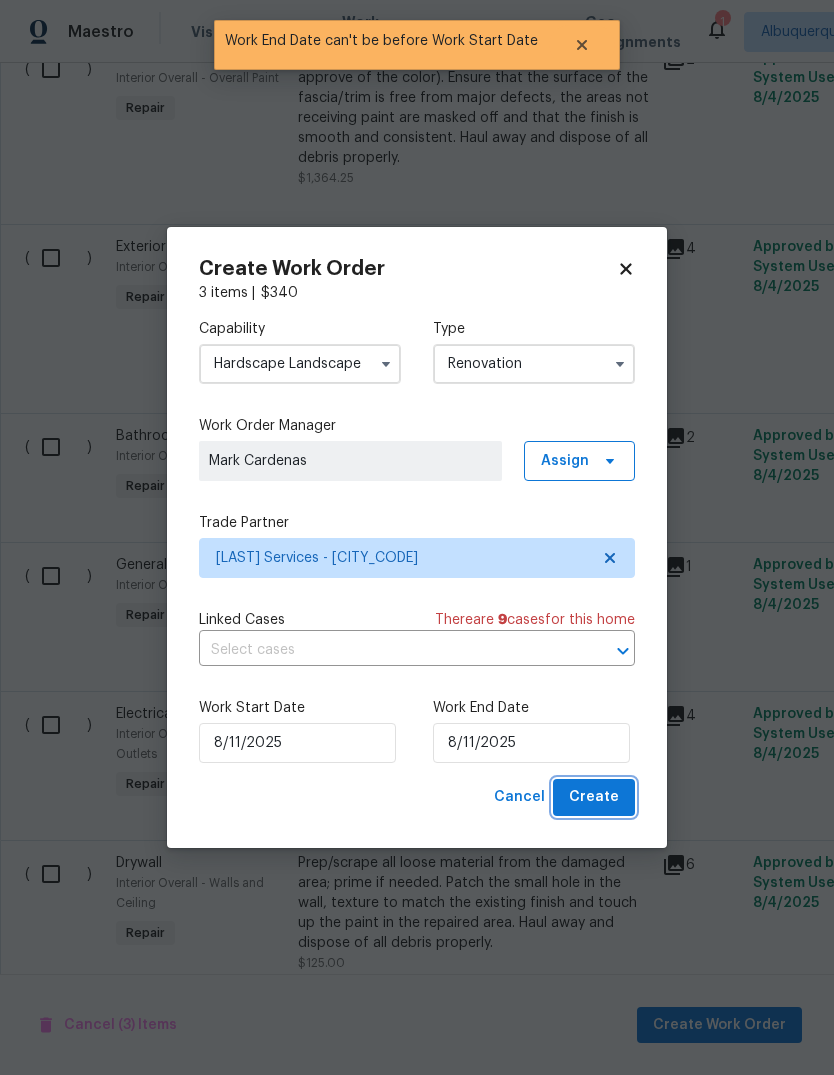 click on "Create" at bounding box center (594, 797) 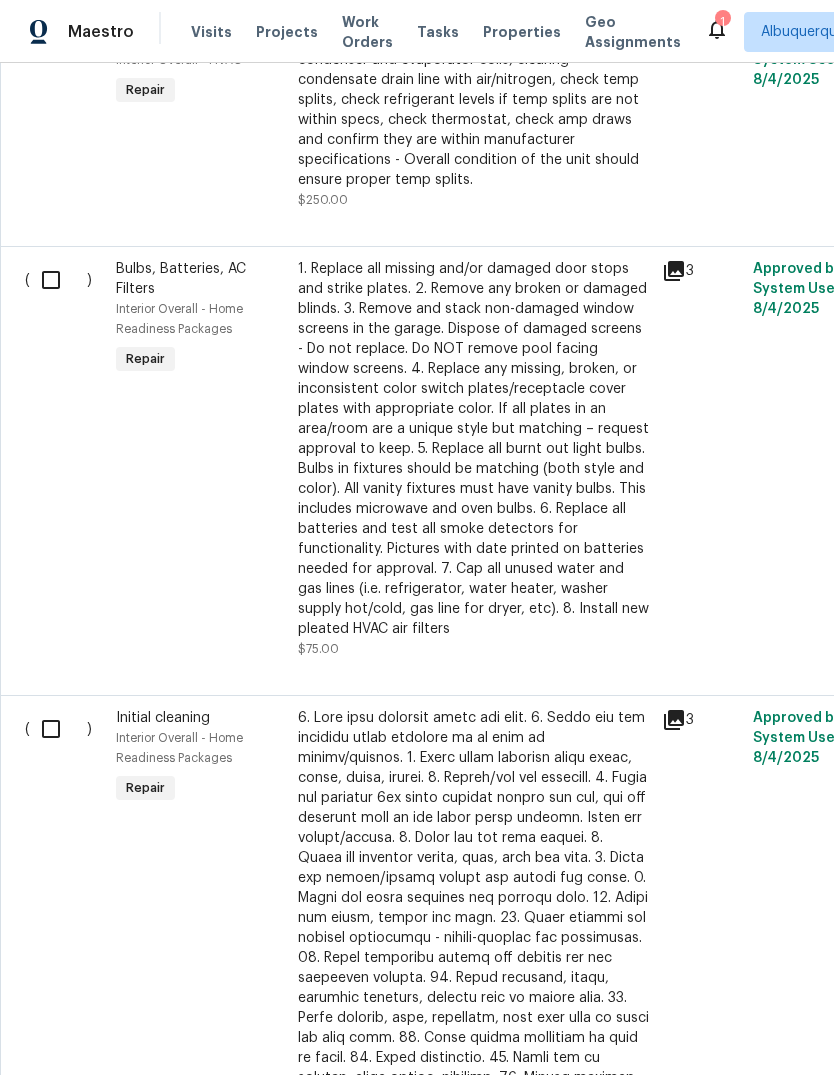 click at bounding box center [58, 729] 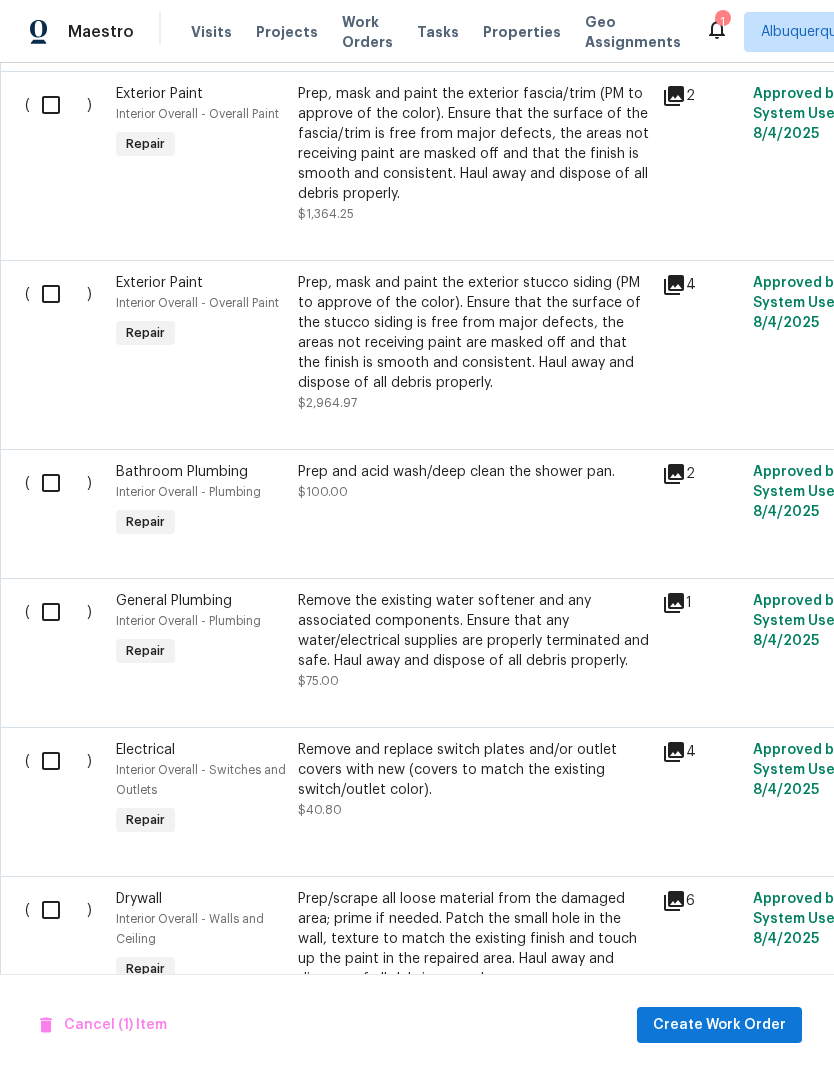 click at bounding box center (58, 483) 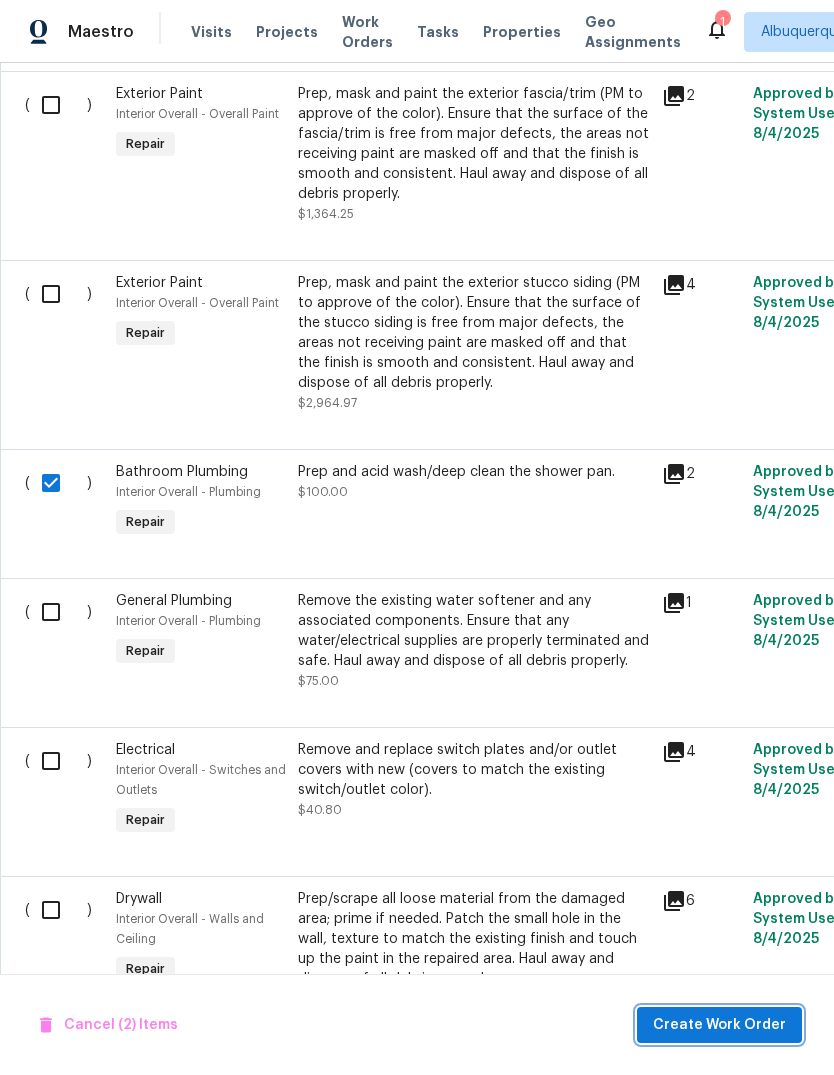 click on "Create Work Order" at bounding box center [719, 1025] 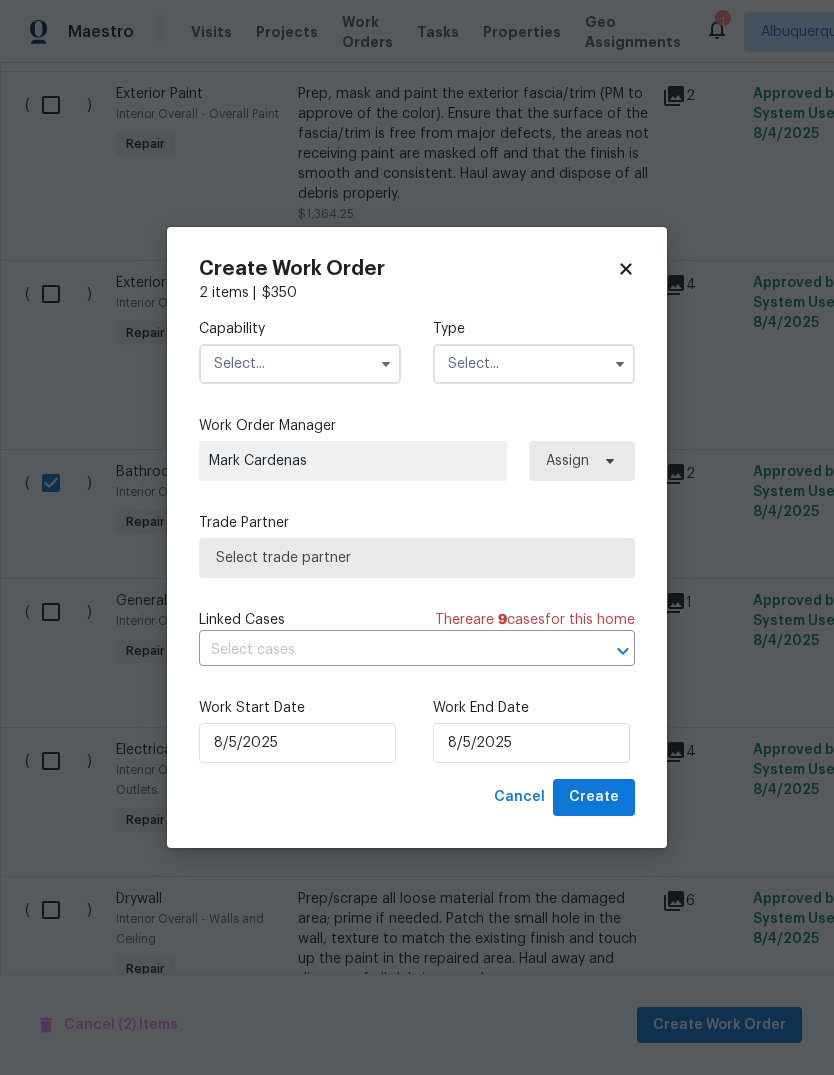 click 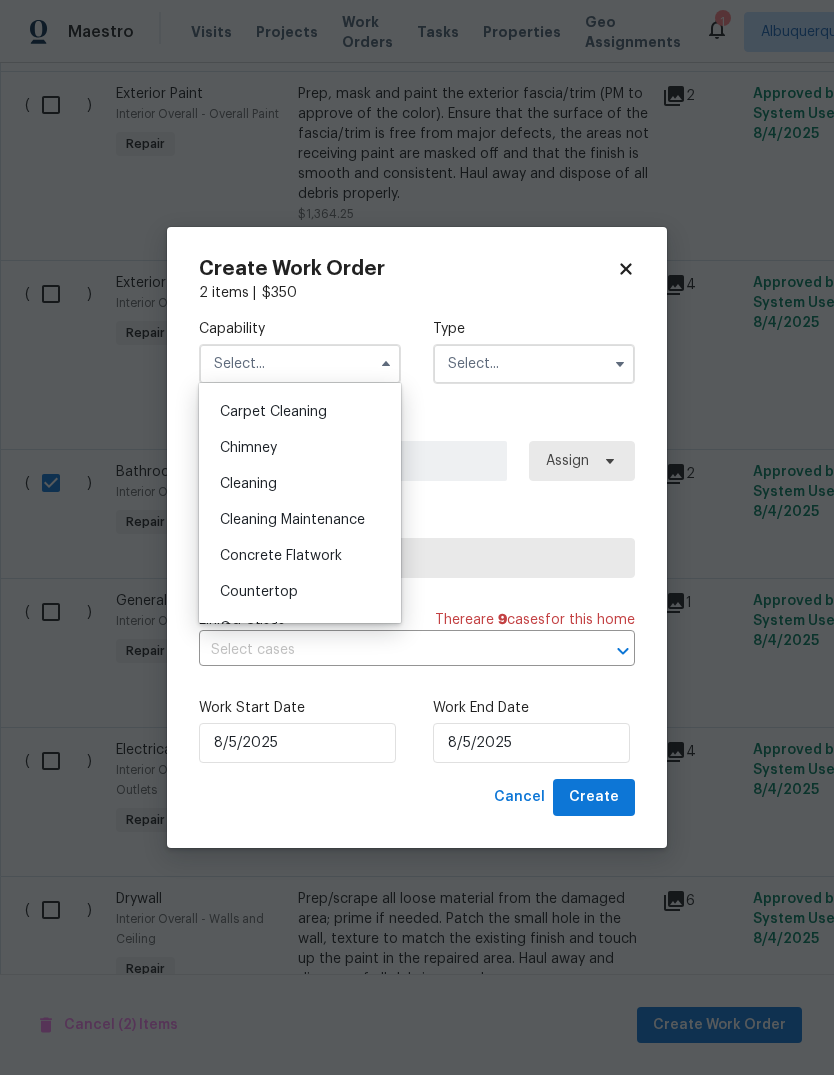click on "Cleaning" at bounding box center (248, 484) 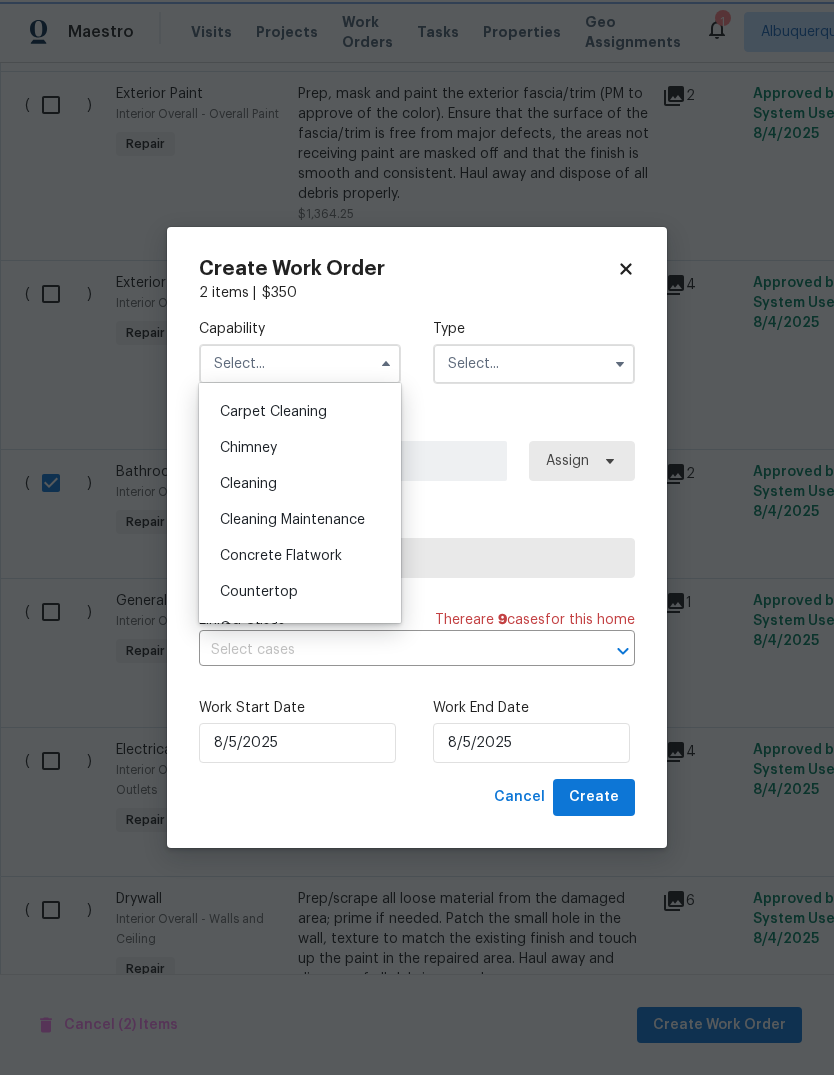 type on "Cleaning" 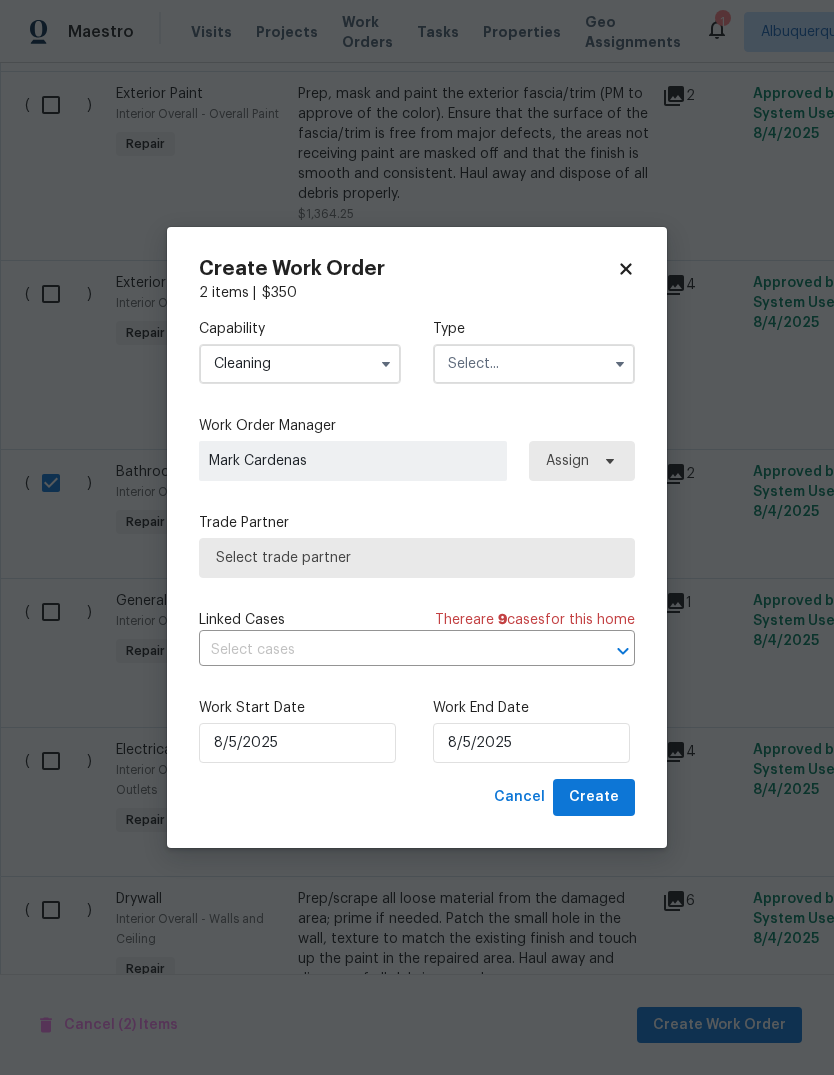 click at bounding box center [534, 364] 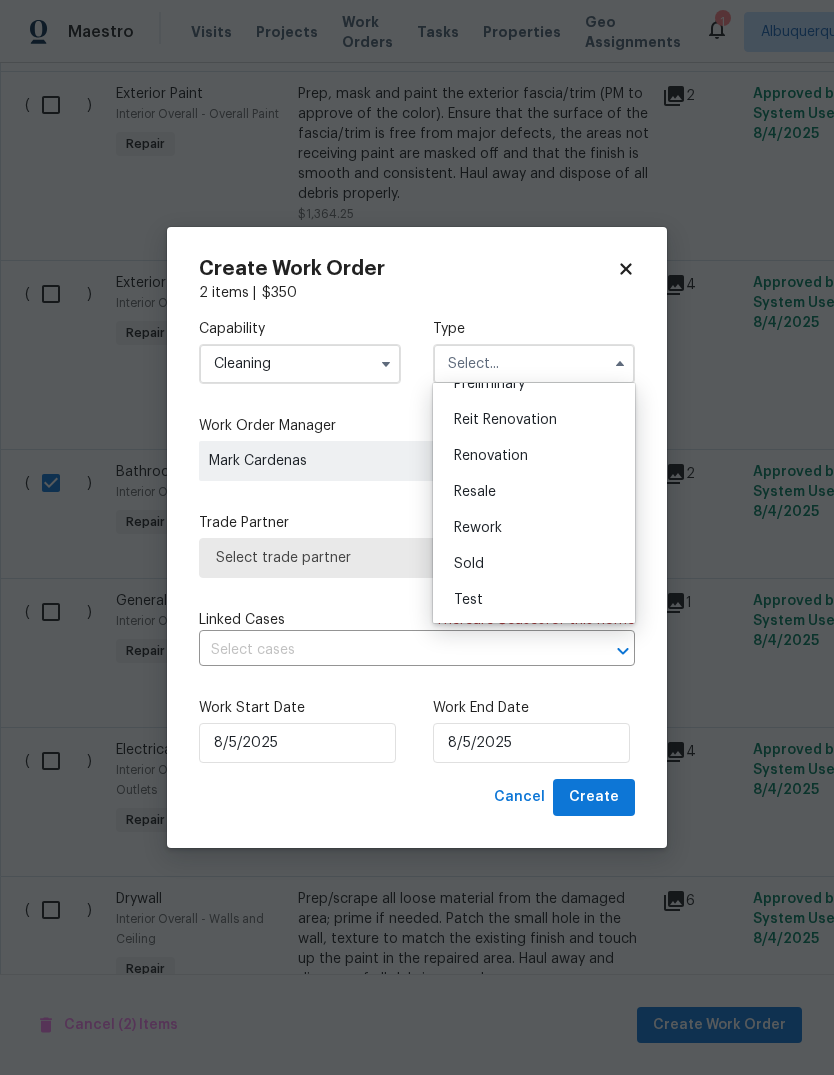 click on "Renovation" at bounding box center [491, 456] 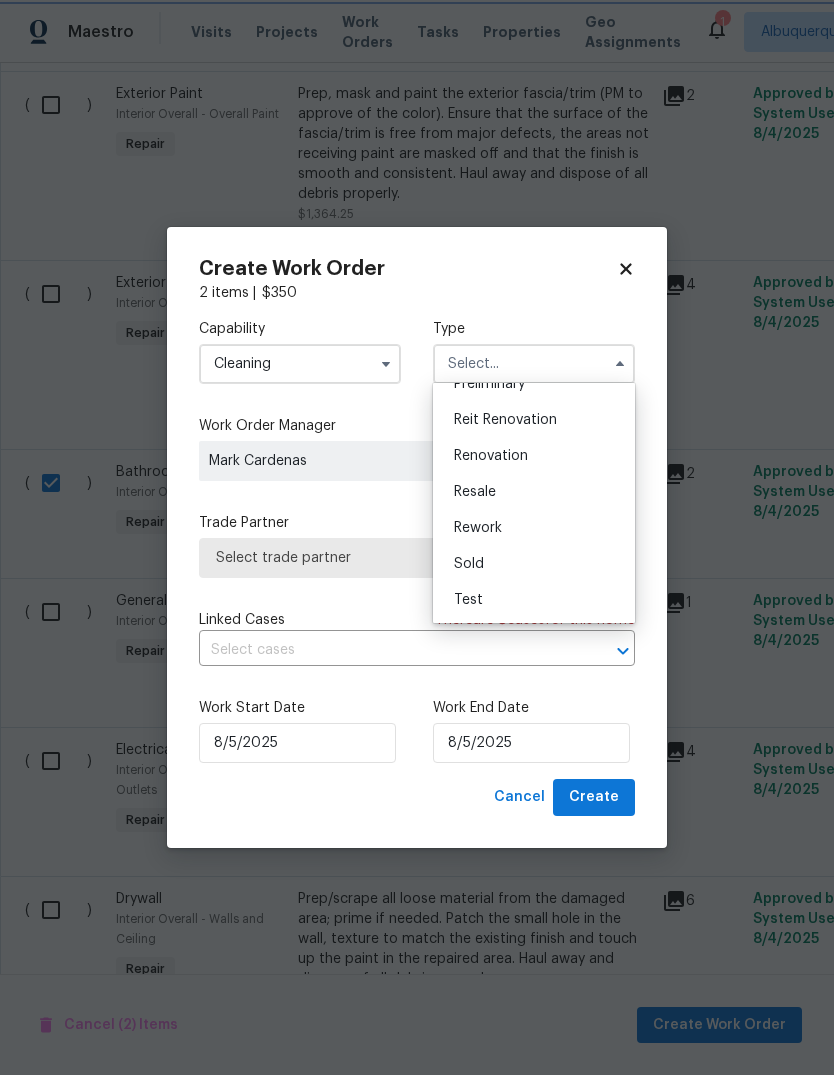 type on "Renovation" 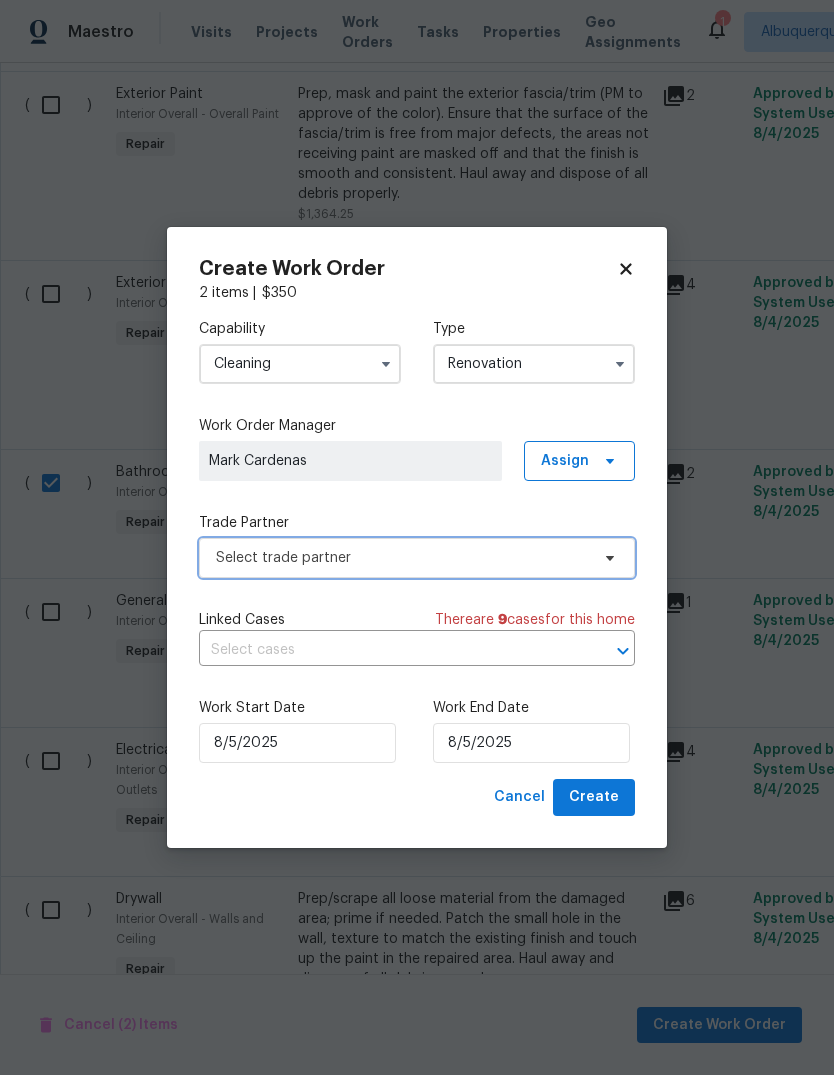 click on "Select trade partner" at bounding box center (417, 558) 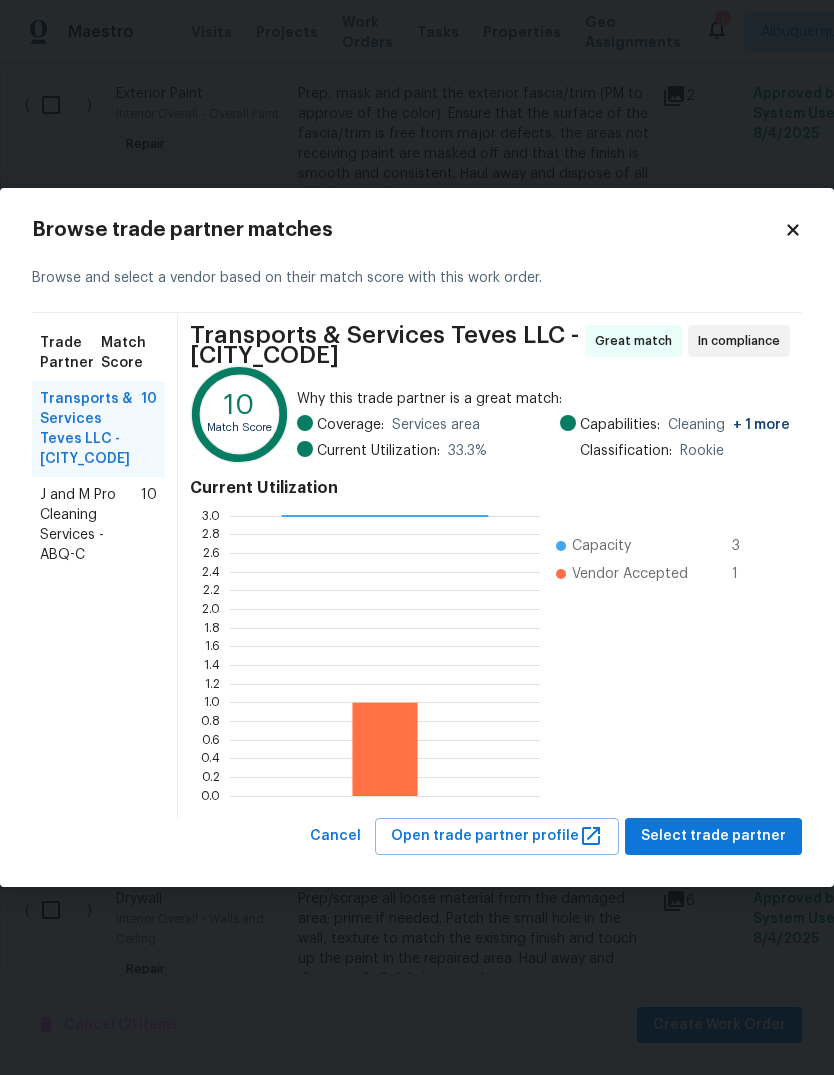 click on "J and M Pro Cleaning Services - ABQ-C" at bounding box center [90, 525] 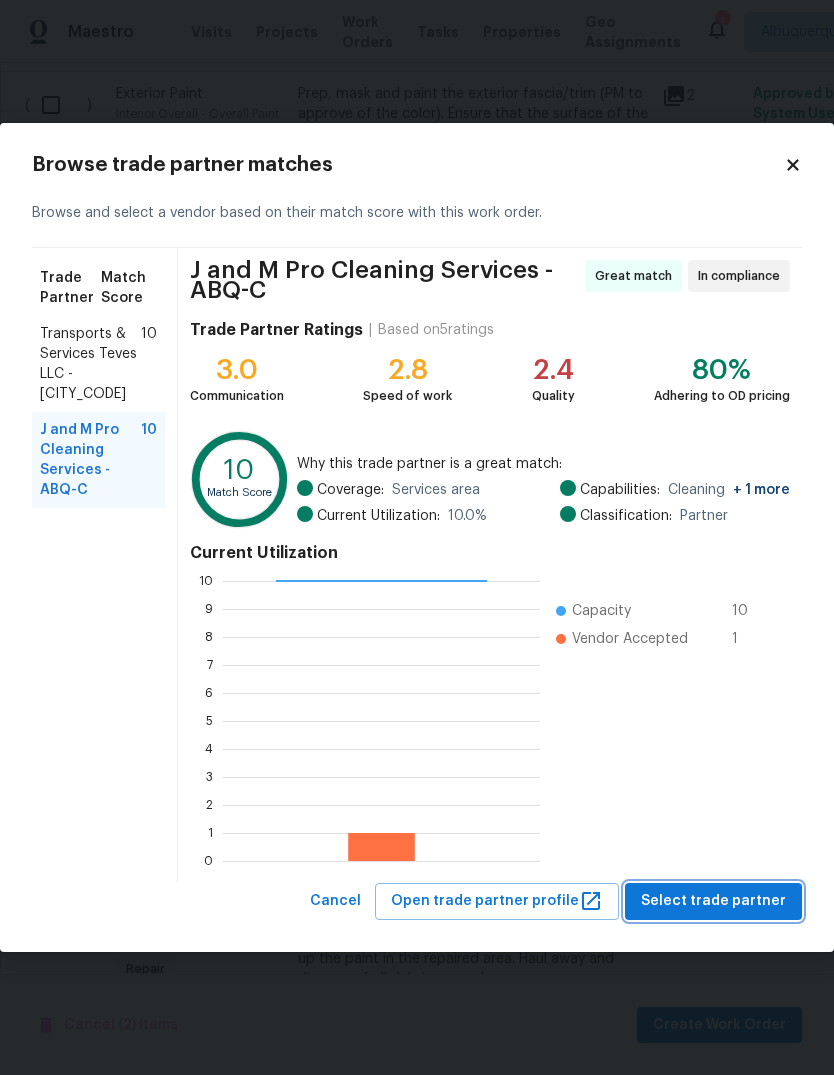 click on "Select trade partner" at bounding box center [713, 901] 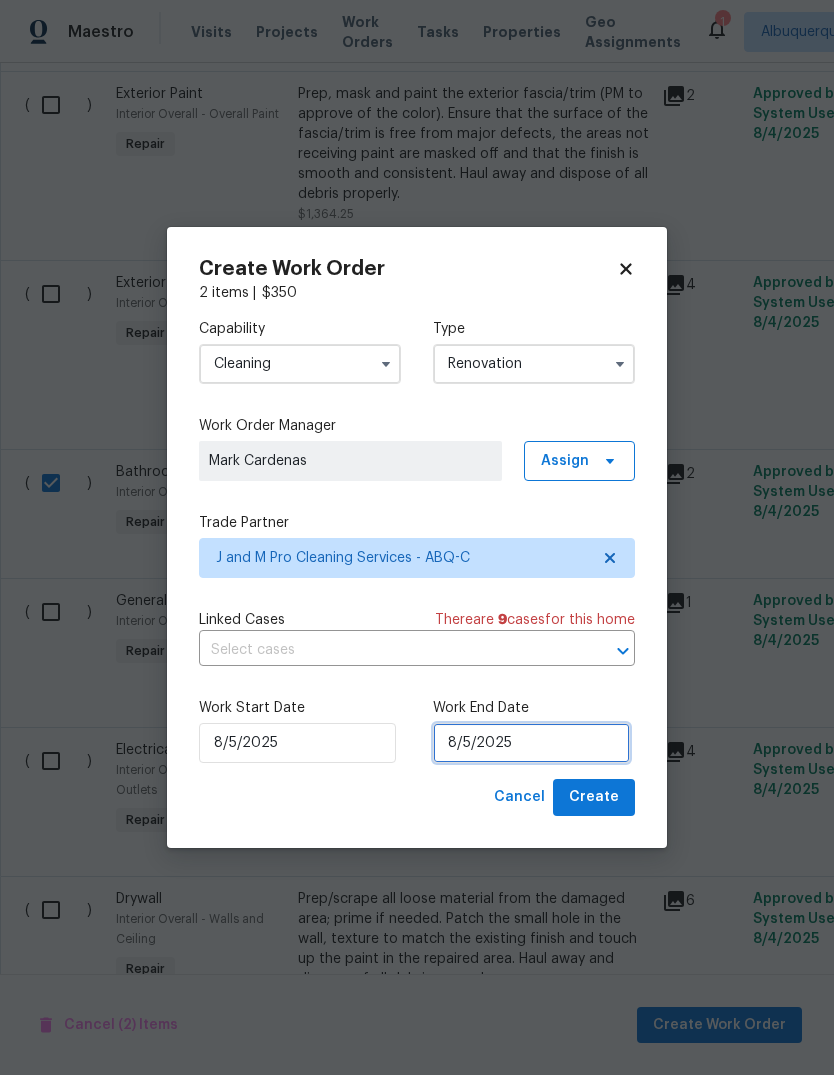 click on "8/5/2025" at bounding box center [531, 743] 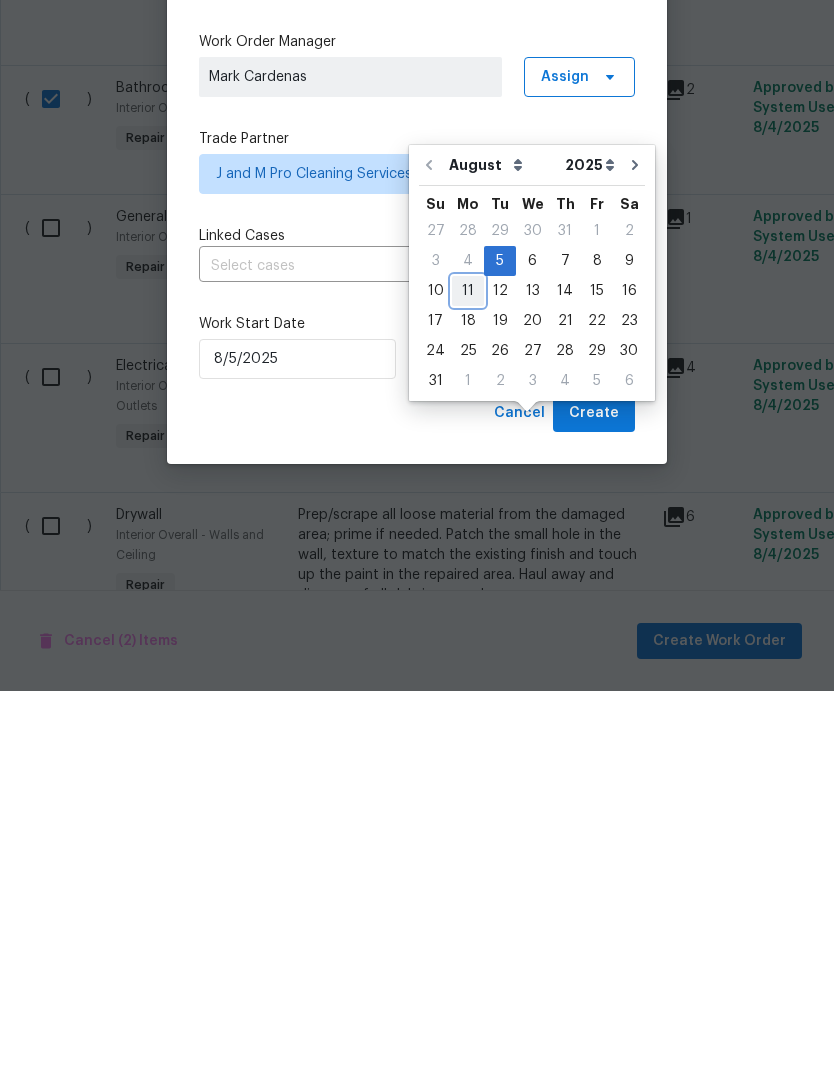 click on "11" at bounding box center (468, 675) 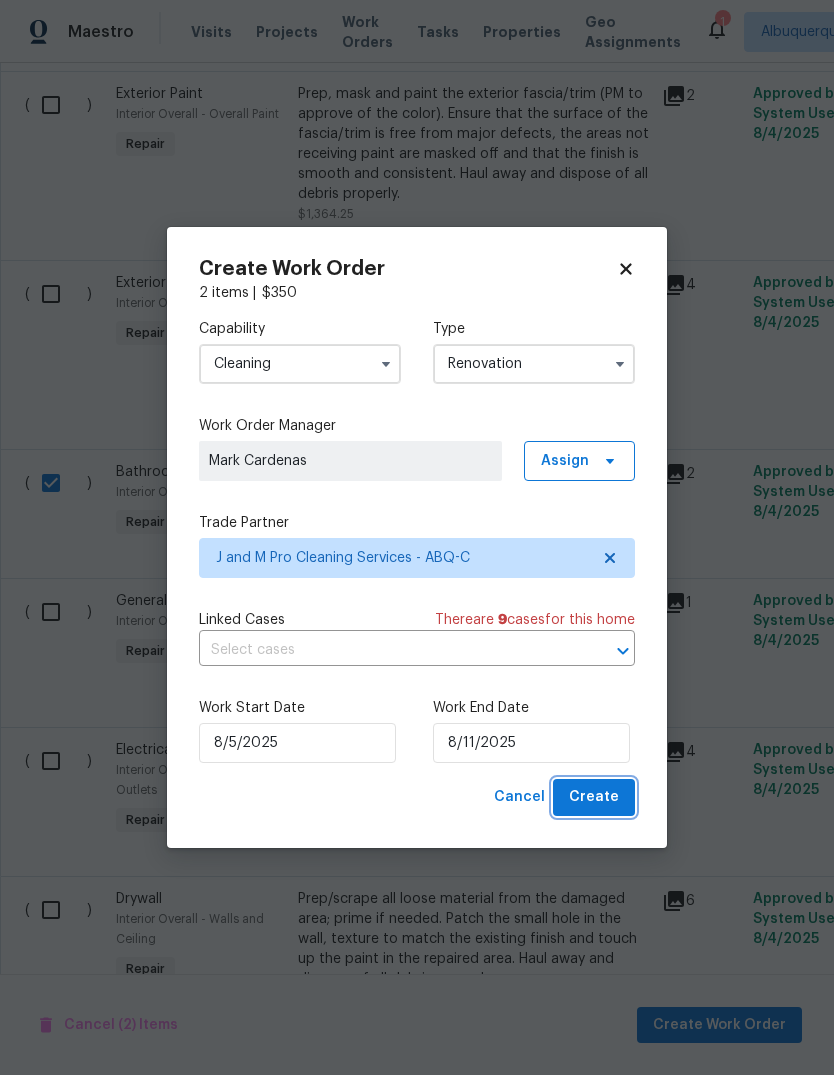 click on "Create" at bounding box center [594, 797] 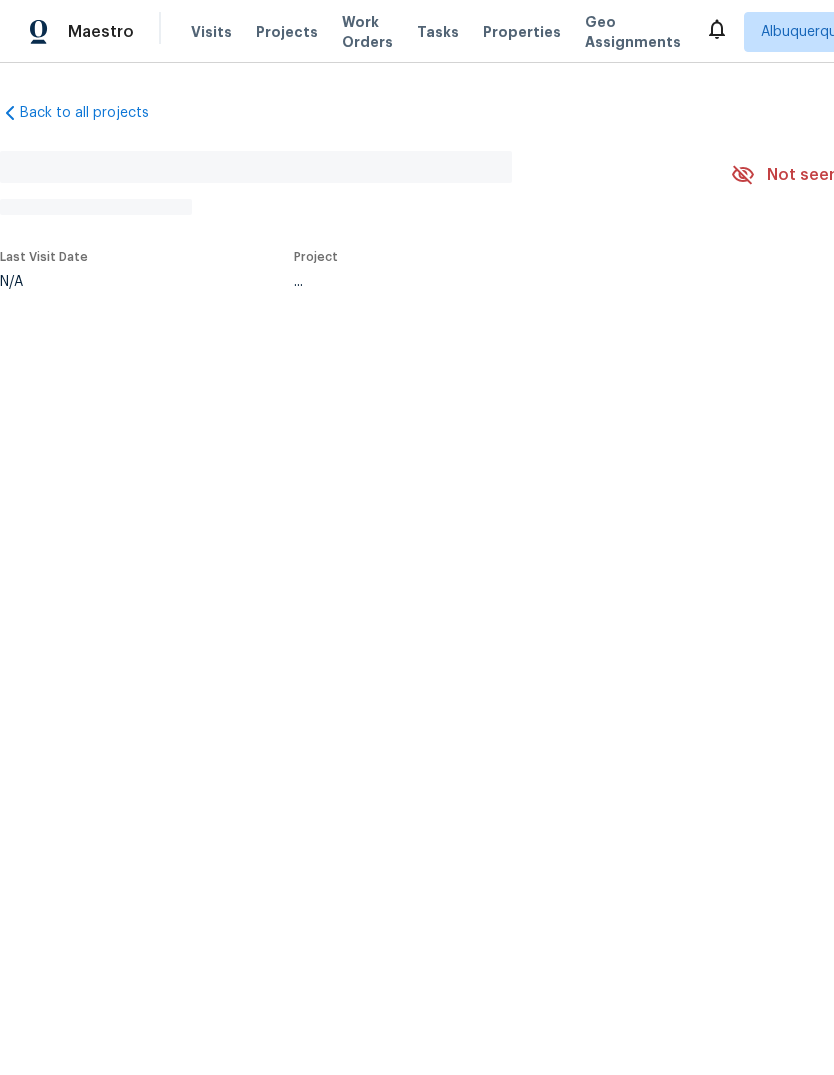 scroll, scrollTop: 0, scrollLeft: 0, axis: both 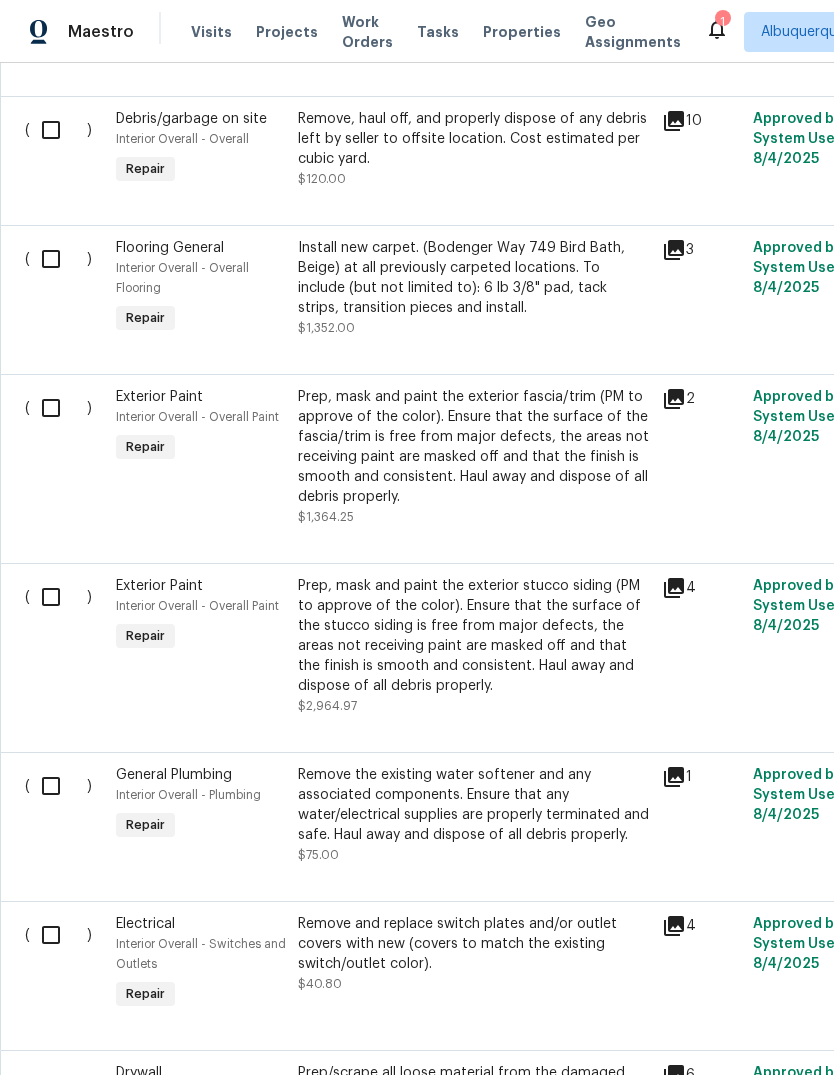 click at bounding box center (58, 259) 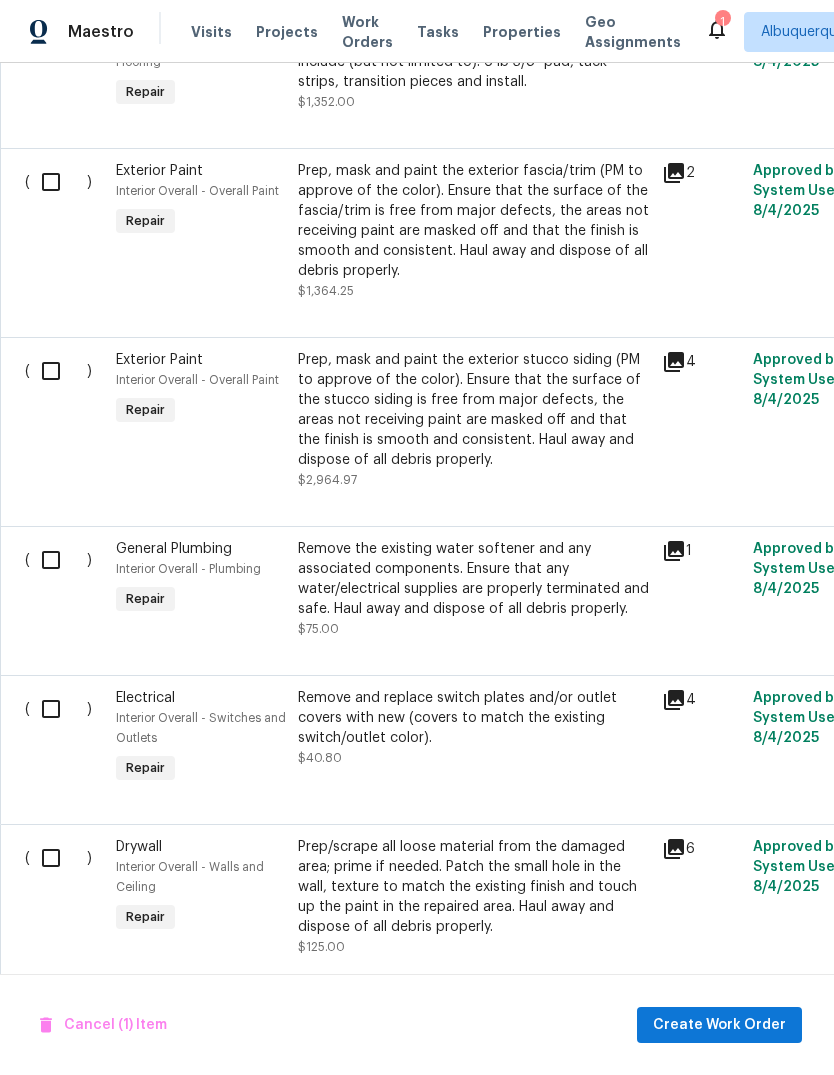 scroll, scrollTop: 3286, scrollLeft: 0, axis: vertical 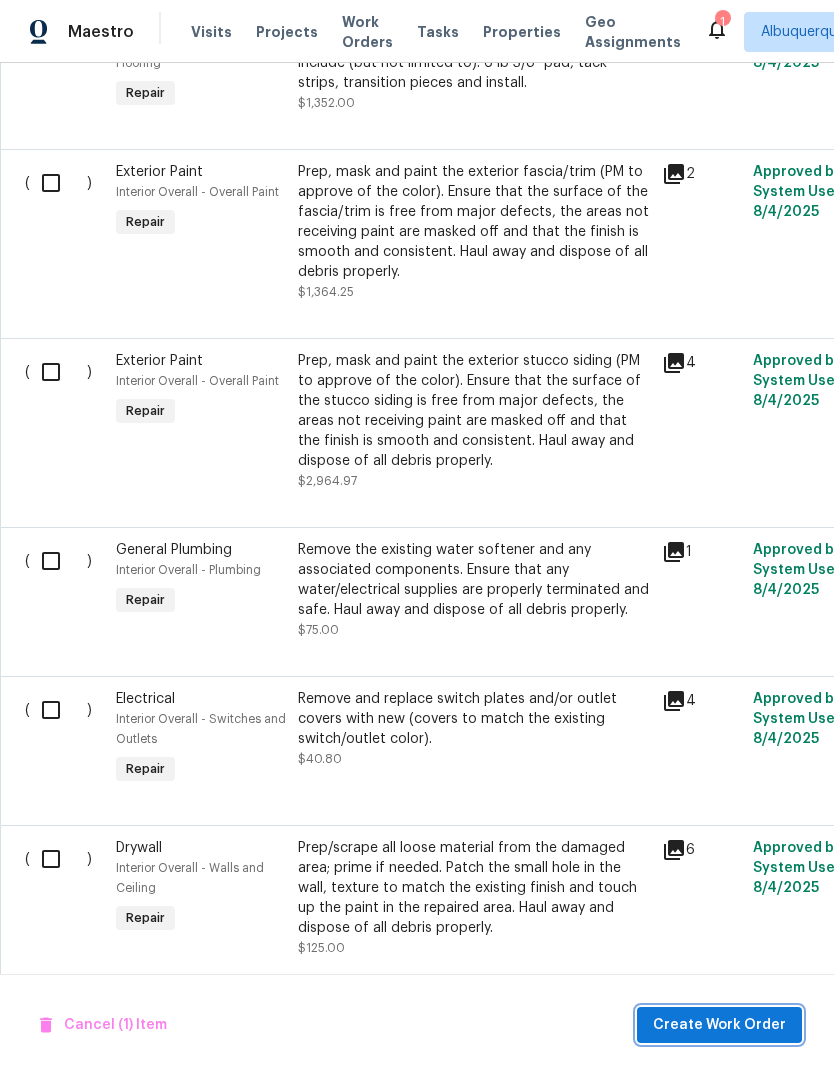 click on "Create Work Order" at bounding box center (719, 1025) 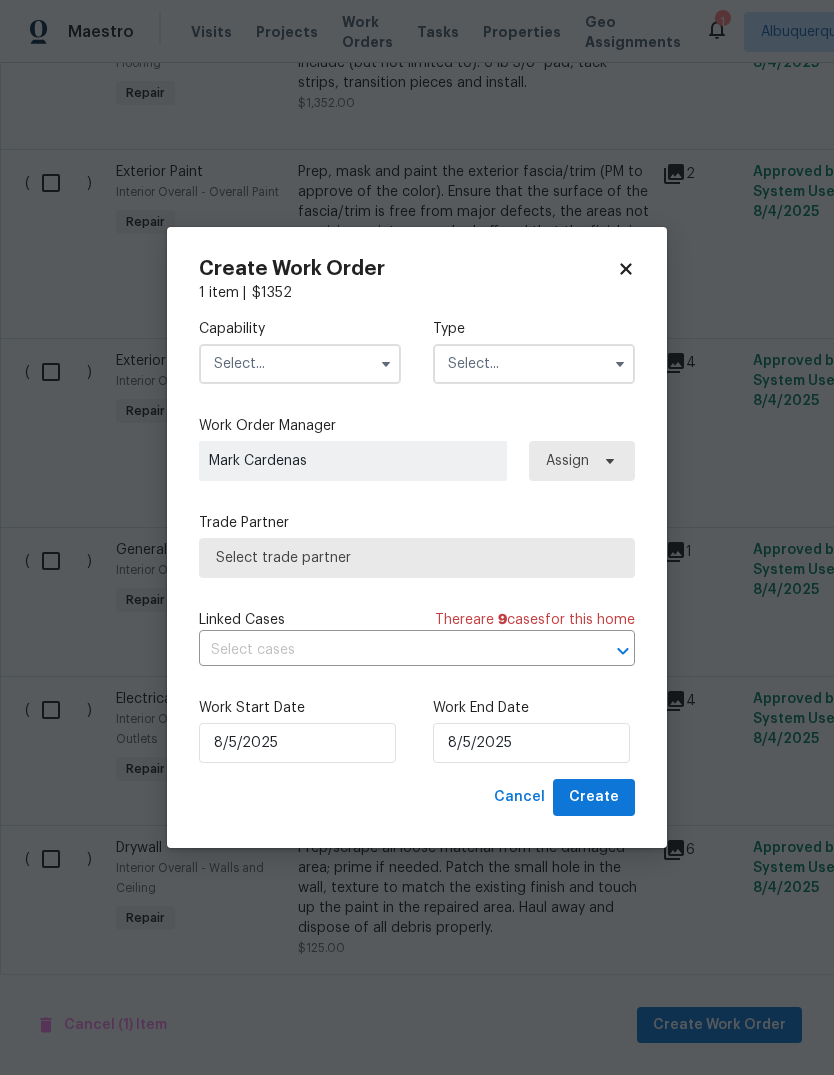 click at bounding box center [300, 364] 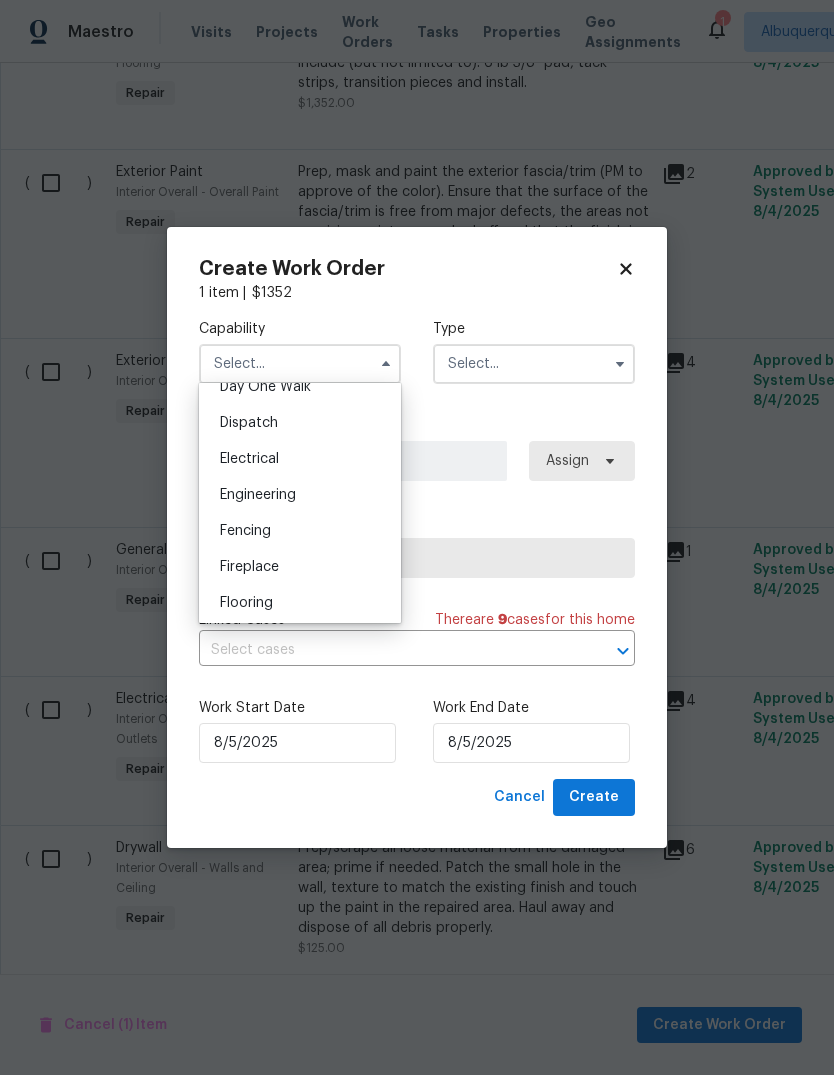 scroll, scrollTop: 634, scrollLeft: 0, axis: vertical 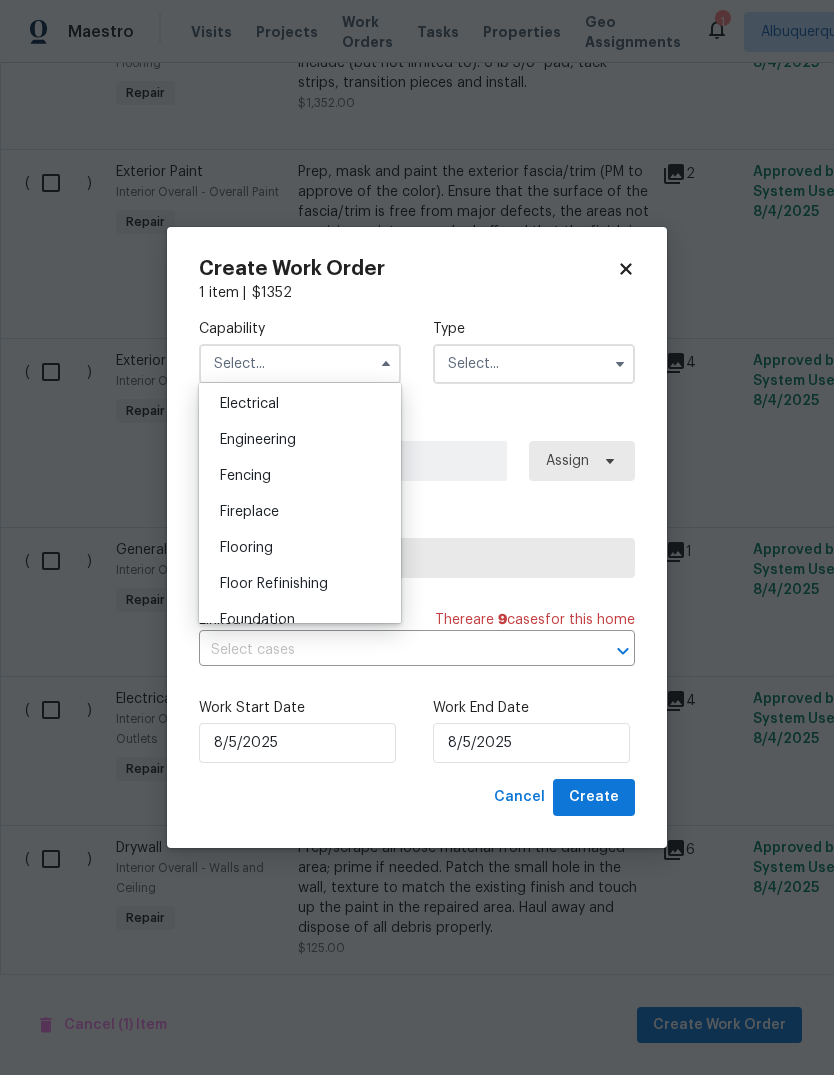 click on "Flooring" at bounding box center [246, 548] 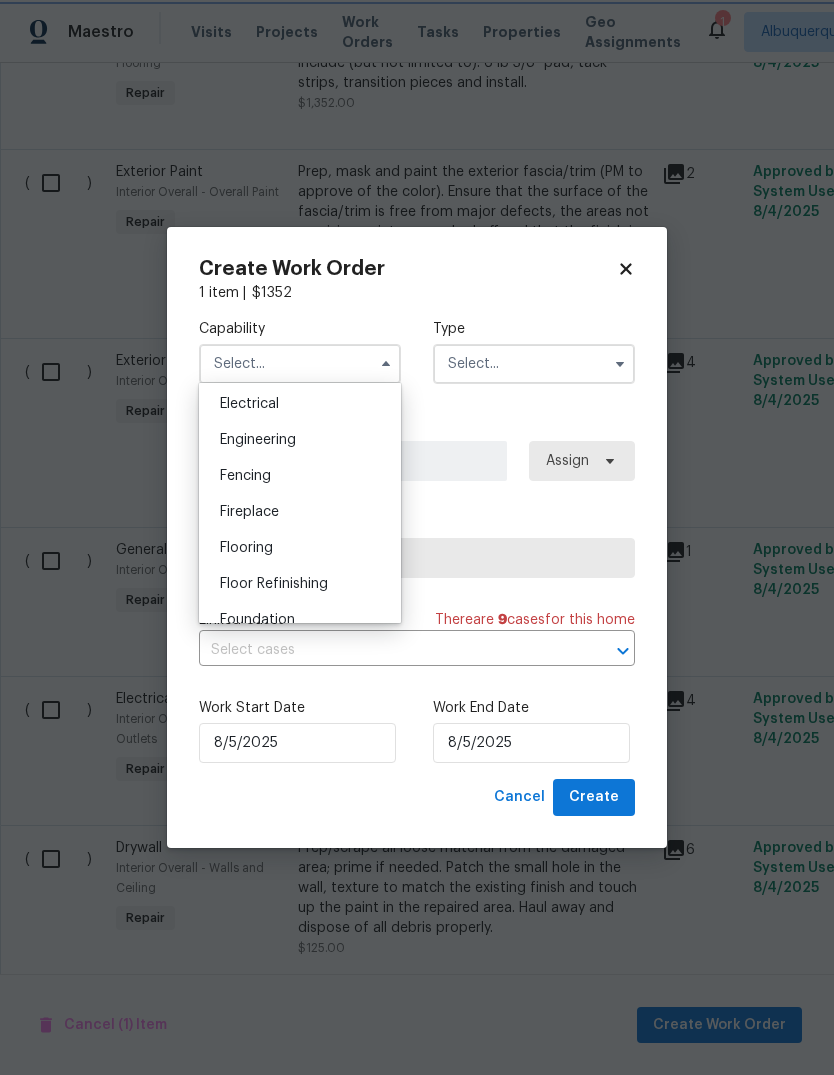 type on "Flooring" 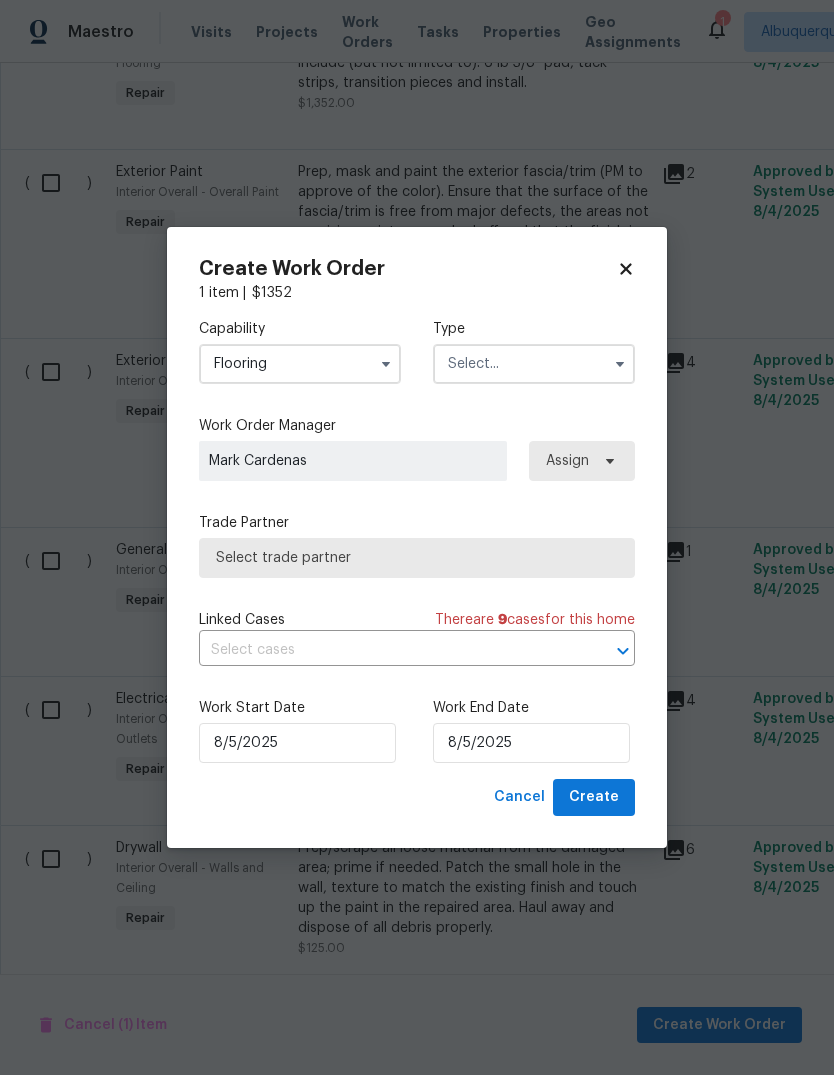 click at bounding box center (534, 364) 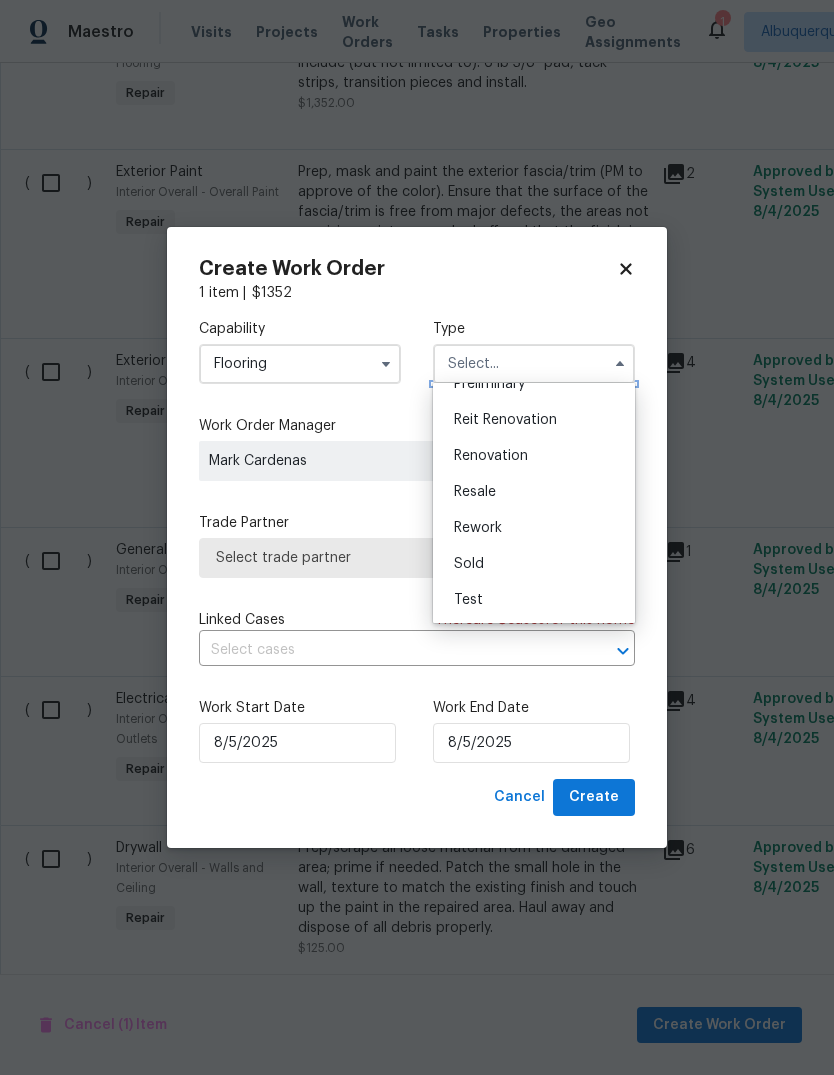 scroll, scrollTop: 454, scrollLeft: 0, axis: vertical 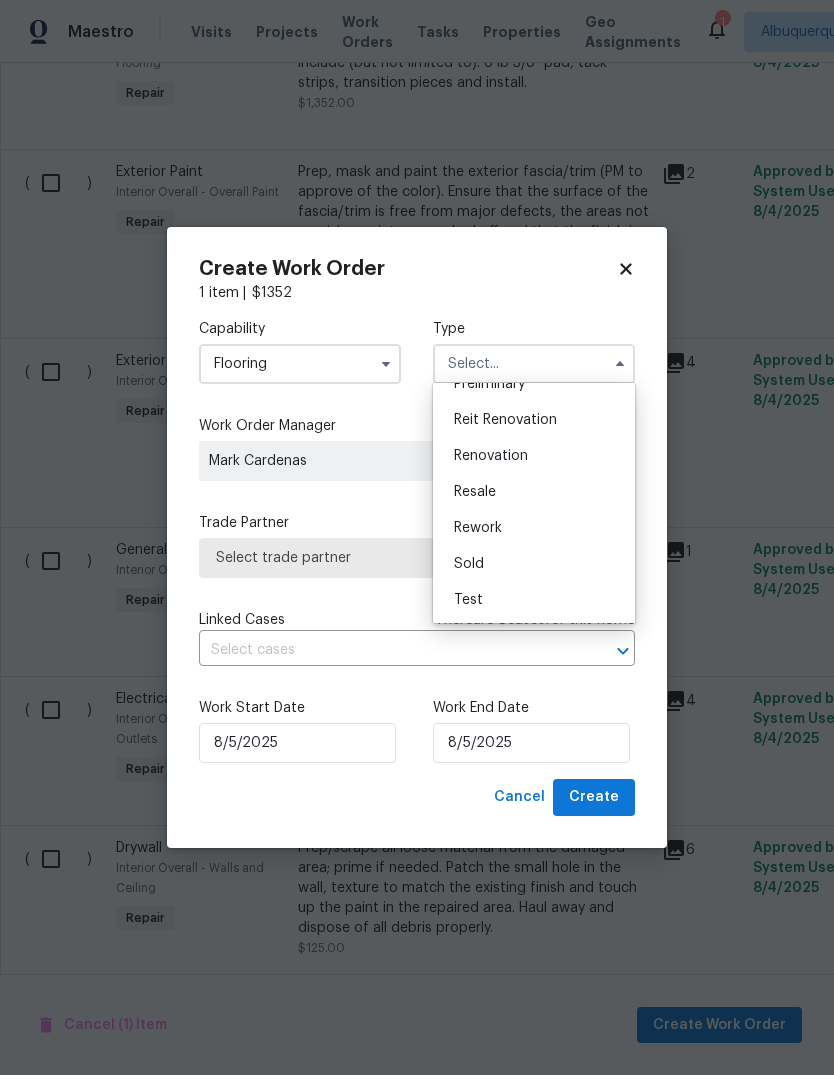 click on "Renovation" at bounding box center [491, 456] 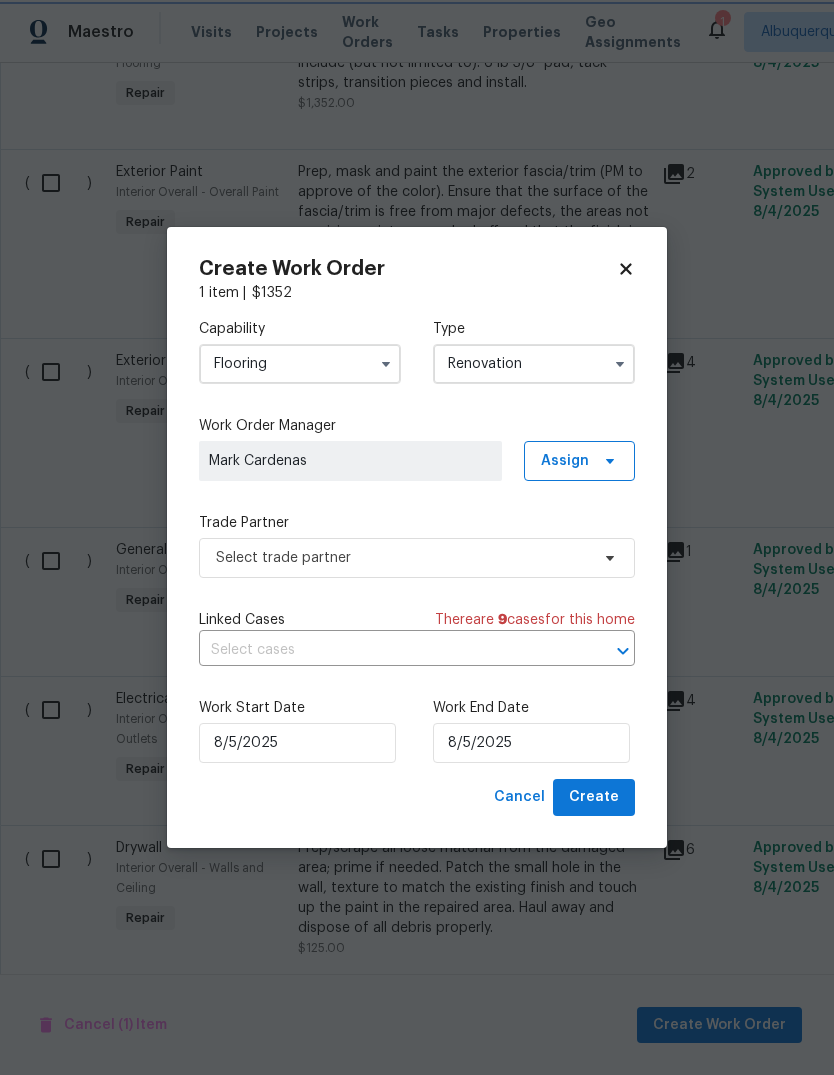 scroll, scrollTop: 0, scrollLeft: 0, axis: both 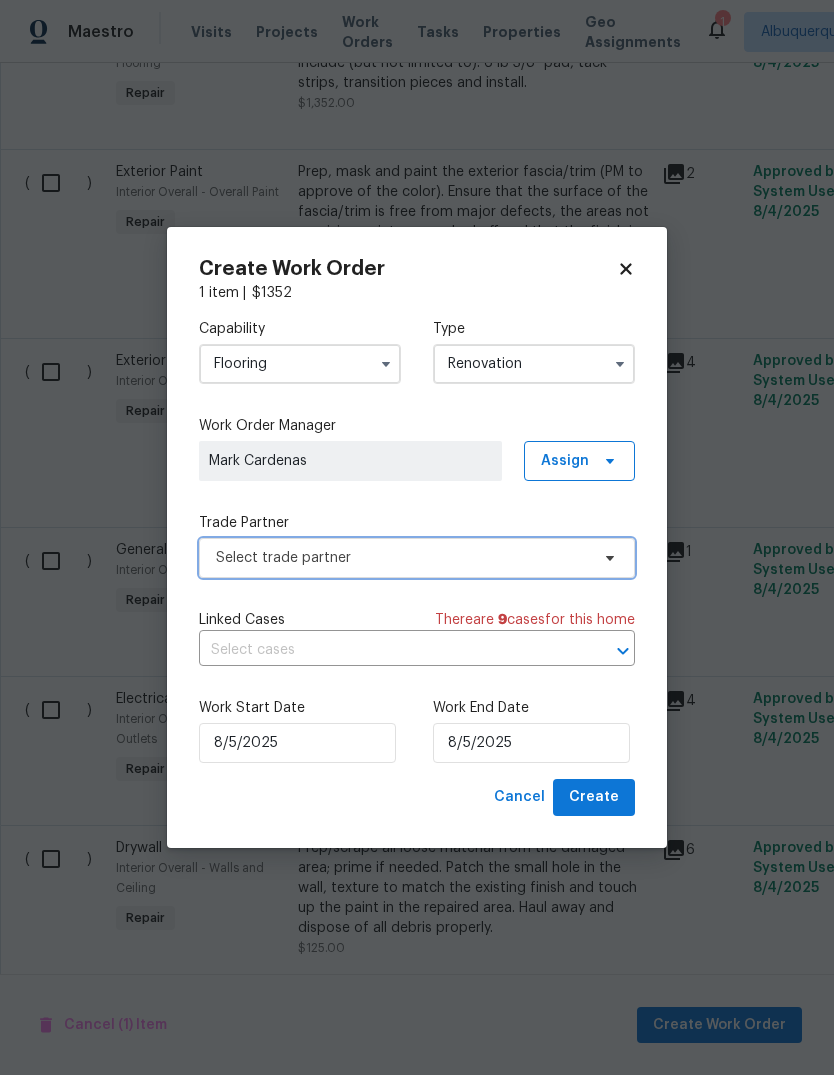 click on "Select trade partner" at bounding box center [402, 558] 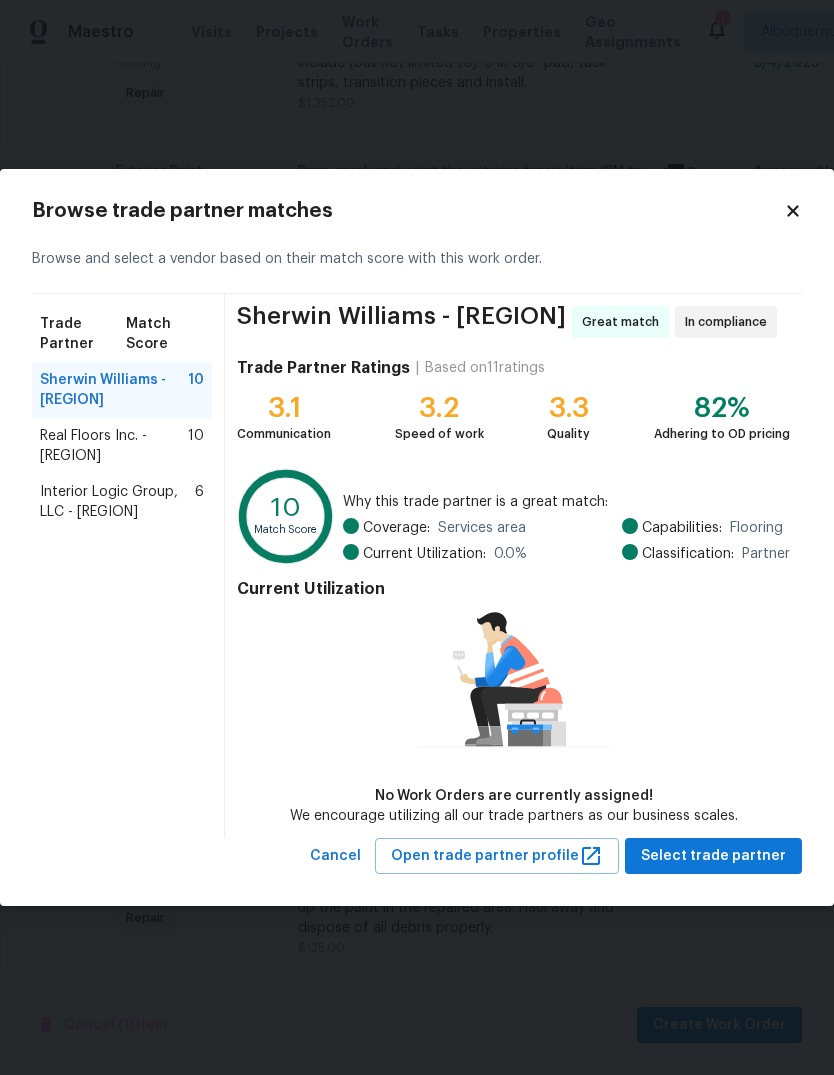click on "Real Floors Inc. - ABQ-S" at bounding box center (114, 446) 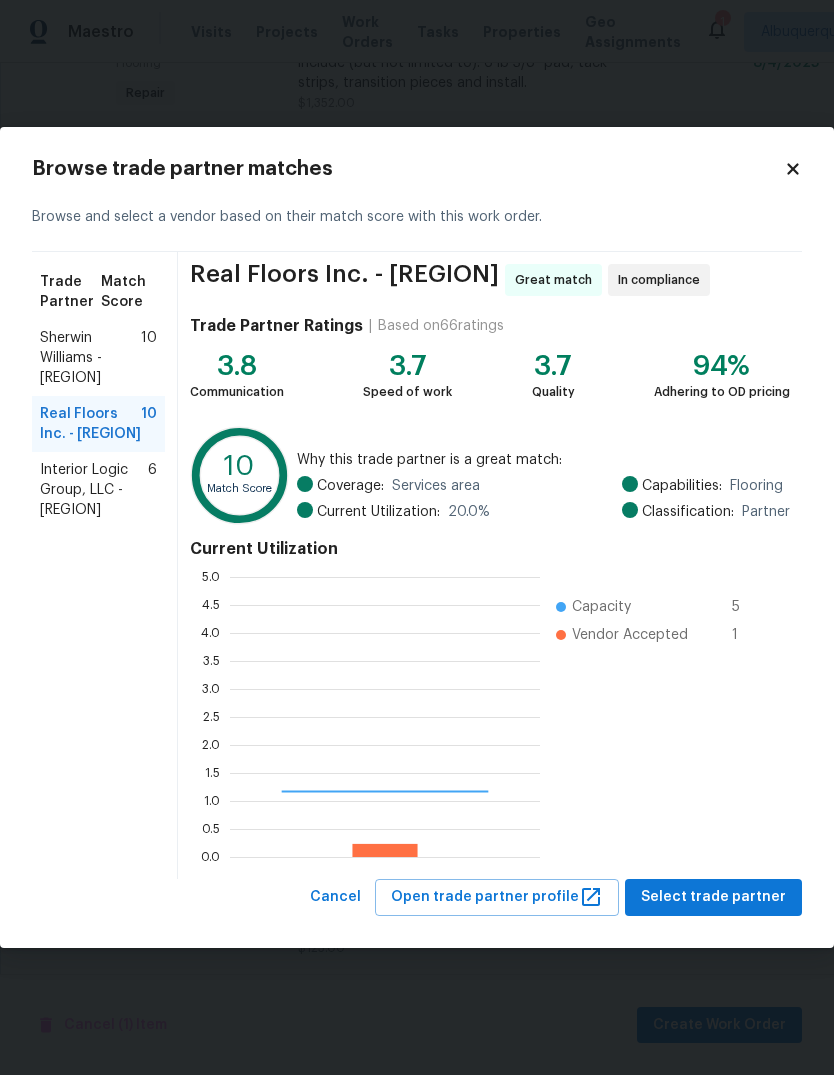 scroll, scrollTop: 2, scrollLeft: 2, axis: both 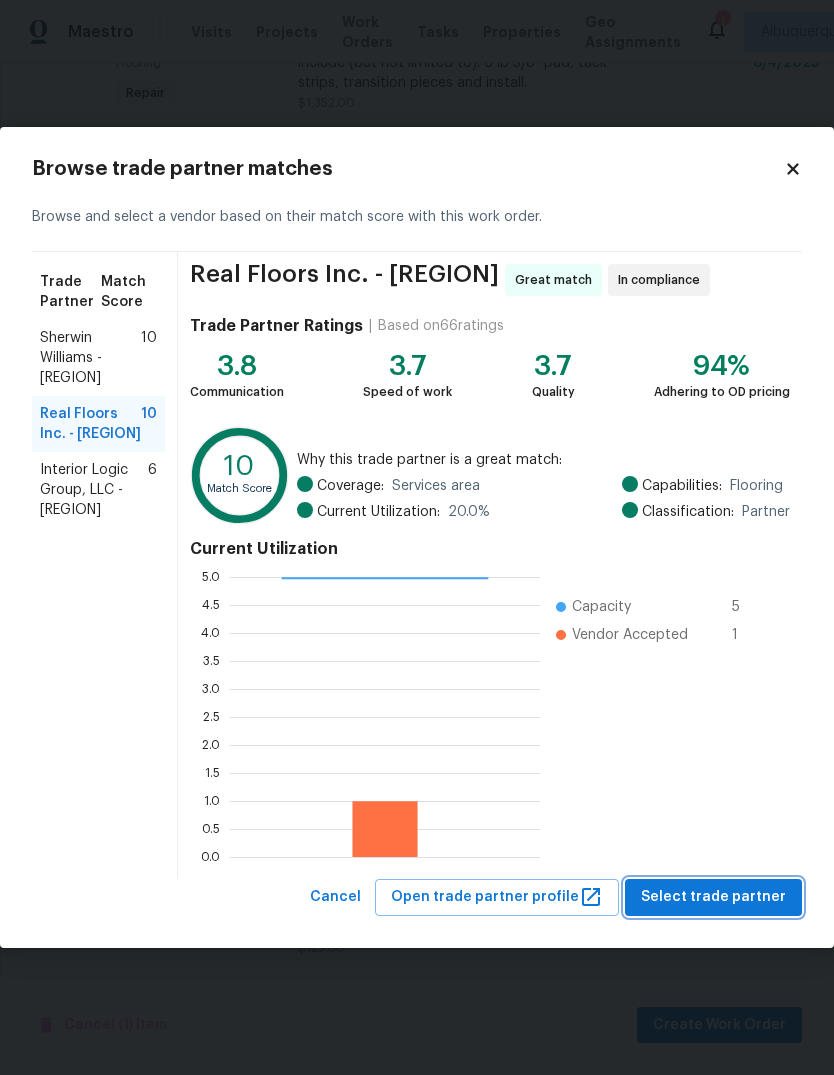 click on "Select trade partner" at bounding box center [713, 897] 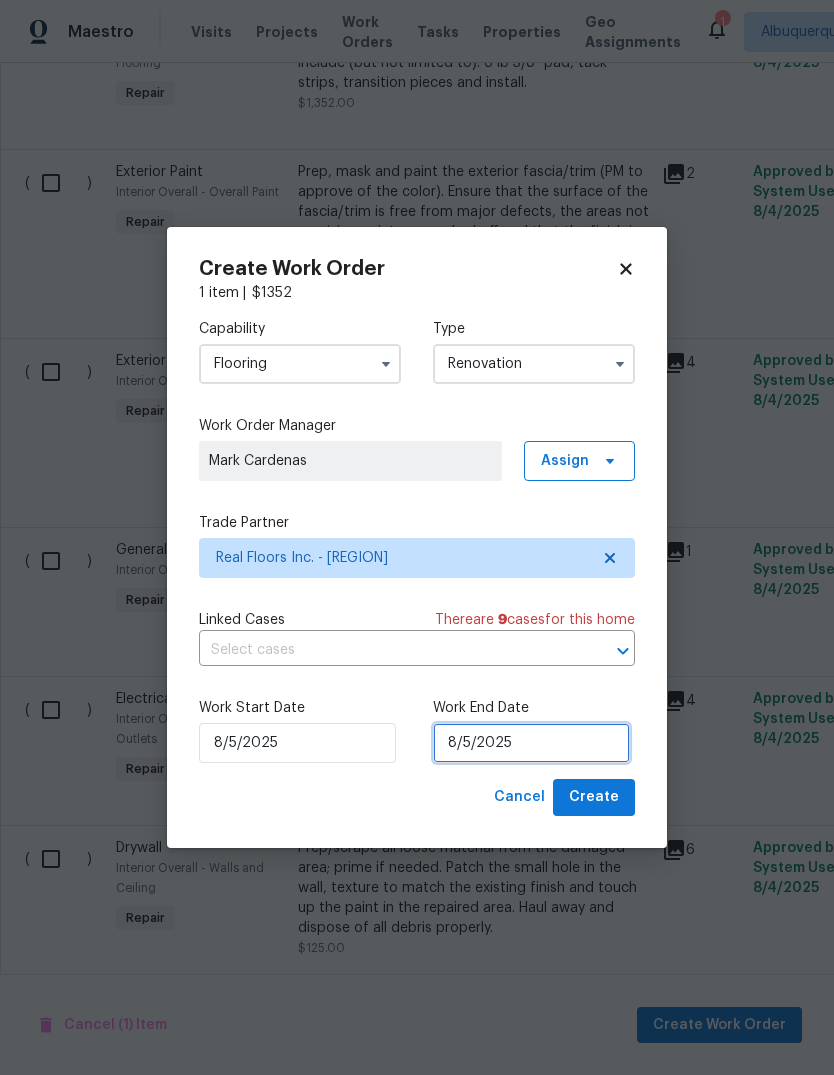 click on "8/5/2025" at bounding box center [531, 743] 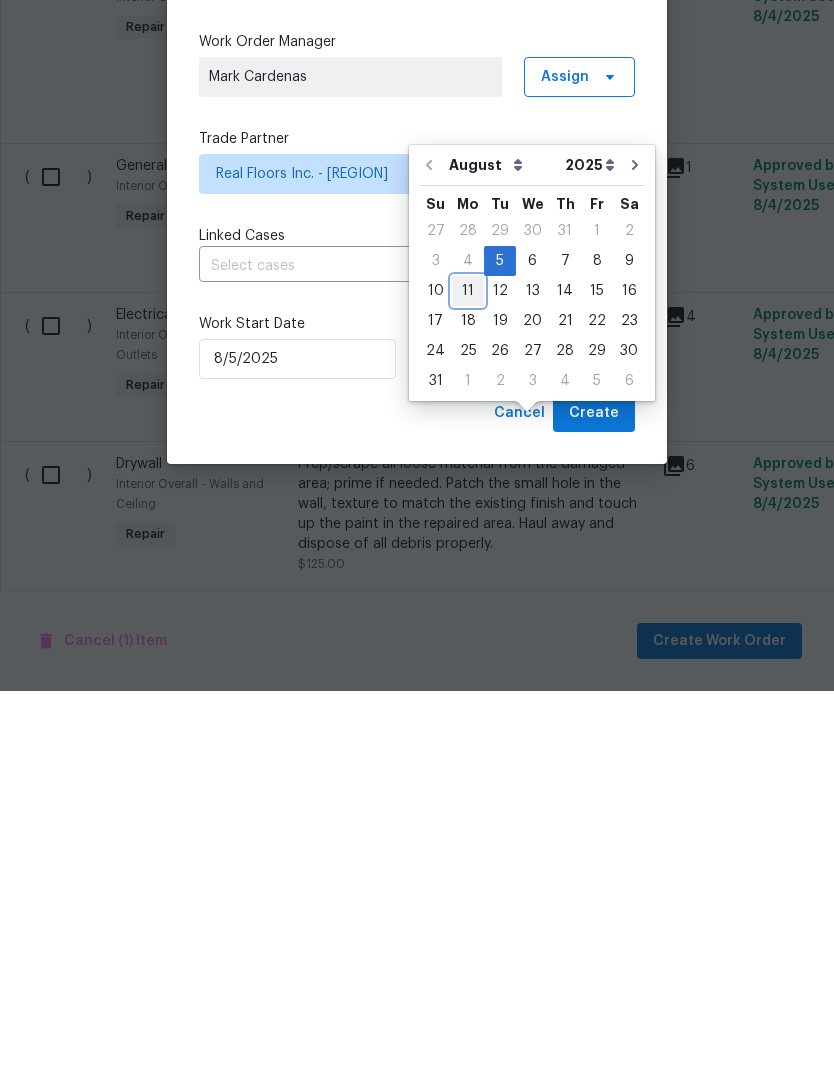 click on "11" at bounding box center [468, 675] 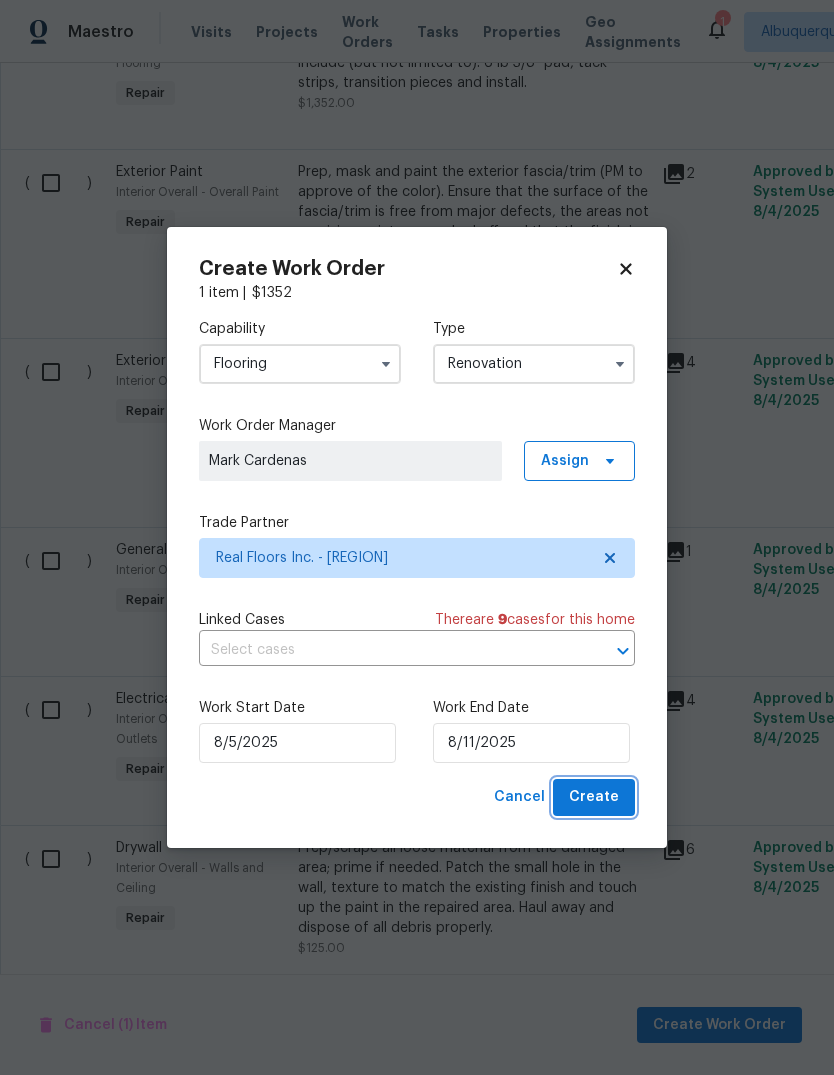 click on "Create" at bounding box center (594, 797) 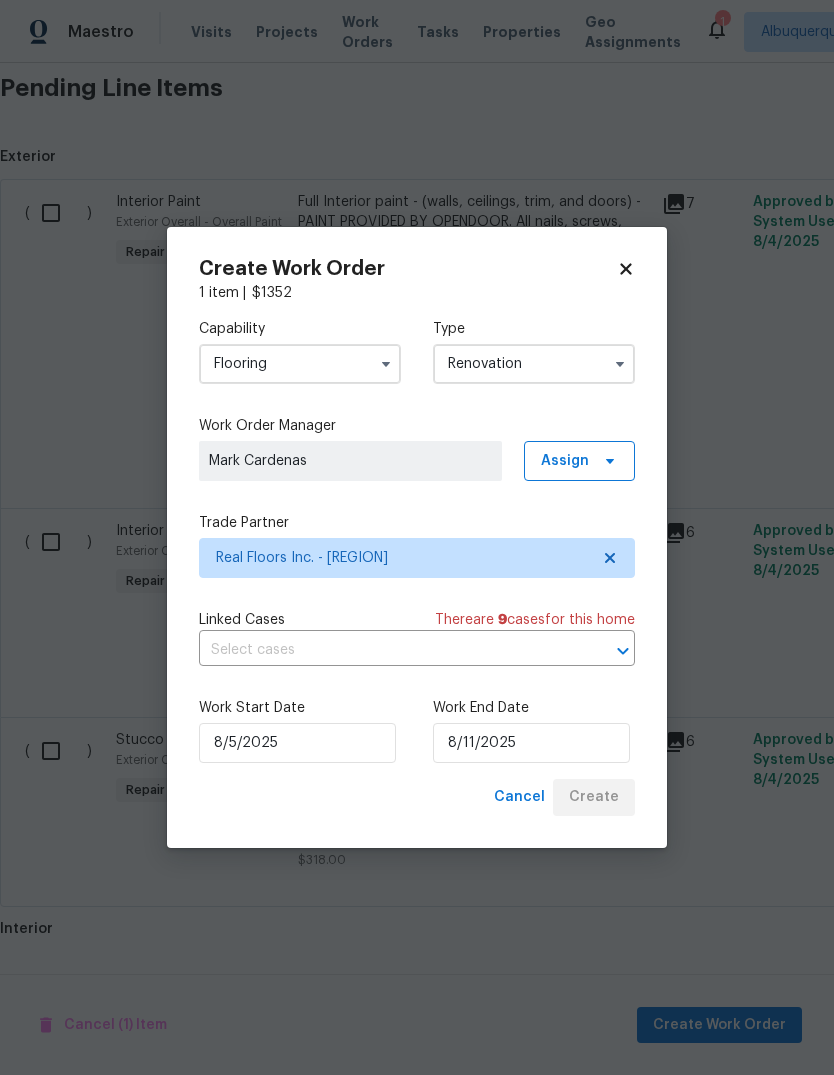 scroll, scrollTop: 614, scrollLeft: 0, axis: vertical 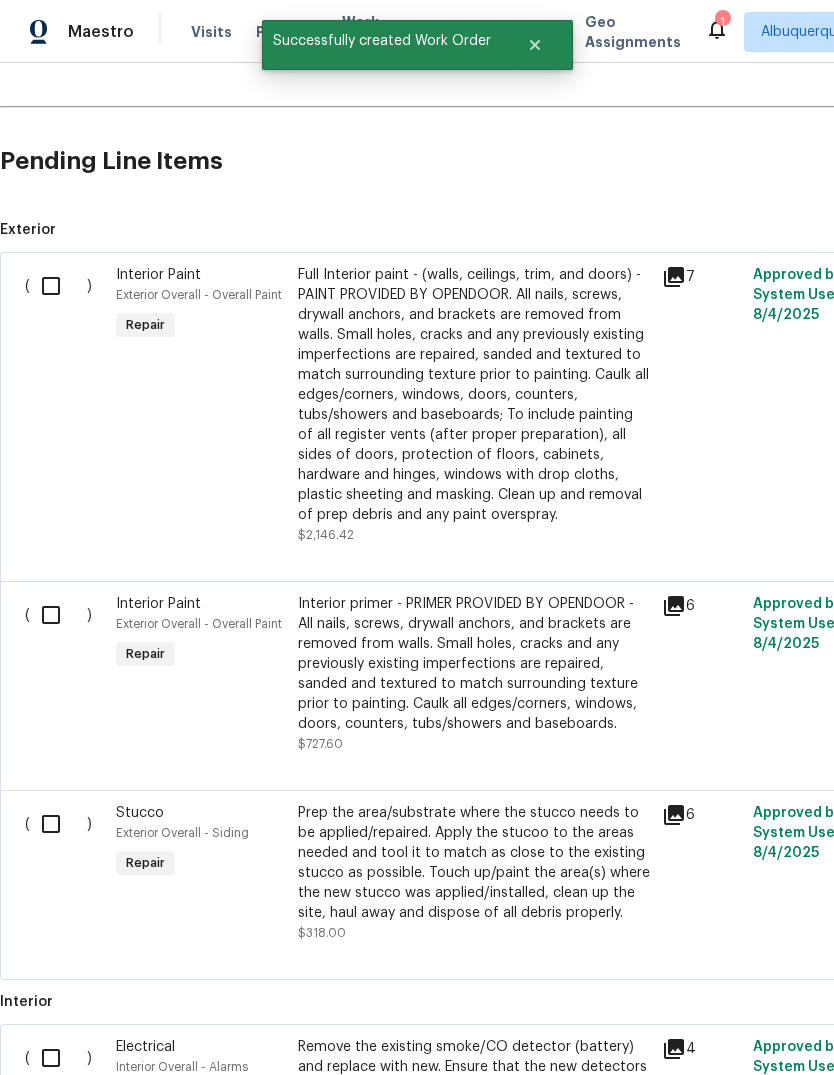 click at bounding box center [58, 286] 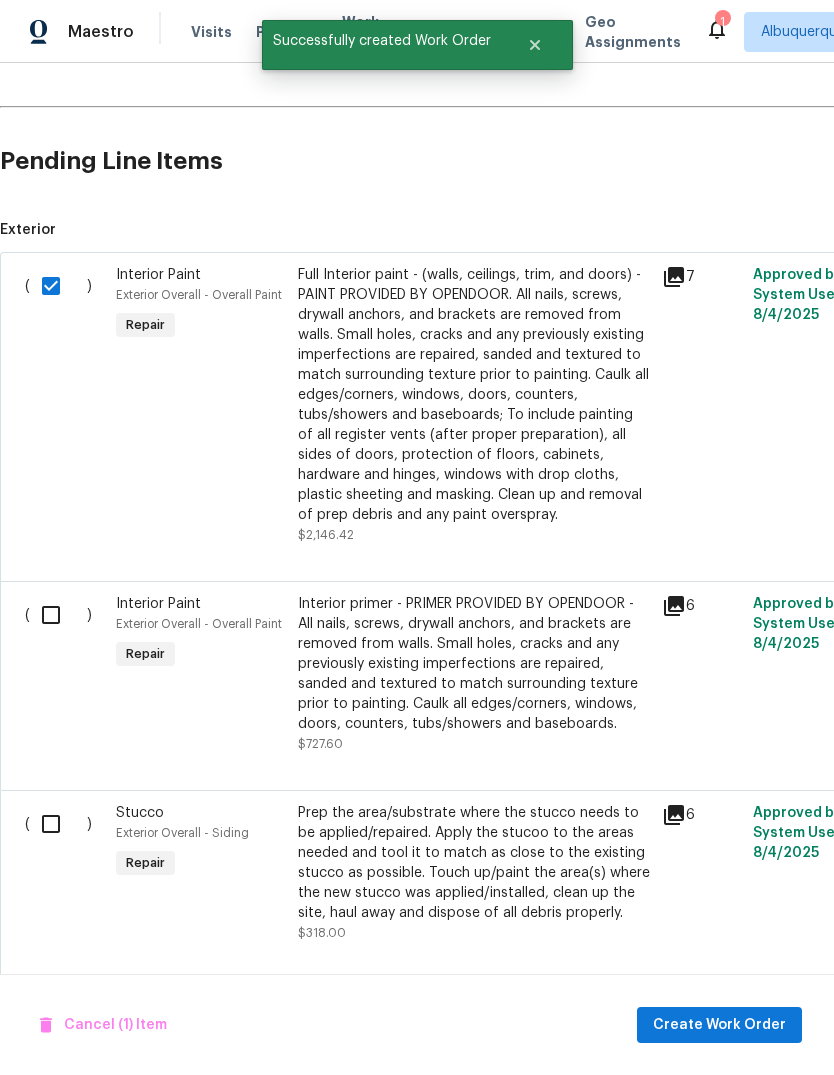 click at bounding box center [58, 615] 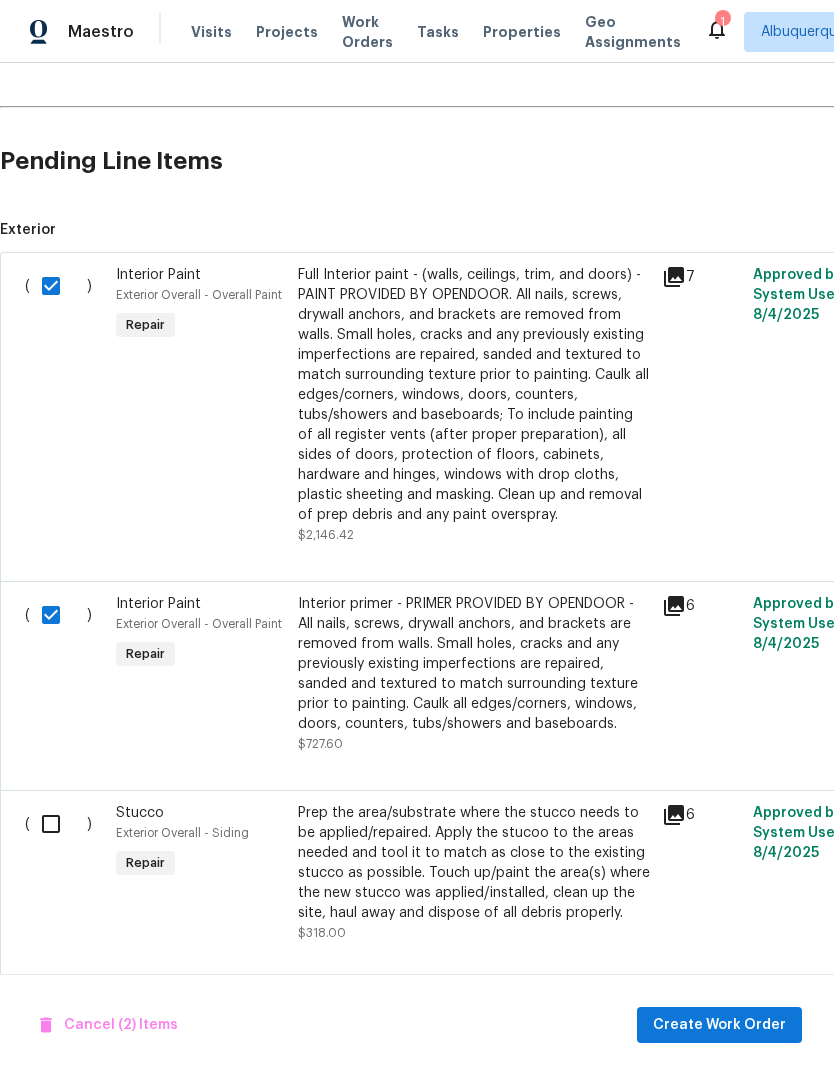 click at bounding box center (58, 824) 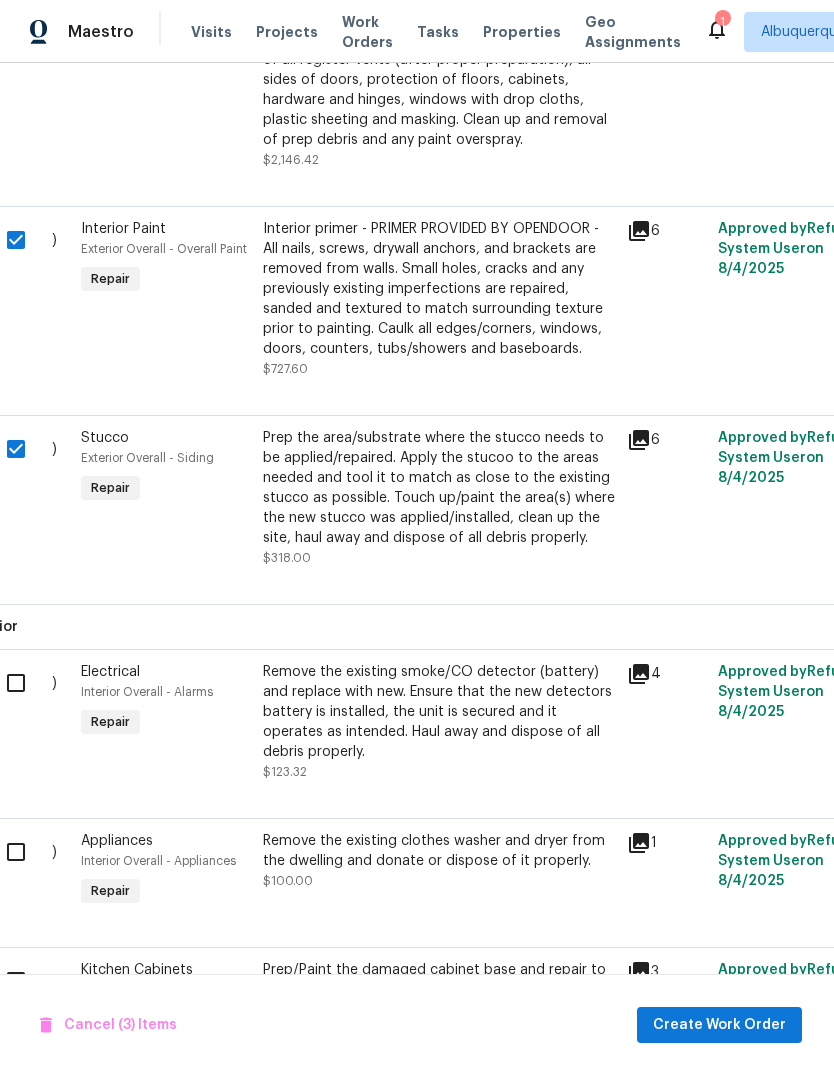 scroll, scrollTop: 1029, scrollLeft: 8, axis: both 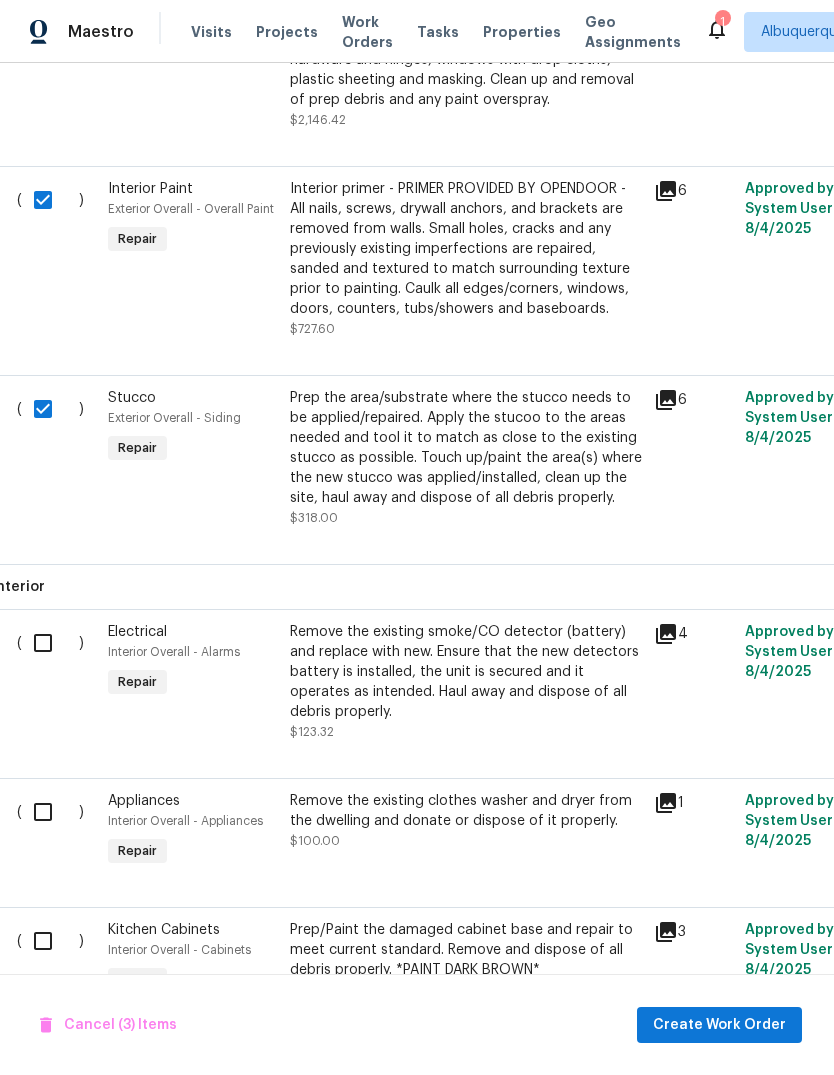 click at bounding box center [50, 643] 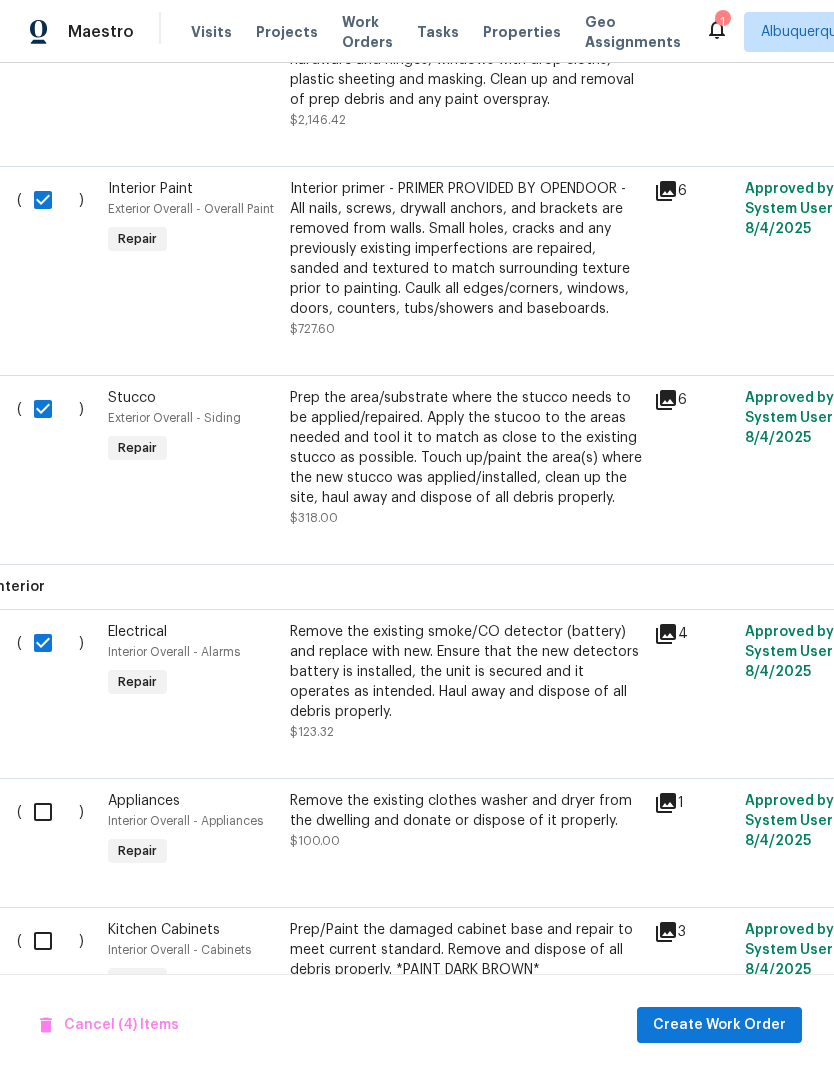 click at bounding box center (50, 812) 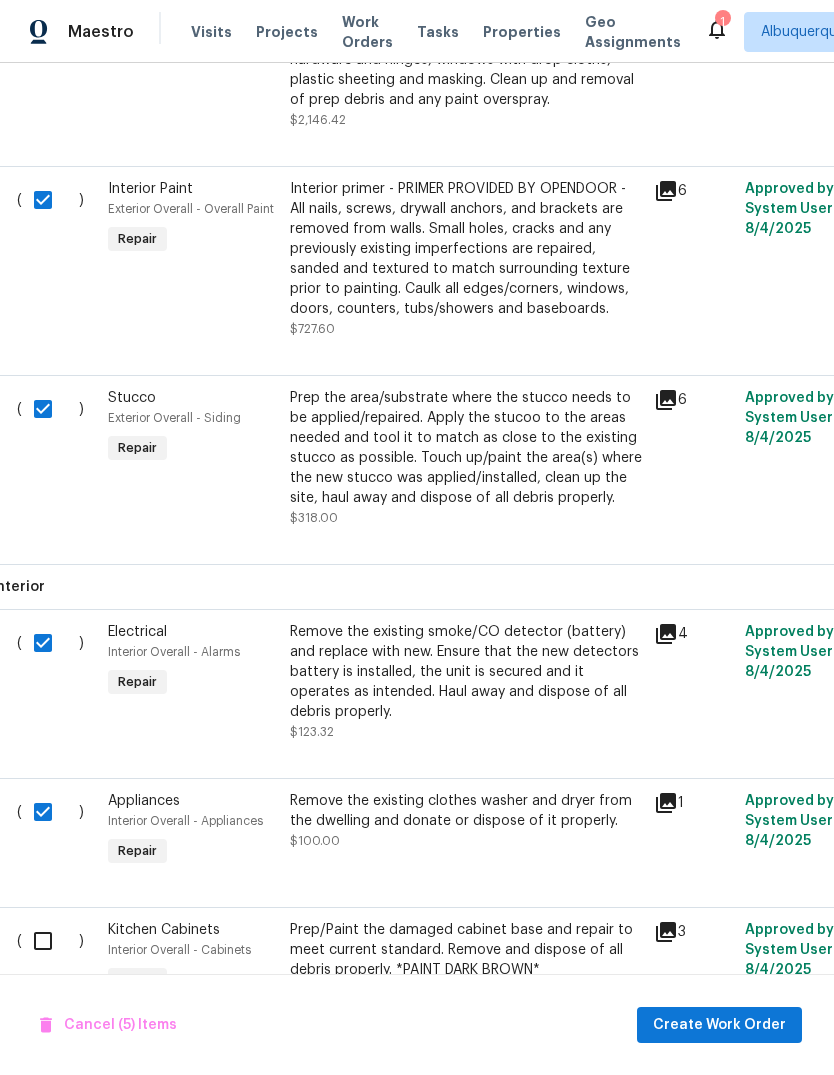 click at bounding box center [50, 941] 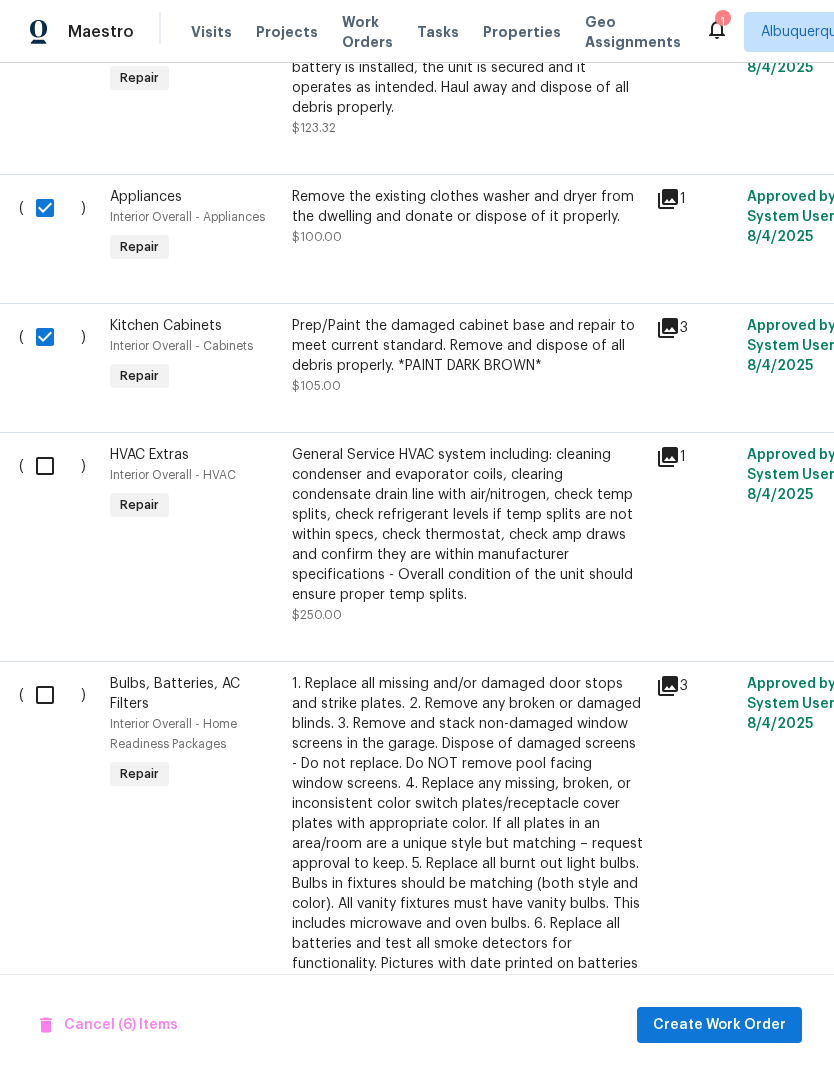 scroll 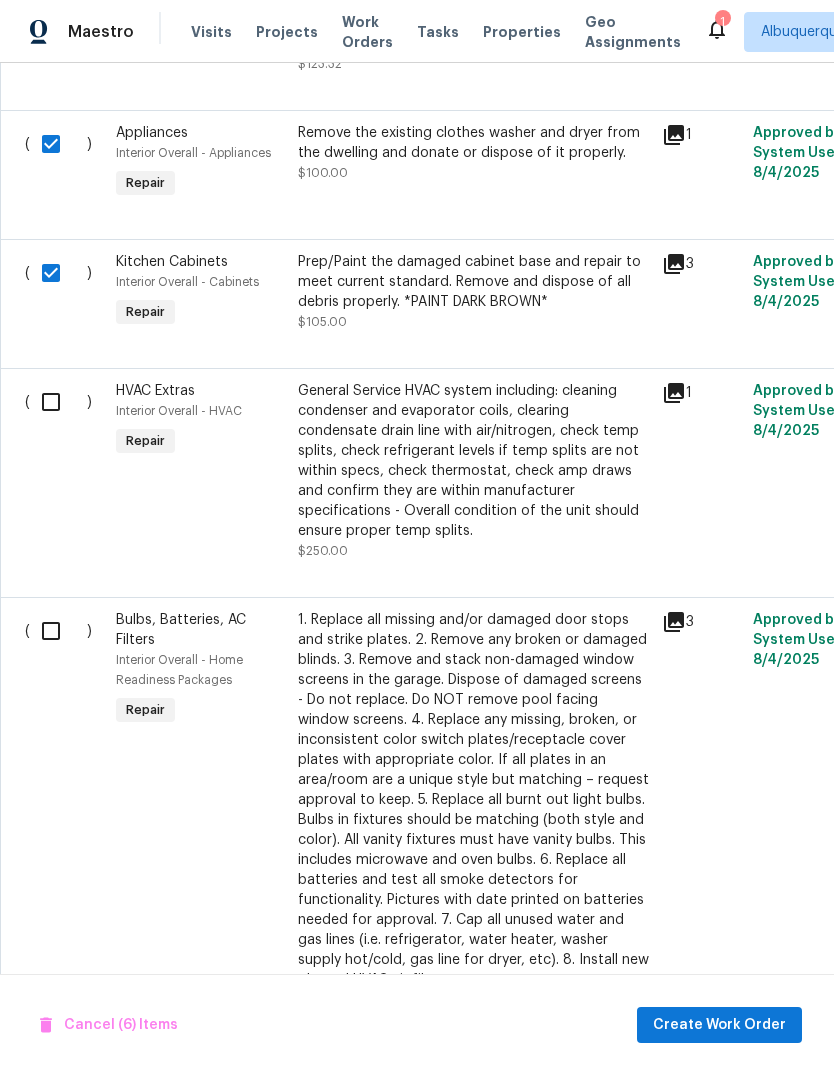 click at bounding box center (58, 402) 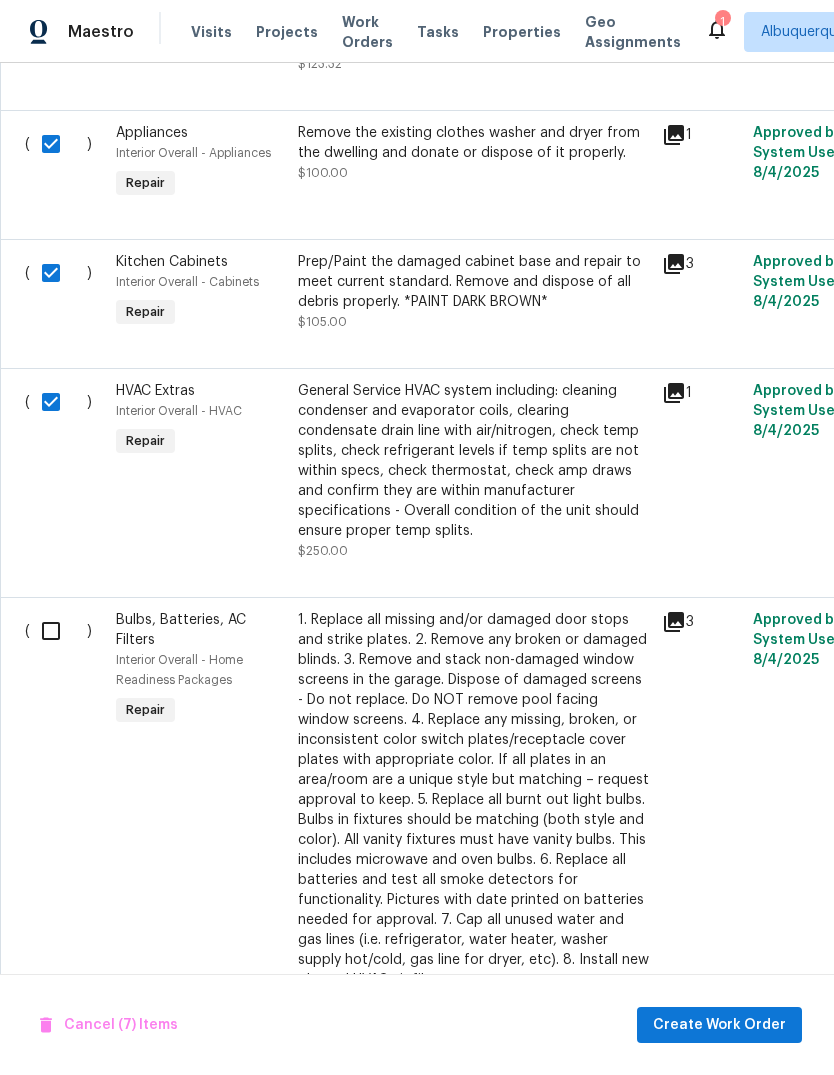 click at bounding box center (58, 631) 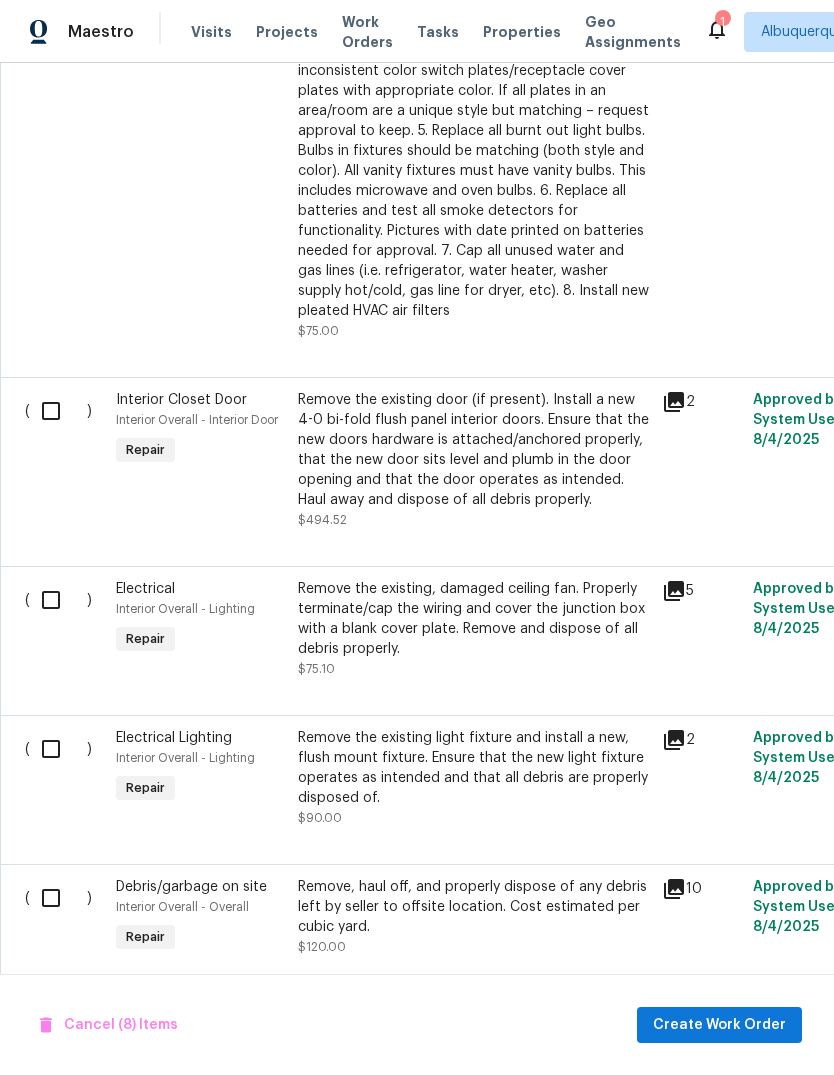 click at bounding box center [58, 411] 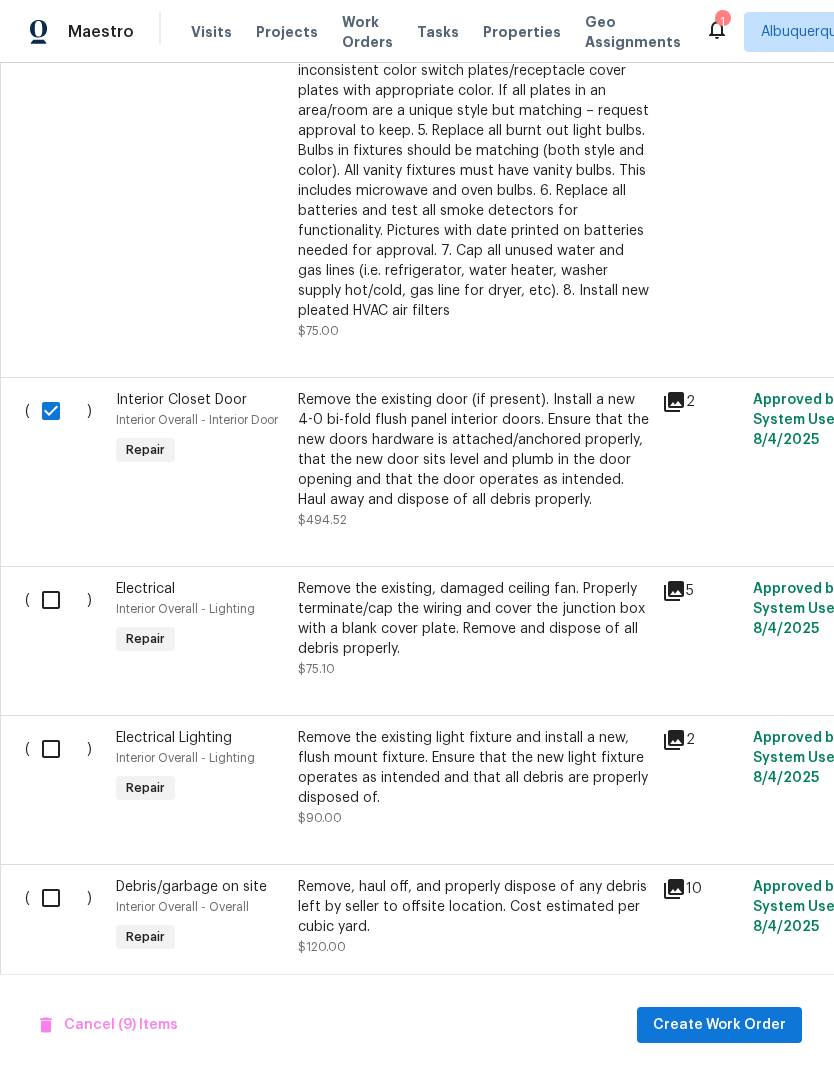 click at bounding box center [58, 600] 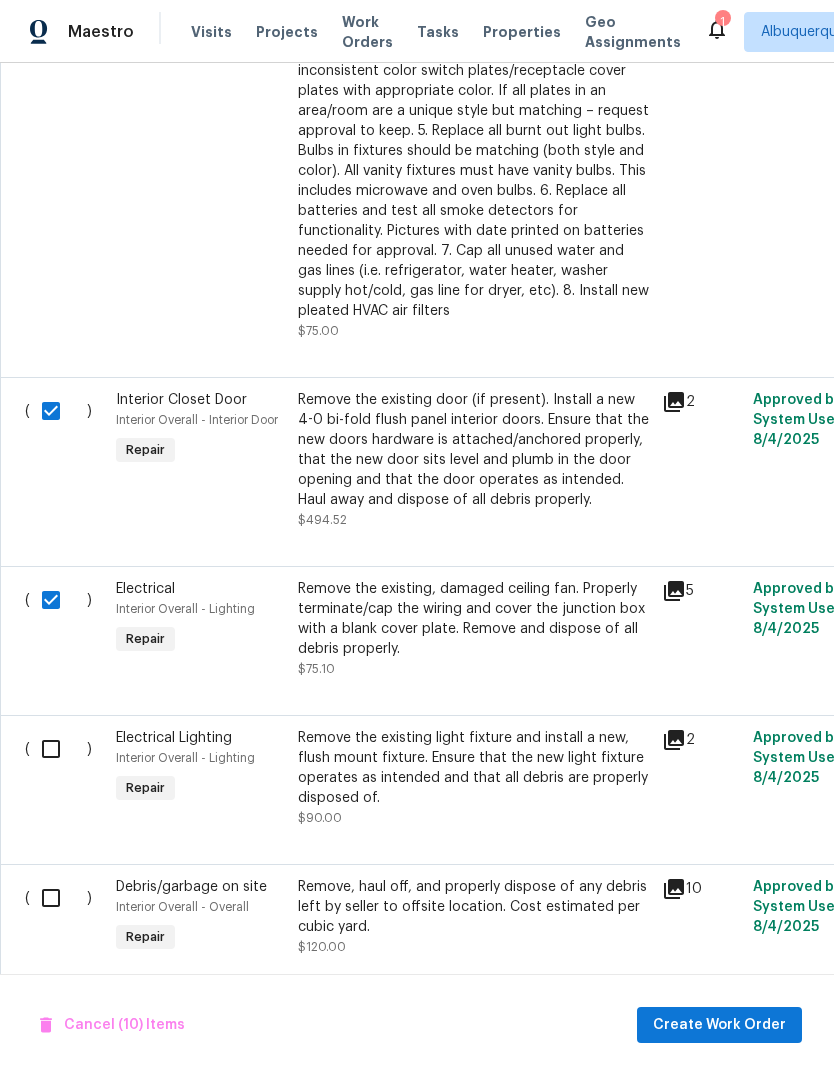 click at bounding box center (58, 749) 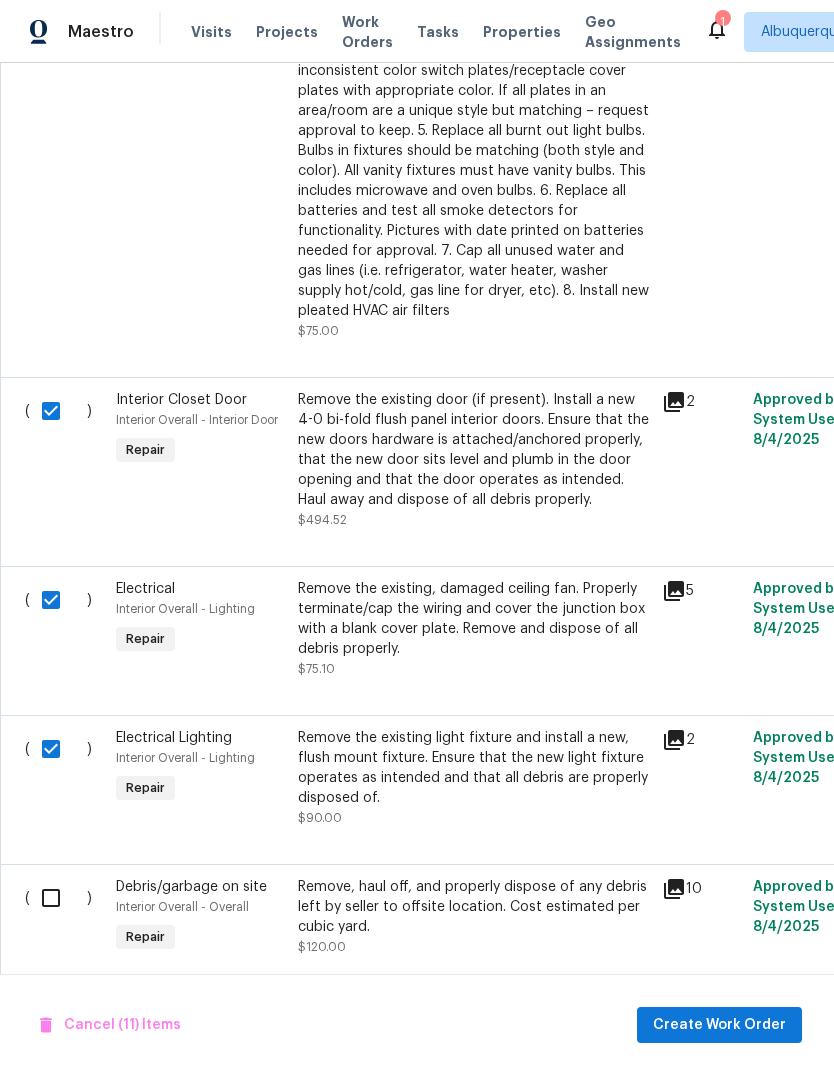 click at bounding box center [58, 898] 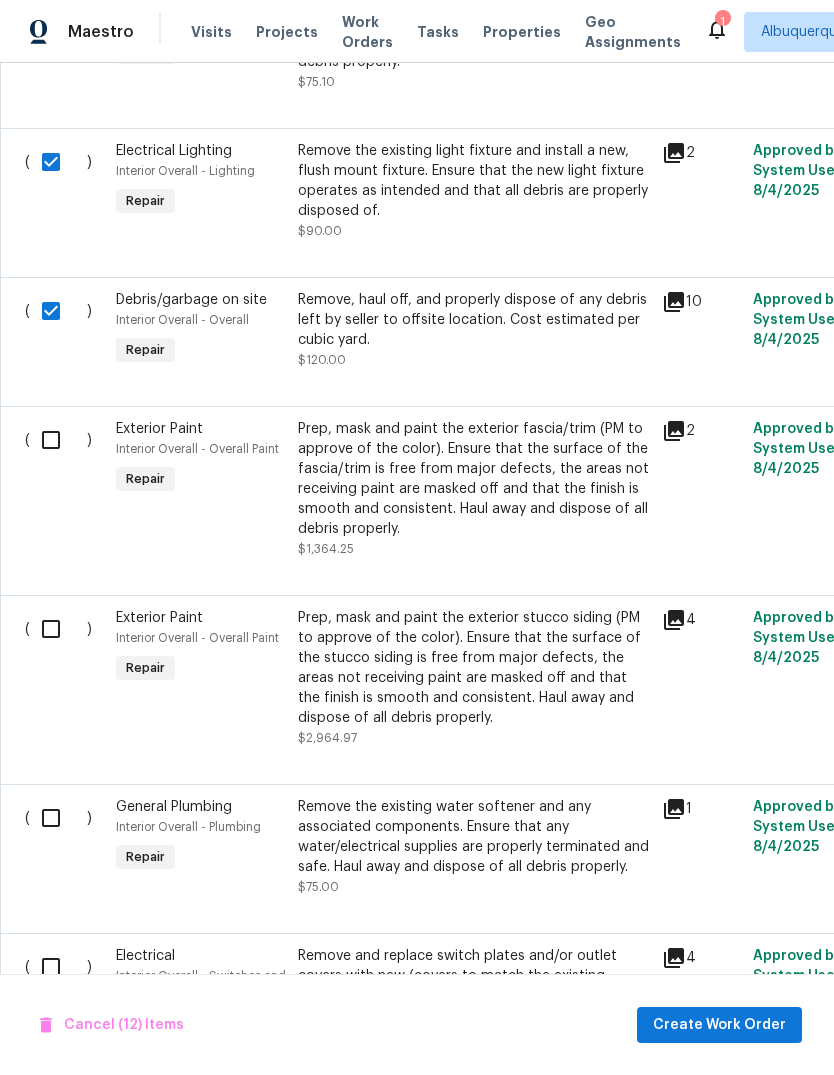 click at bounding box center [58, 440] 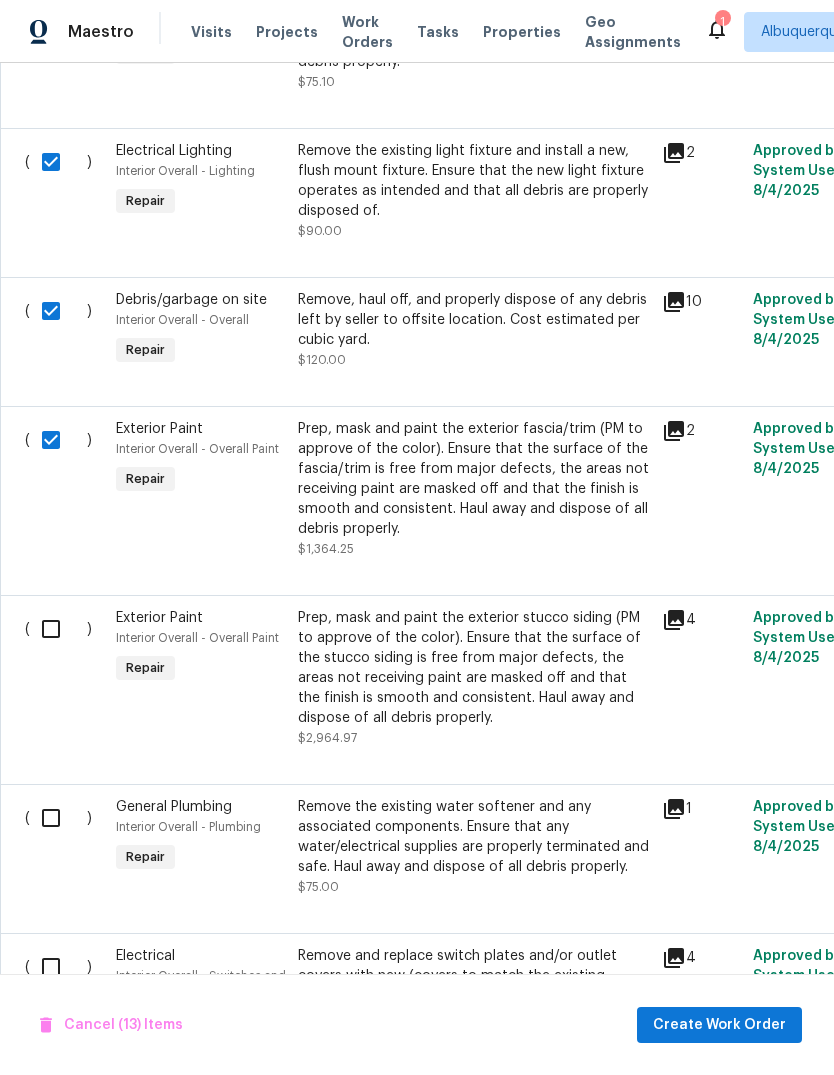 click at bounding box center (58, 629) 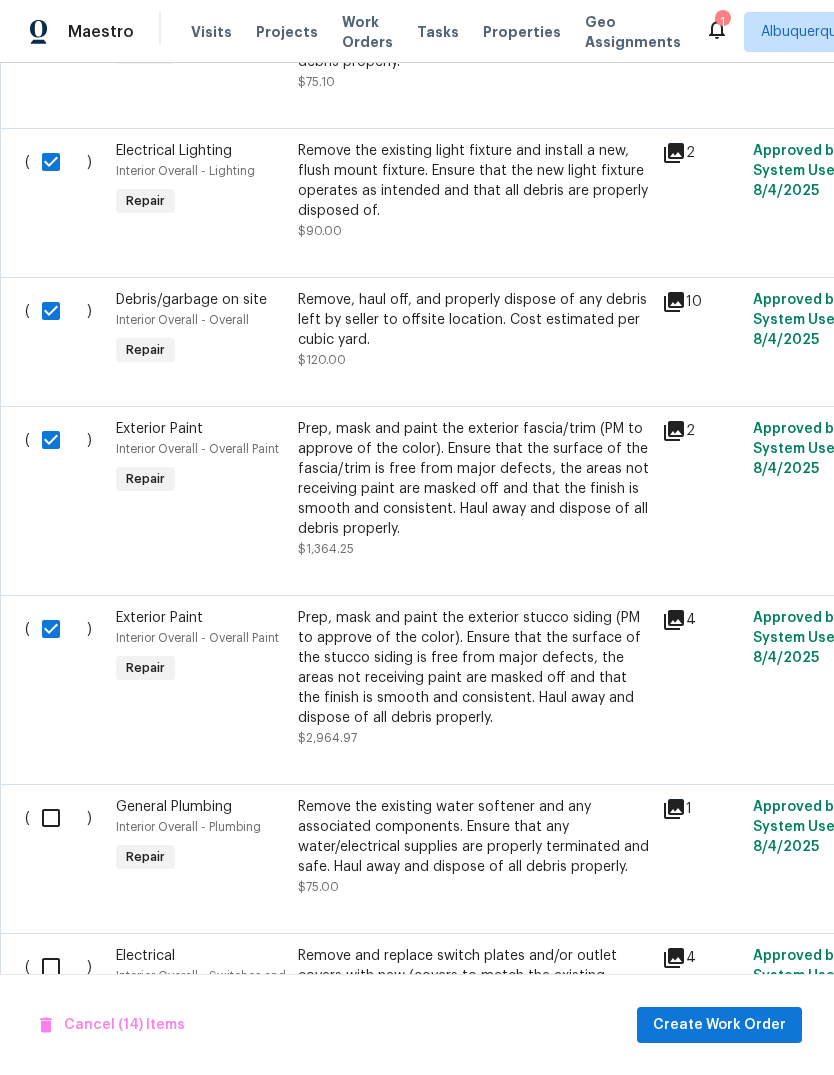 click at bounding box center (58, 818) 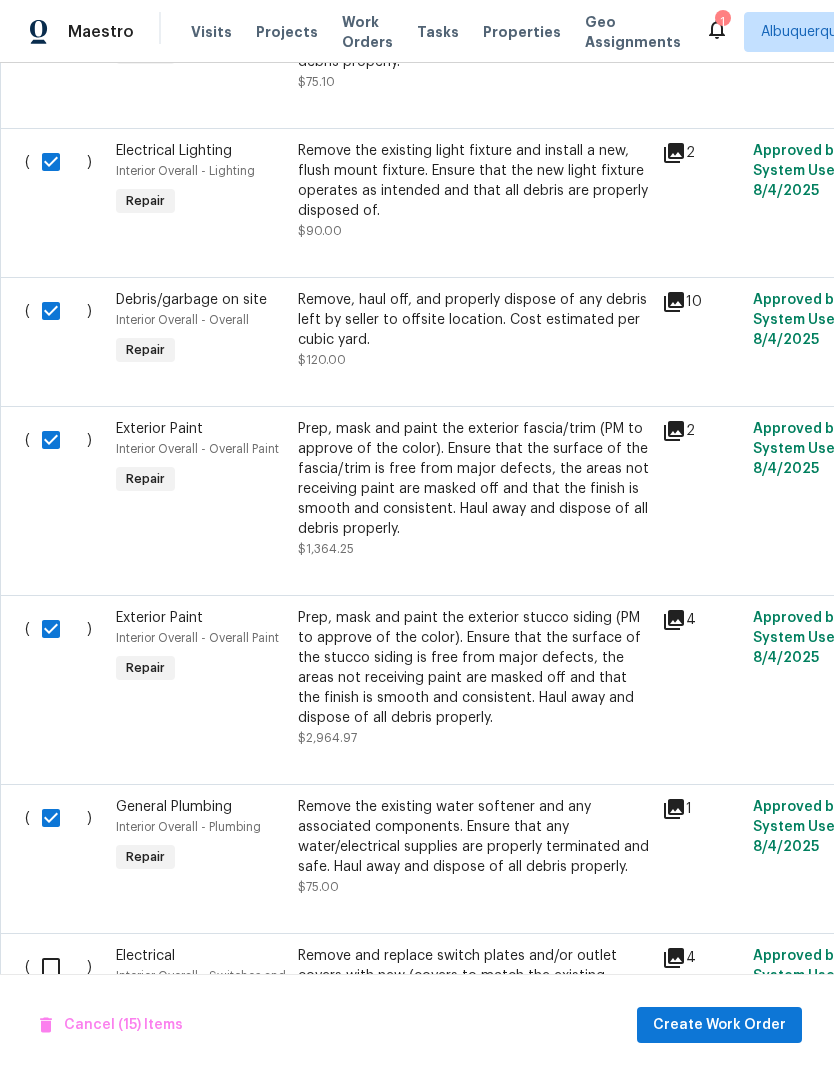 click at bounding box center (58, 967) 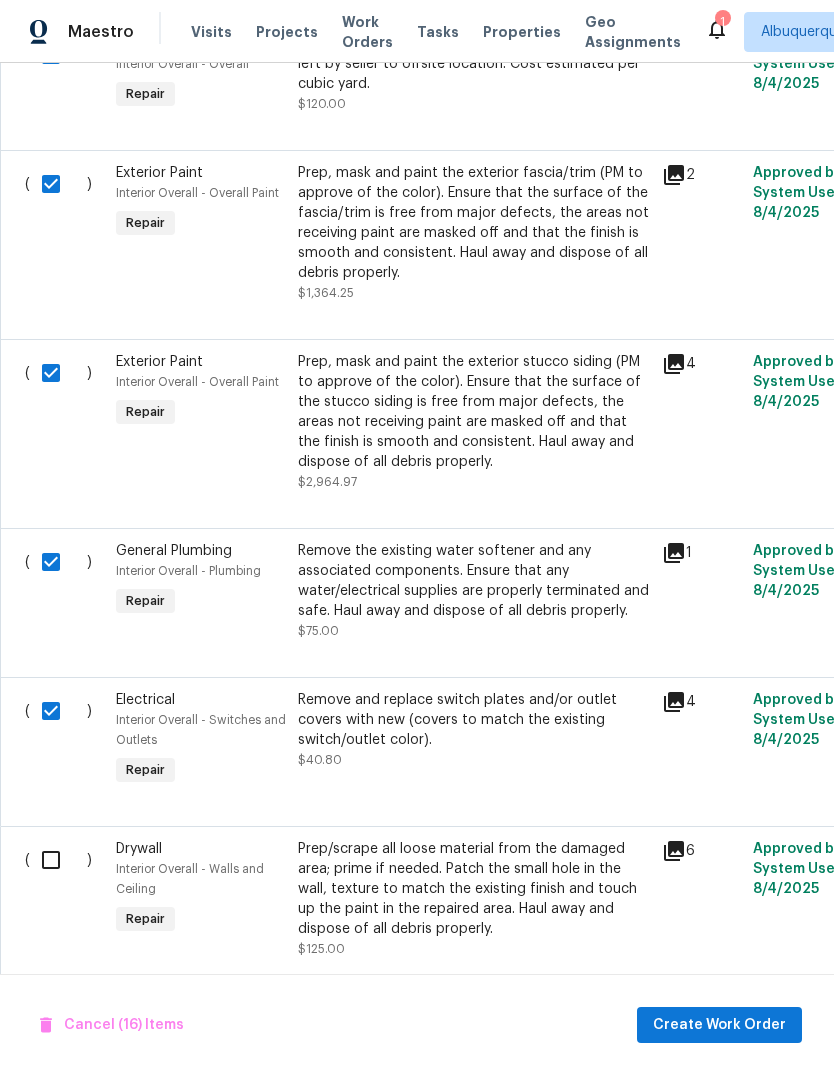 scroll, scrollTop: 3208, scrollLeft: 0, axis: vertical 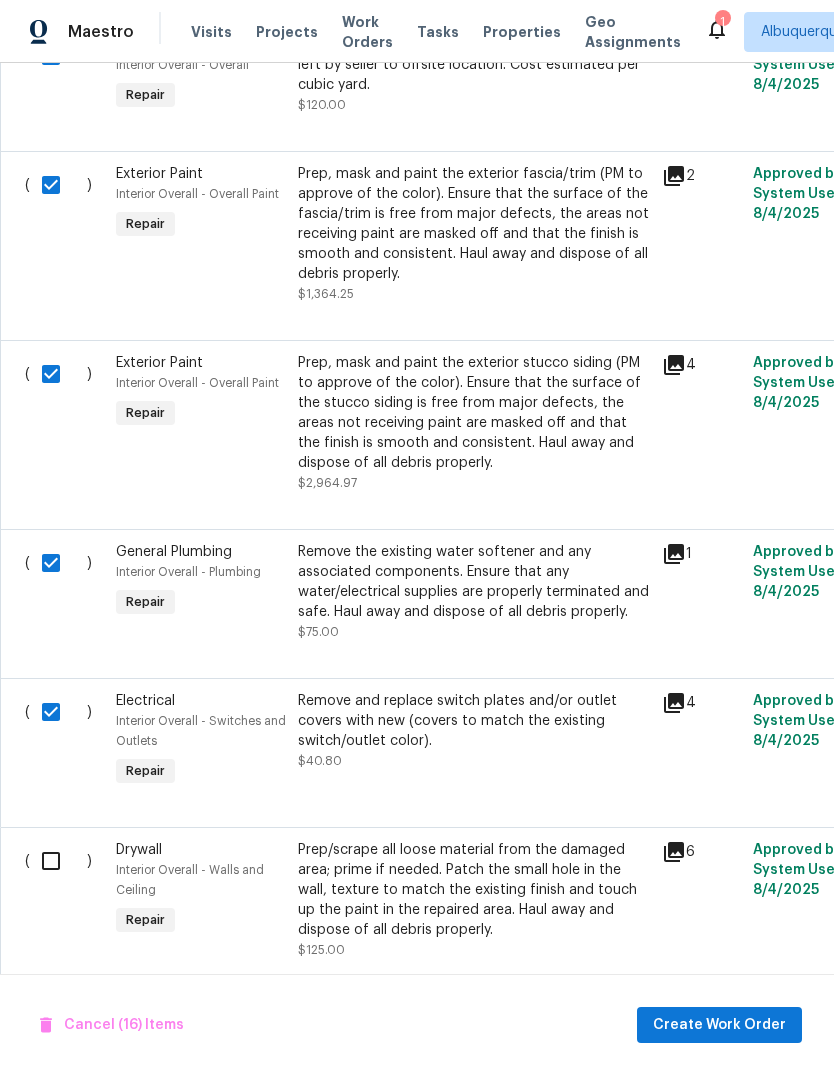 click at bounding box center [58, 861] 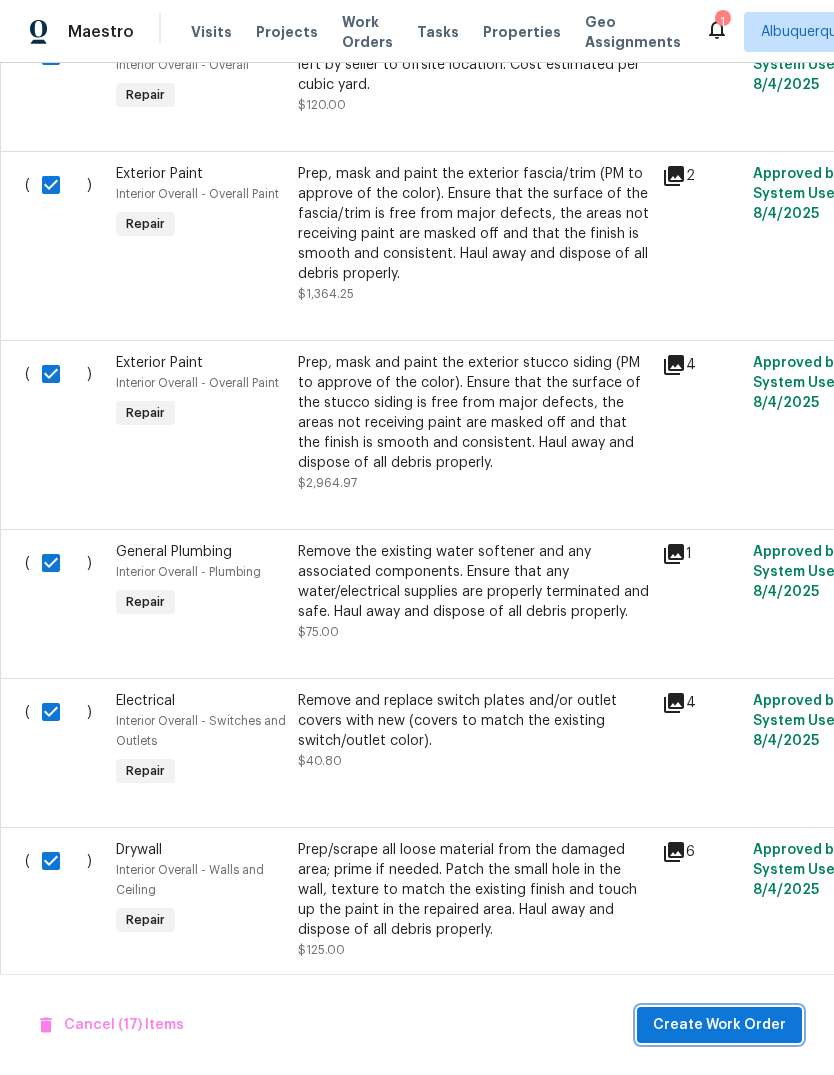 click on "Create Work Order" at bounding box center [719, 1025] 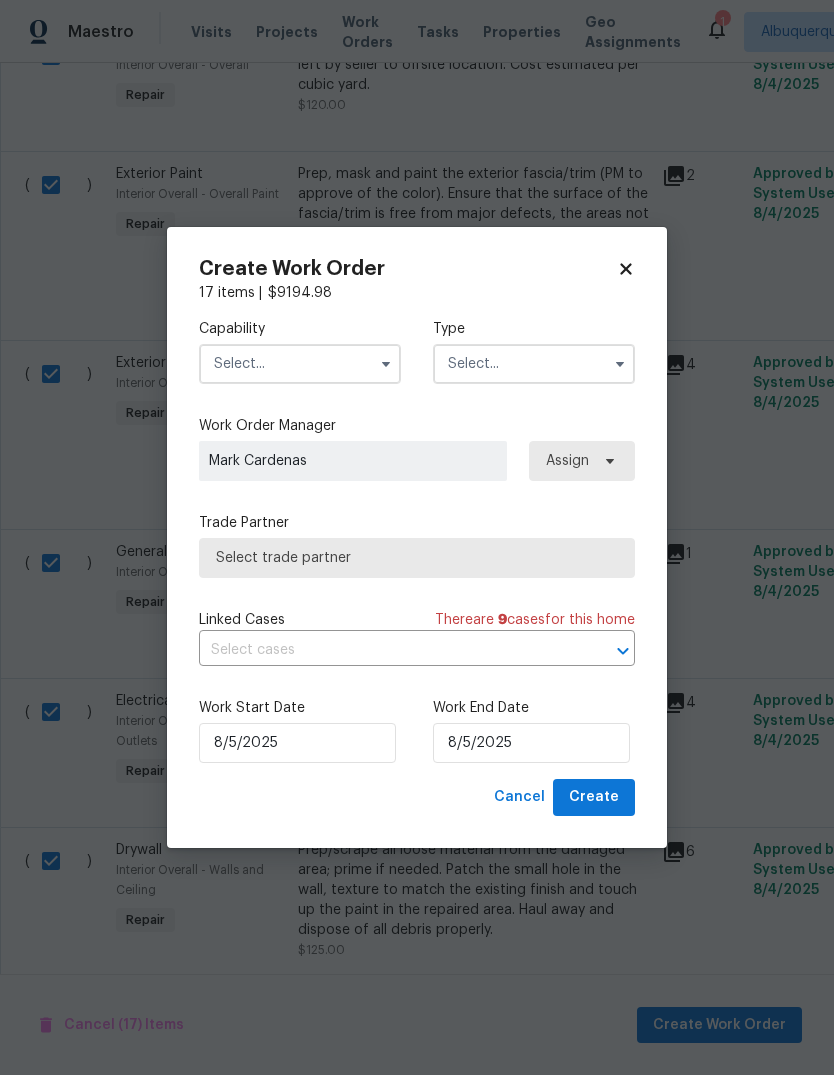 click at bounding box center [300, 364] 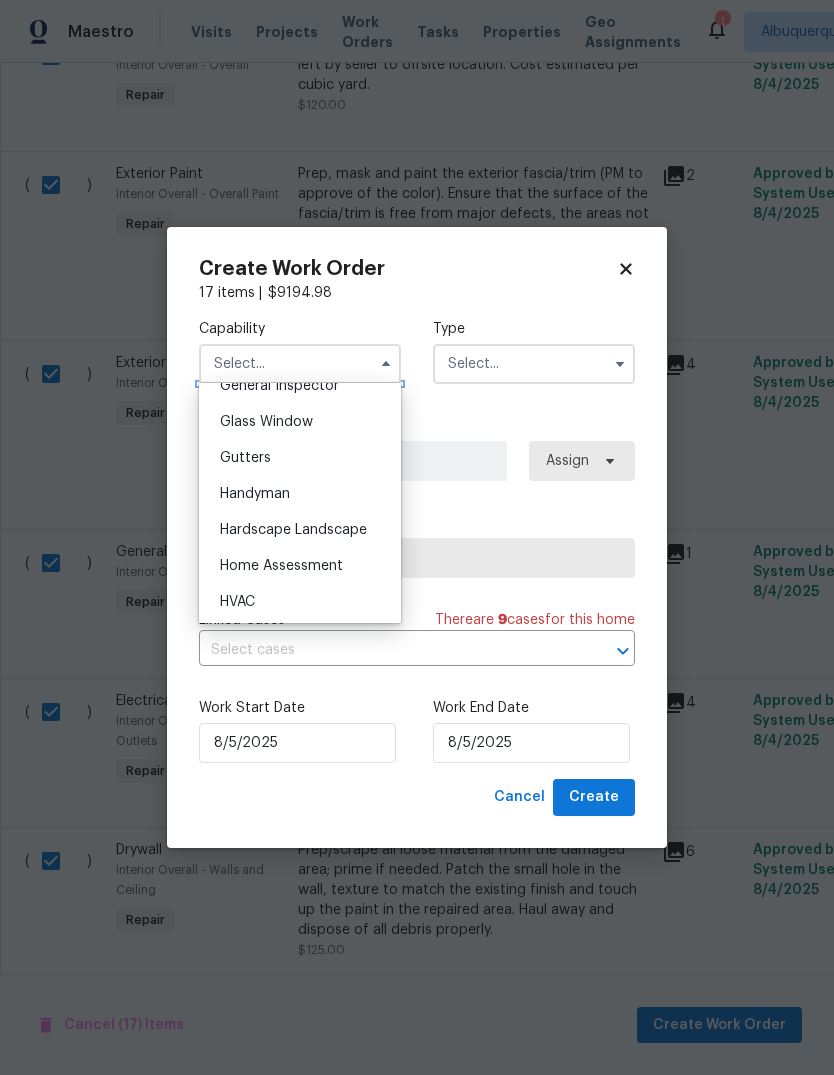 scroll, scrollTop: 1056, scrollLeft: 0, axis: vertical 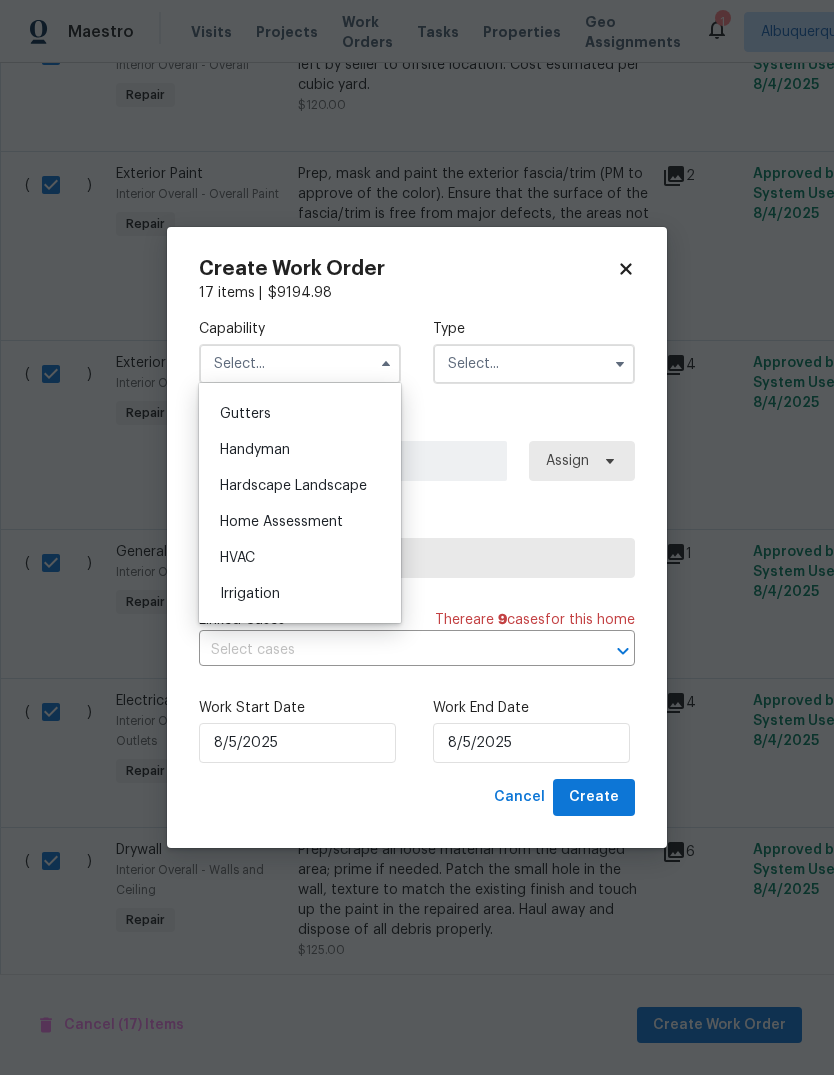click on "Handyman" at bounding box center (300, 450) 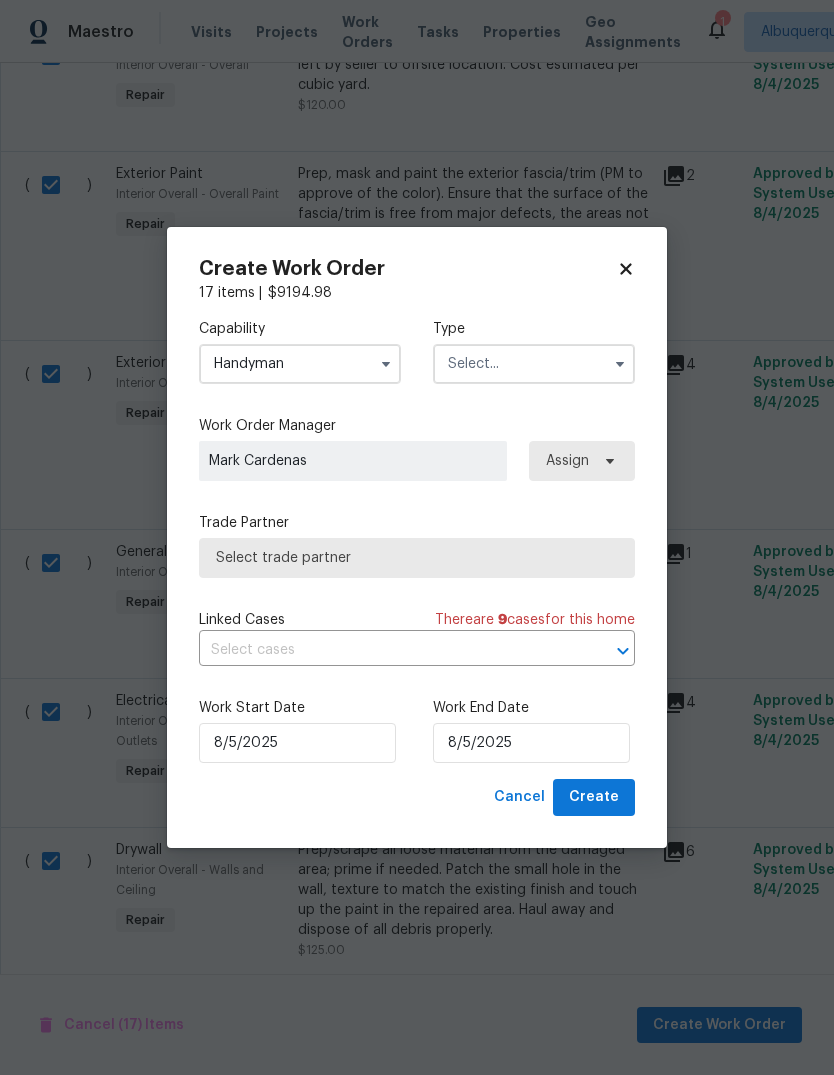 click at bounding box center (534, 364) 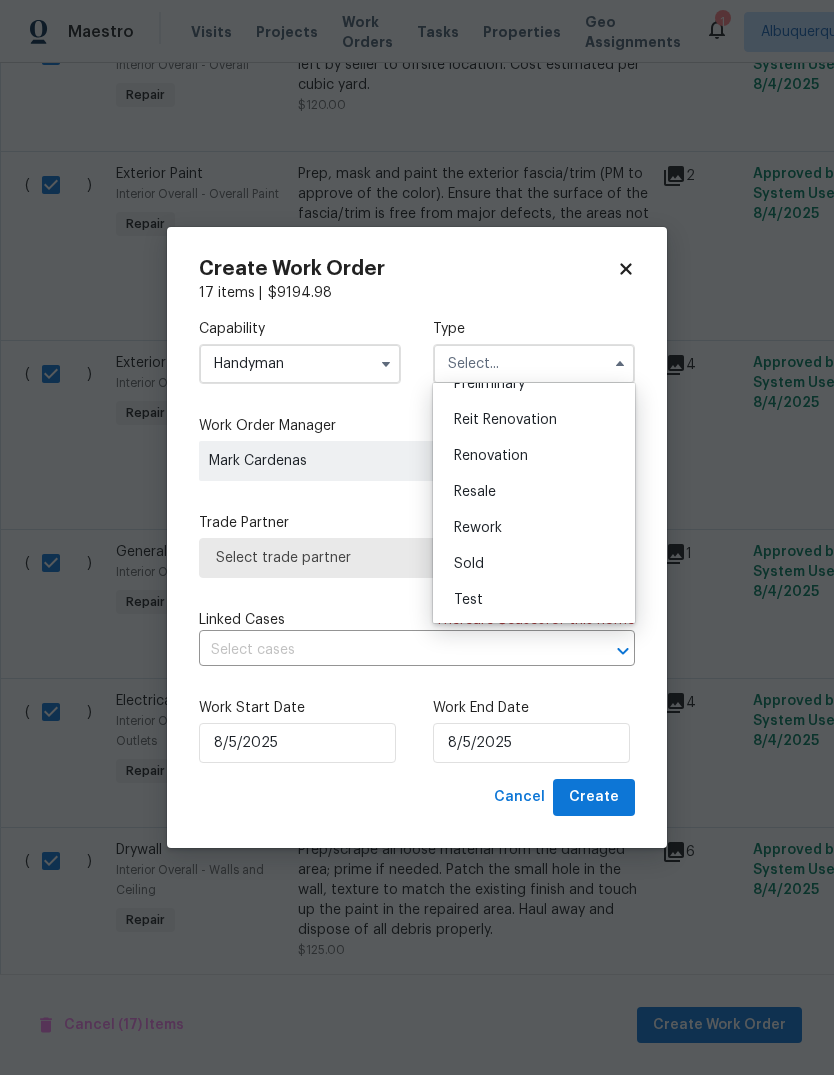 scroll, scrollTop: 454, scrollLeft: 0, axis: vertical 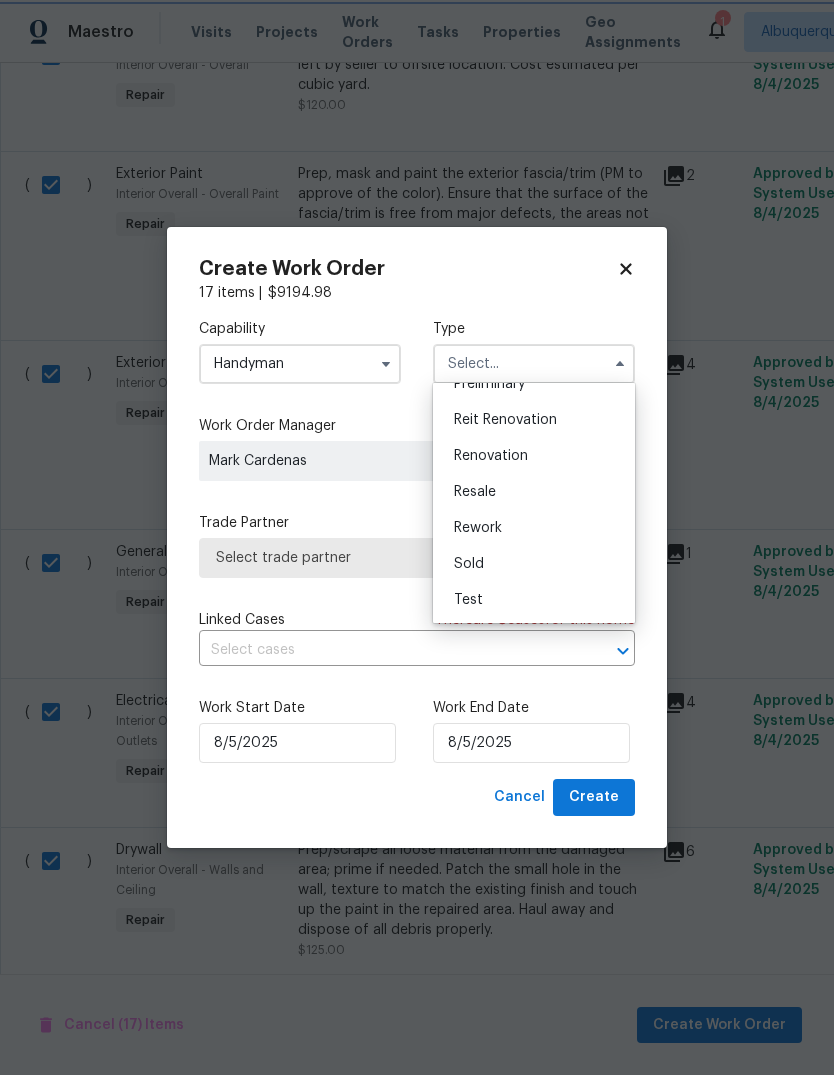 type on "Renovation" 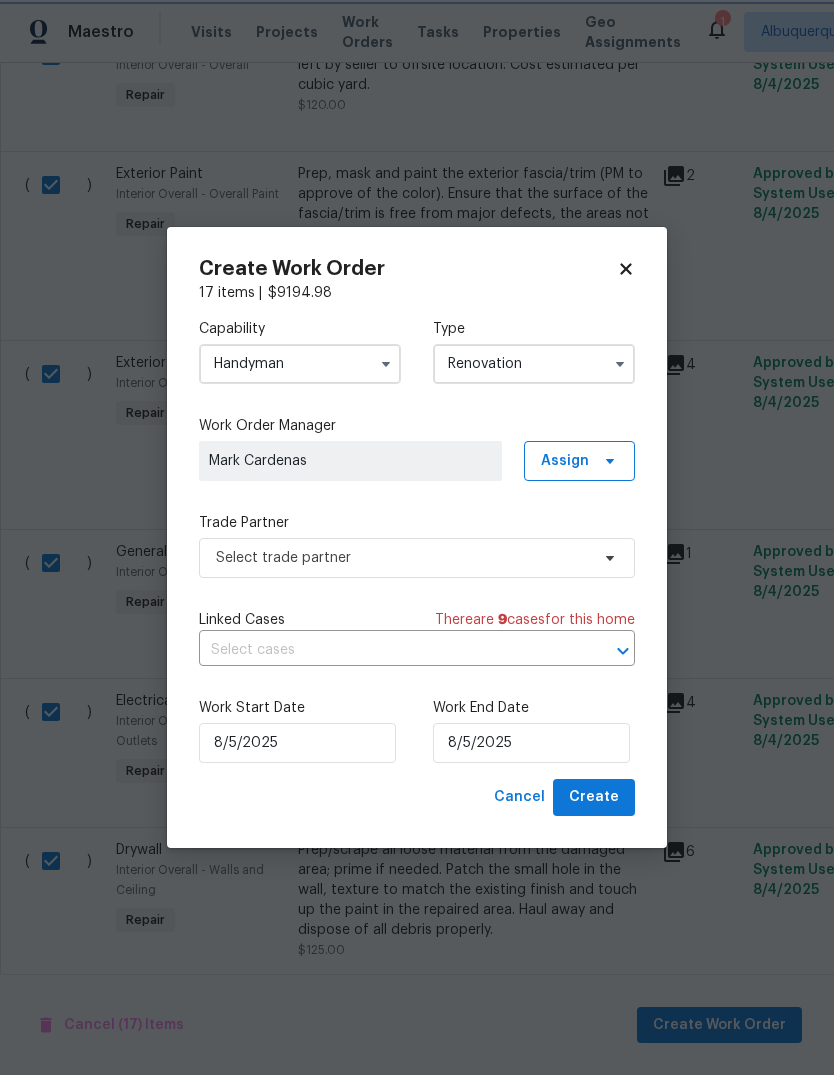 scroll, scrollTop: 0, scrollLeft: 0, axis: both 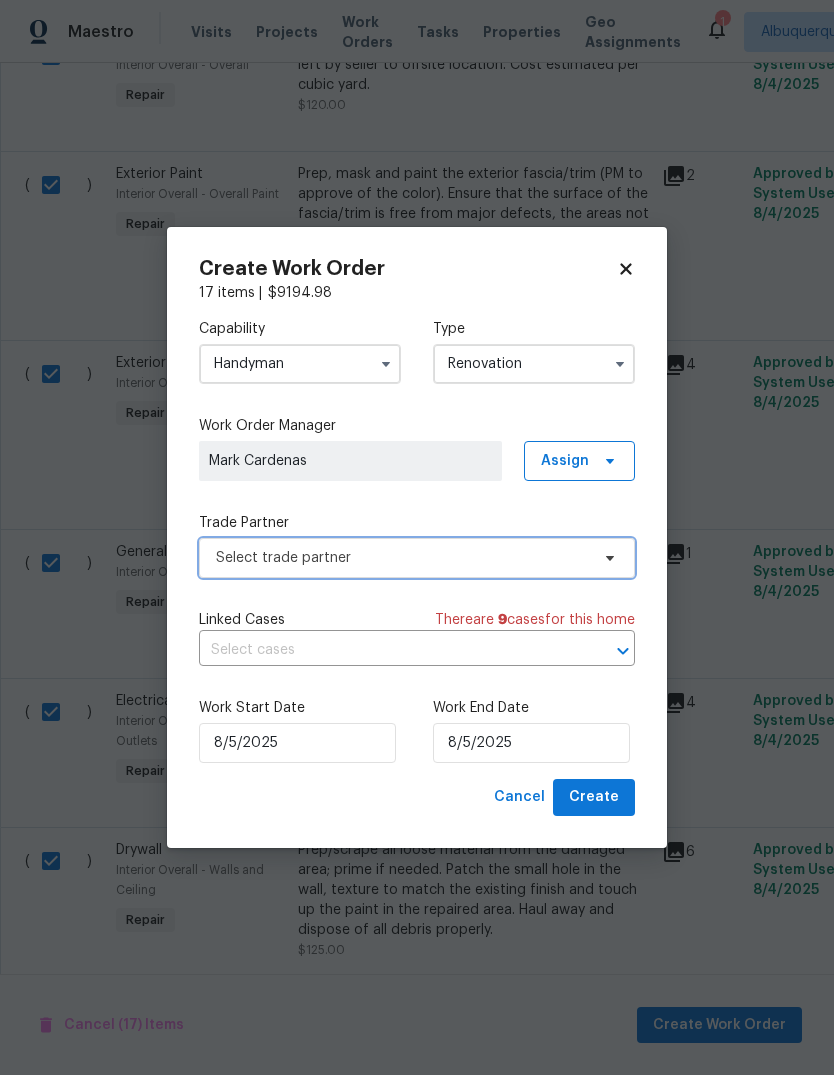click on "Select trade partner" at bounding box center [402, 558] 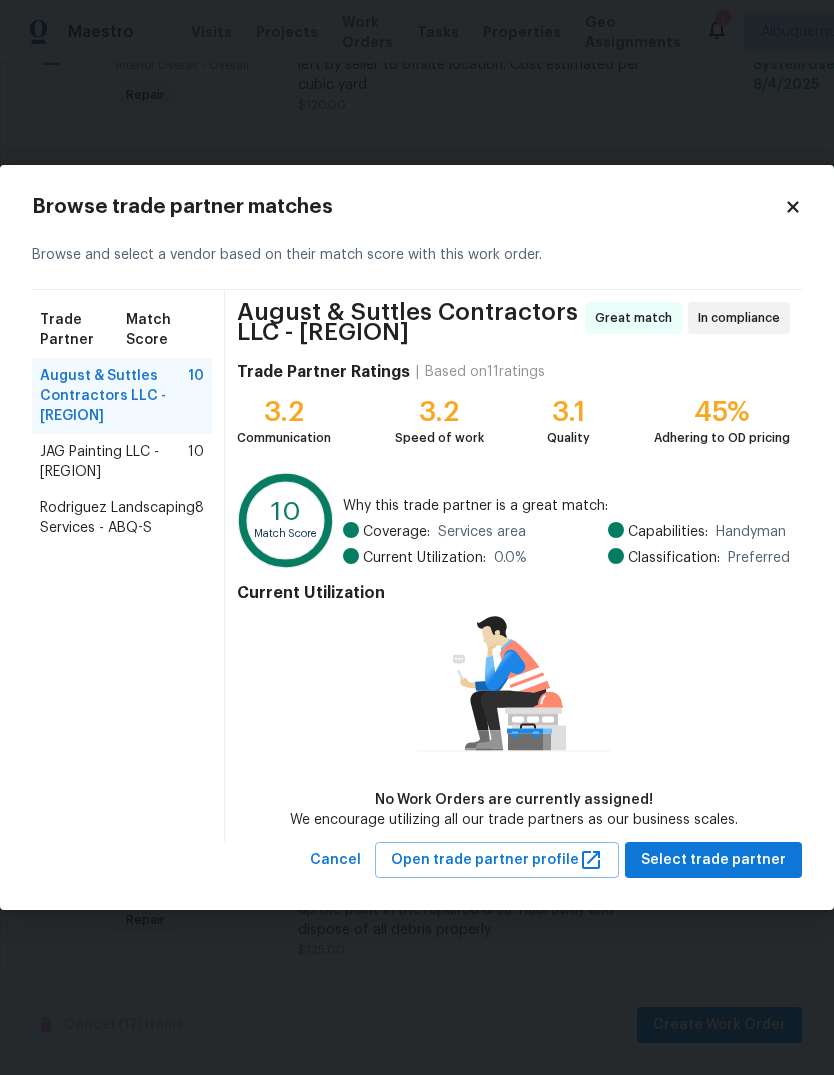 click on "Rodriguez Landscaping Services - ABQ-S" at bounding box center (117, 518) 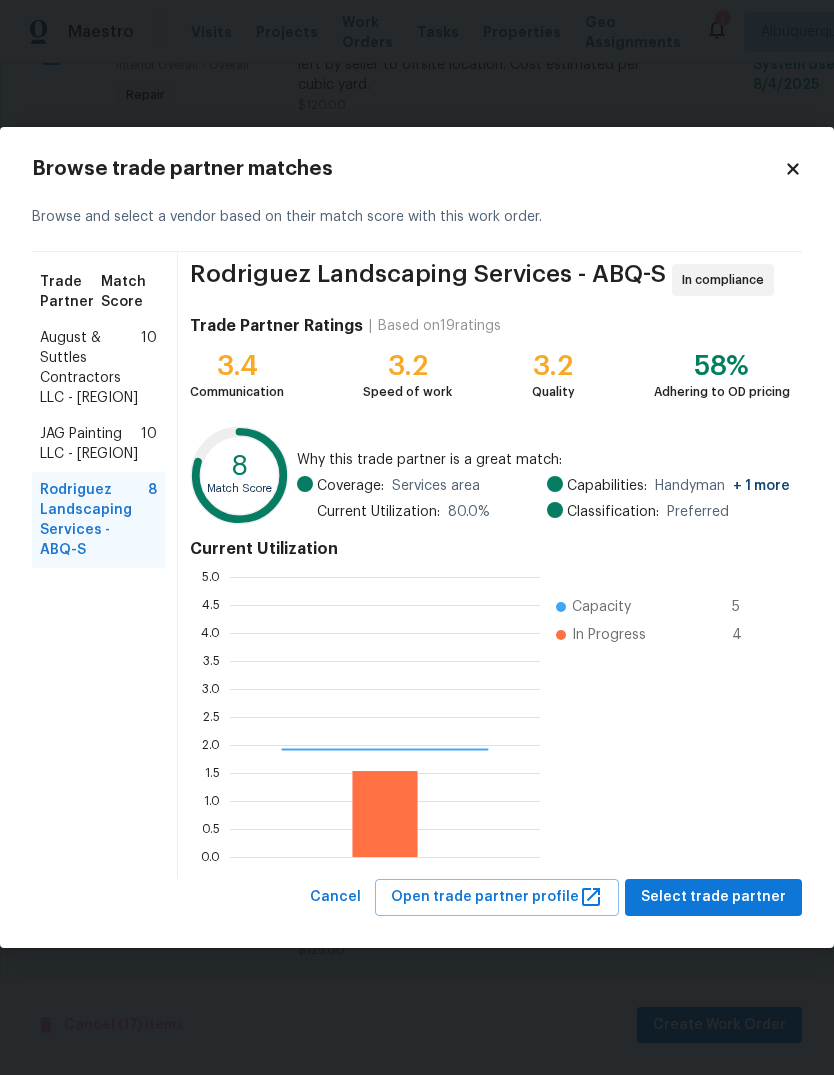 scroll, scrollTop: 2, scrollLeft: 2, axis: both 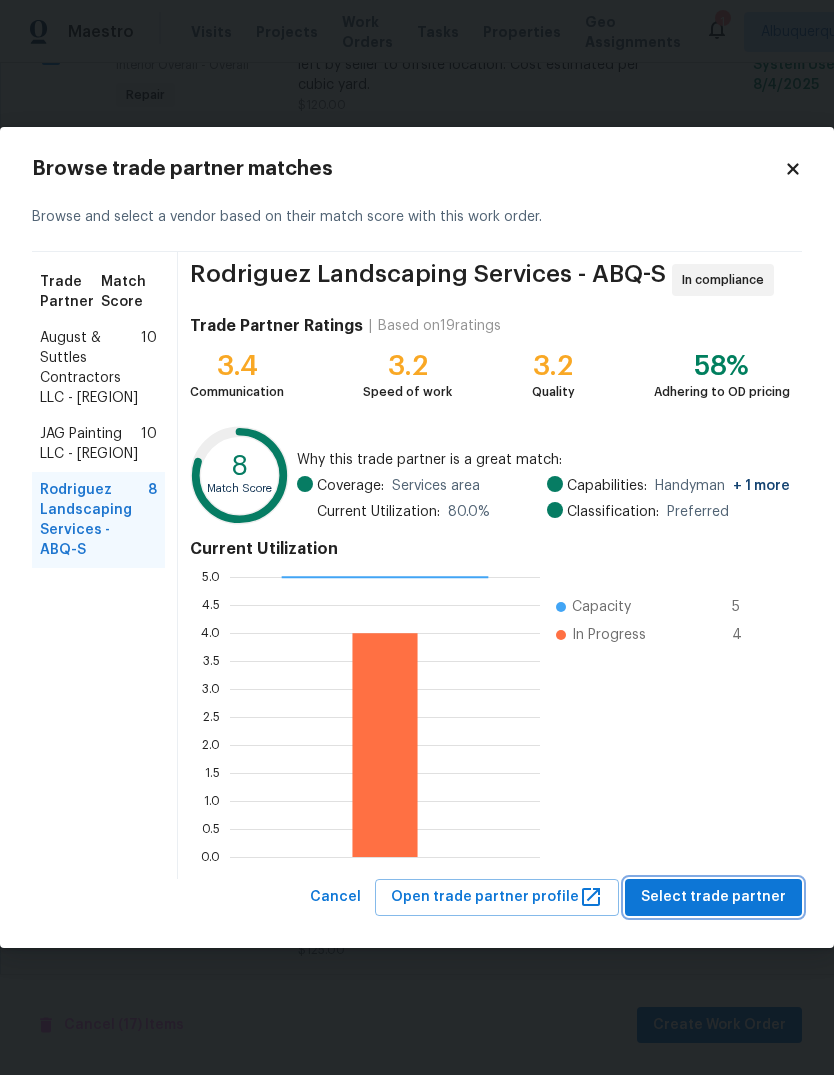 click on "Select trade partner" at bounding box center (713, 897) 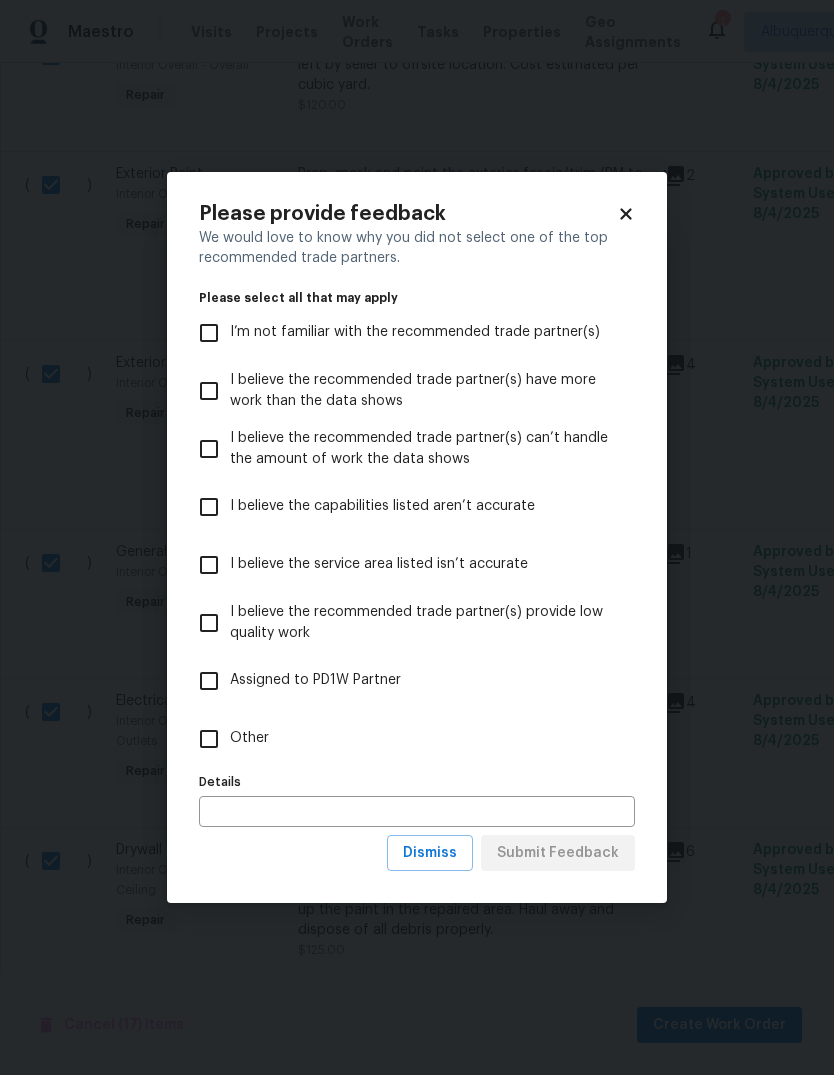 click on "I believe the recommended trade partner(s) provide low quality work" at bounding box center (209, 623) 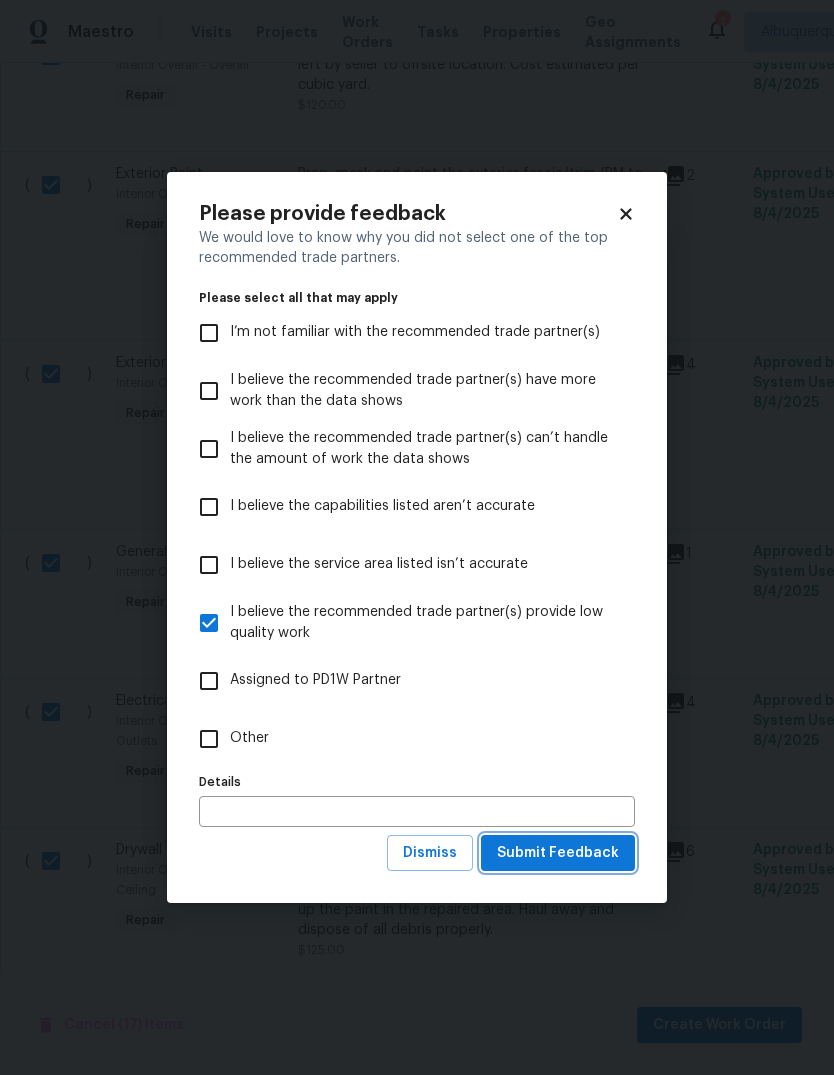 click on "Submit Feedback" at bounding box center (558, 853) 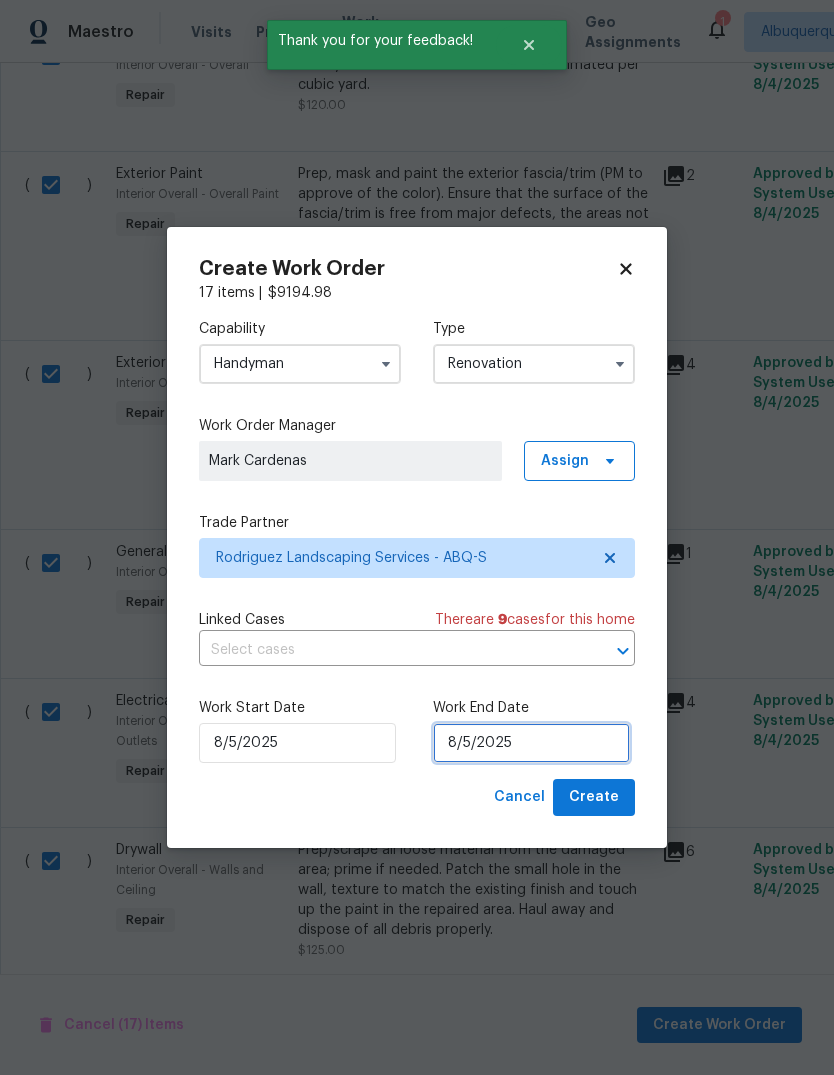 click on "8/5/2025" at bounding box center (531, 743) 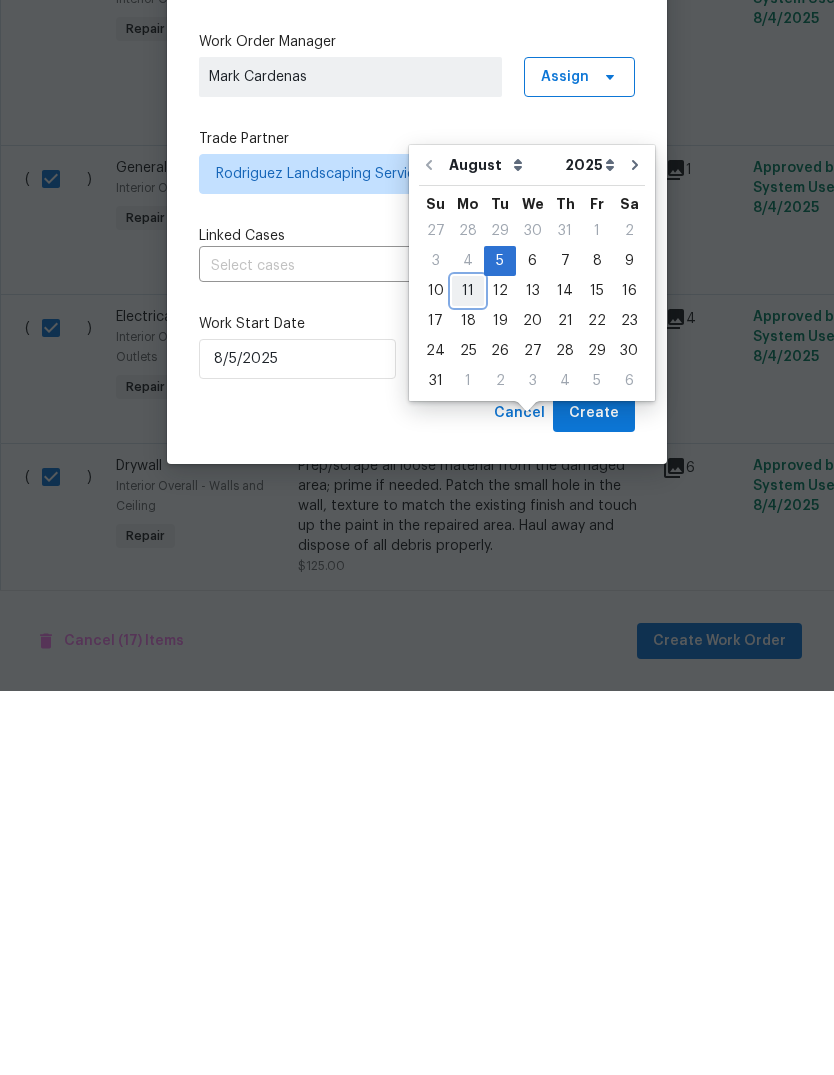 click on "11" at bounding box center (468, 675) 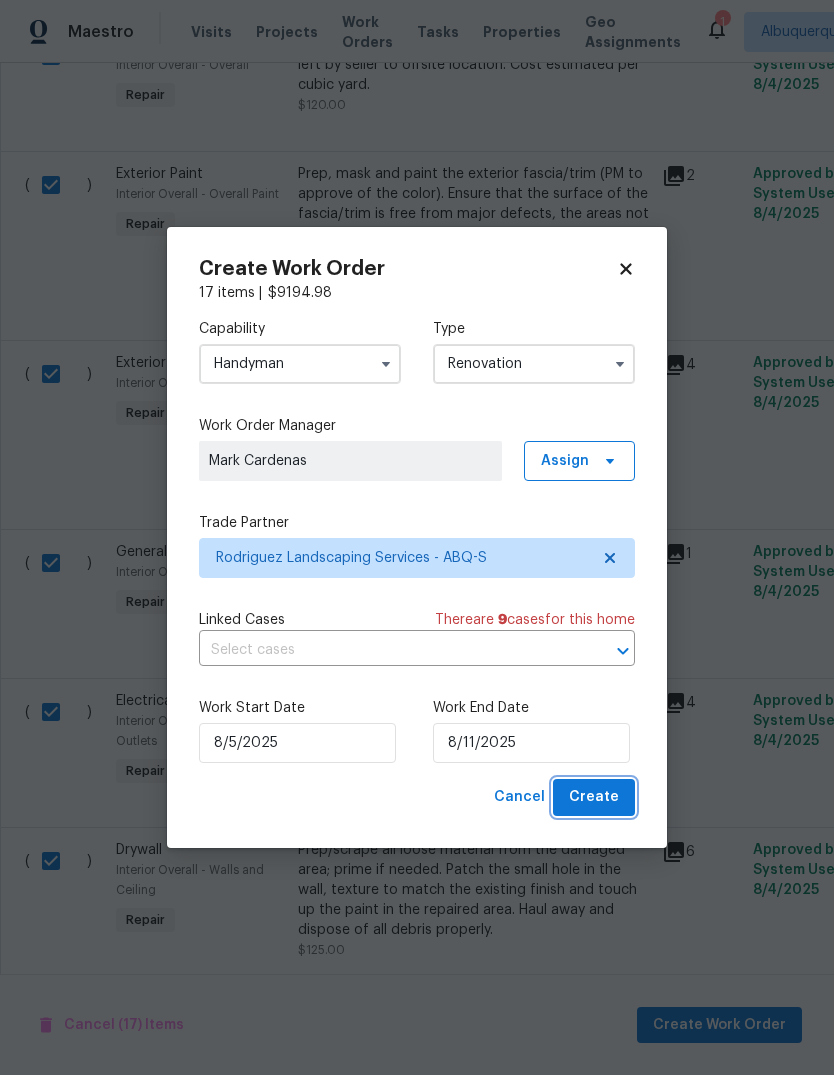 click on "Create" at bounding box center [594, 797] 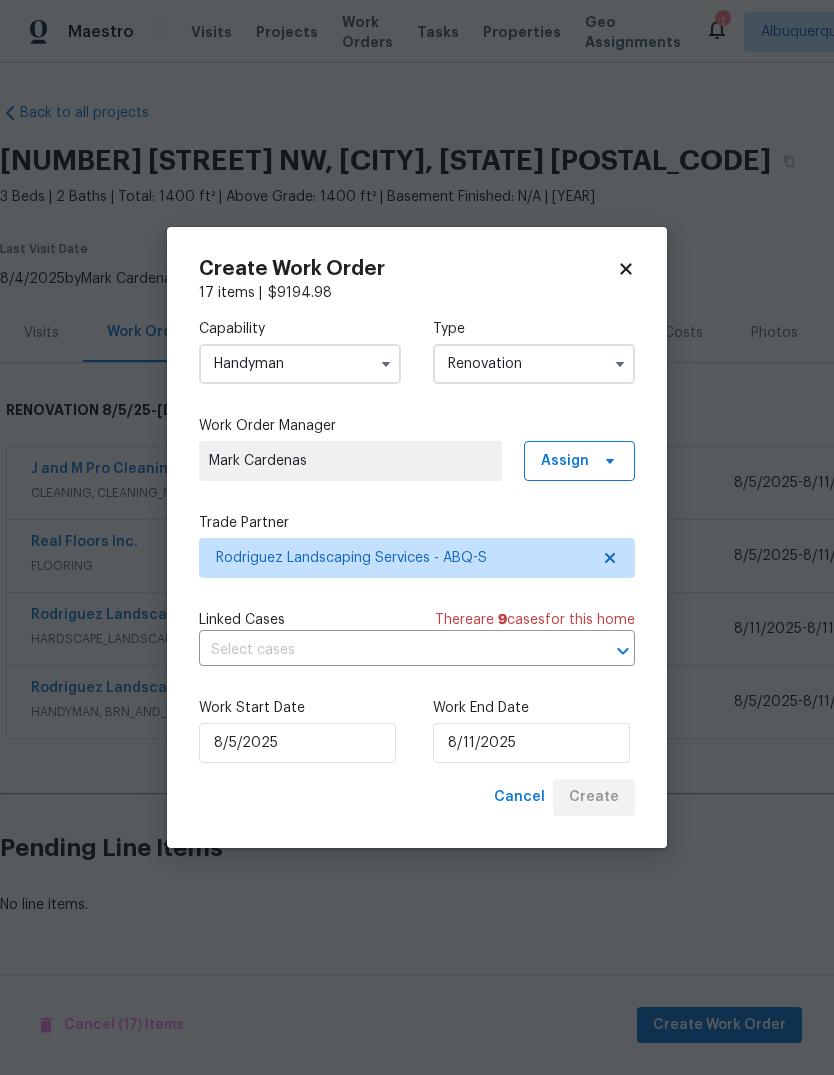 scroll, scrollTop: 0, scrollLeft: 0, axis: both 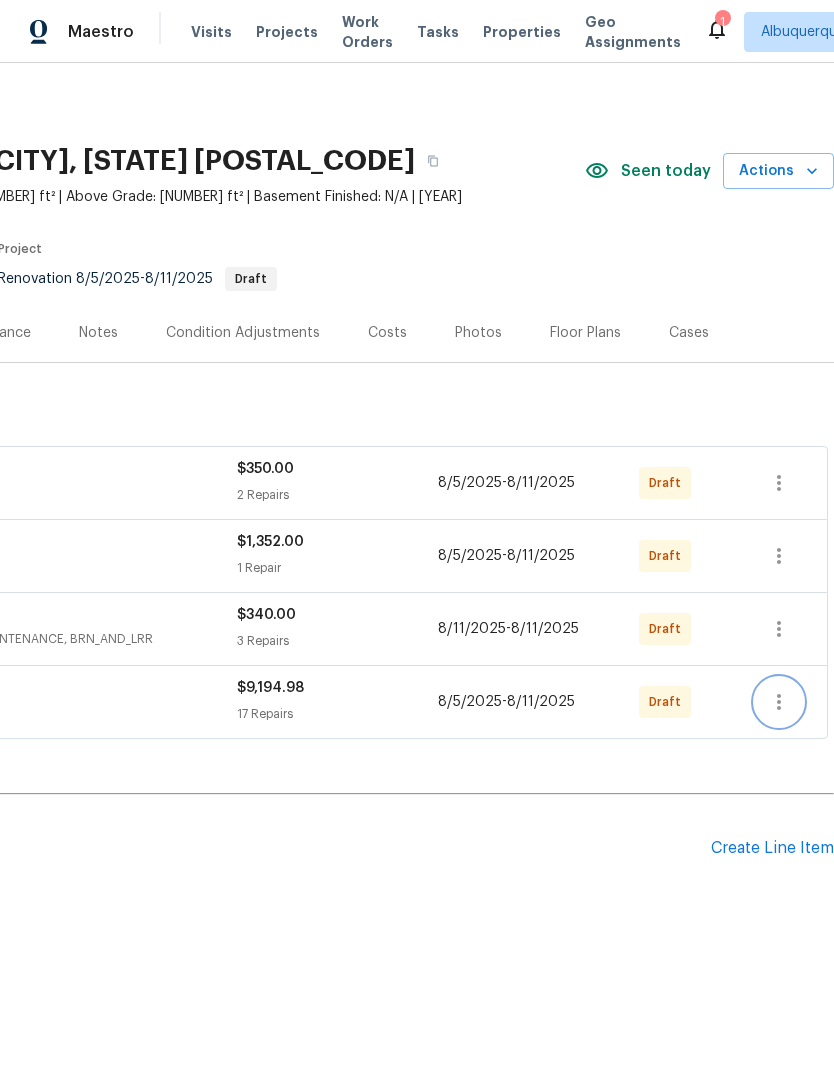 click 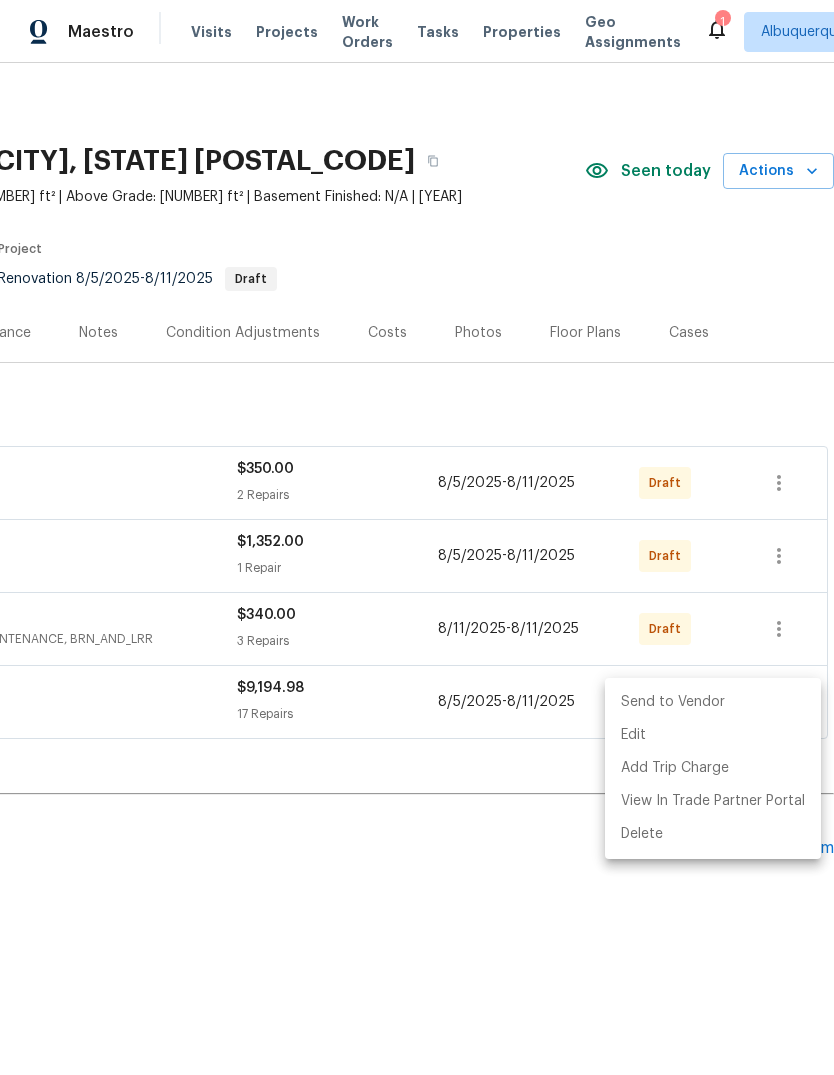 click on "Send to Vendor" at bounding box center (713, 702) 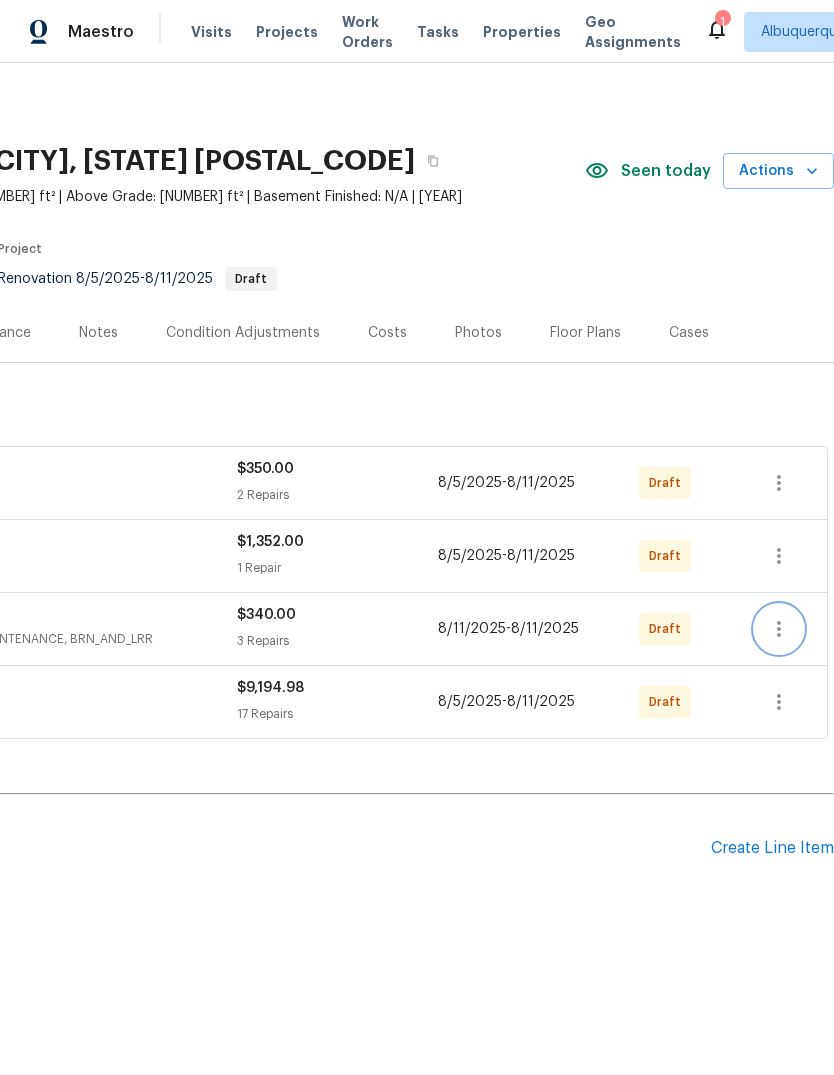 click 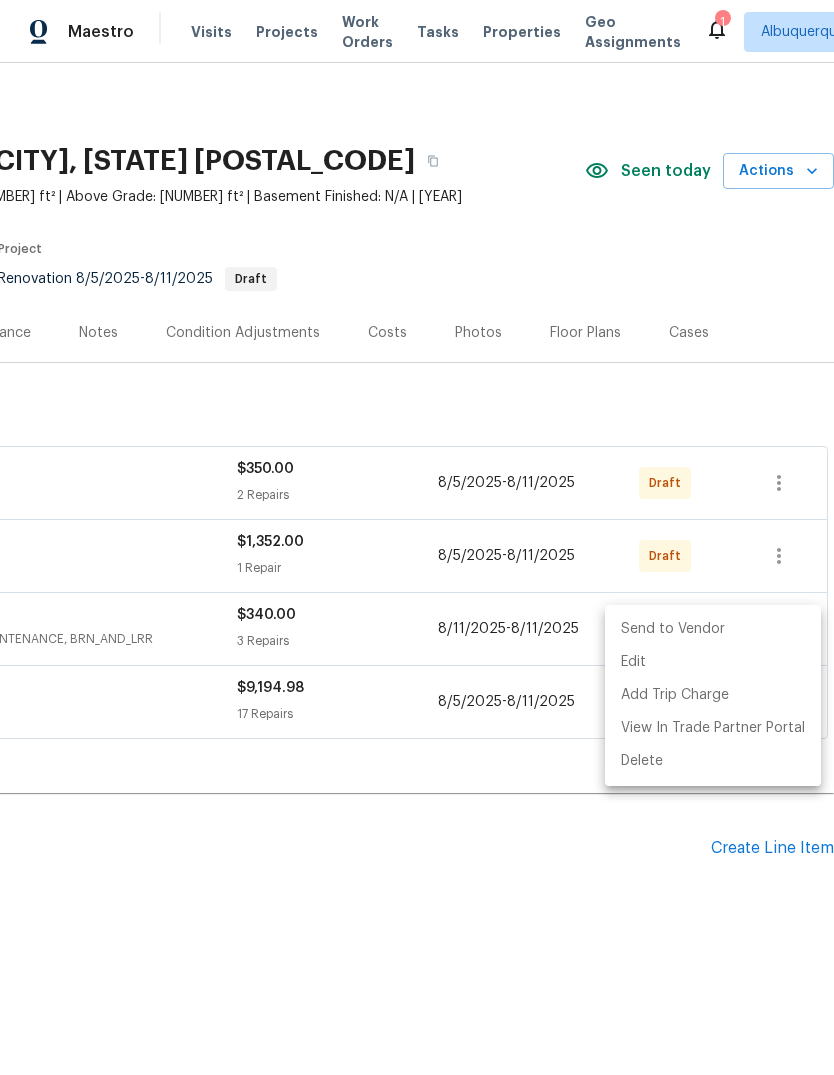 click on "Send to Vendor" at bounding box center (713, 629) 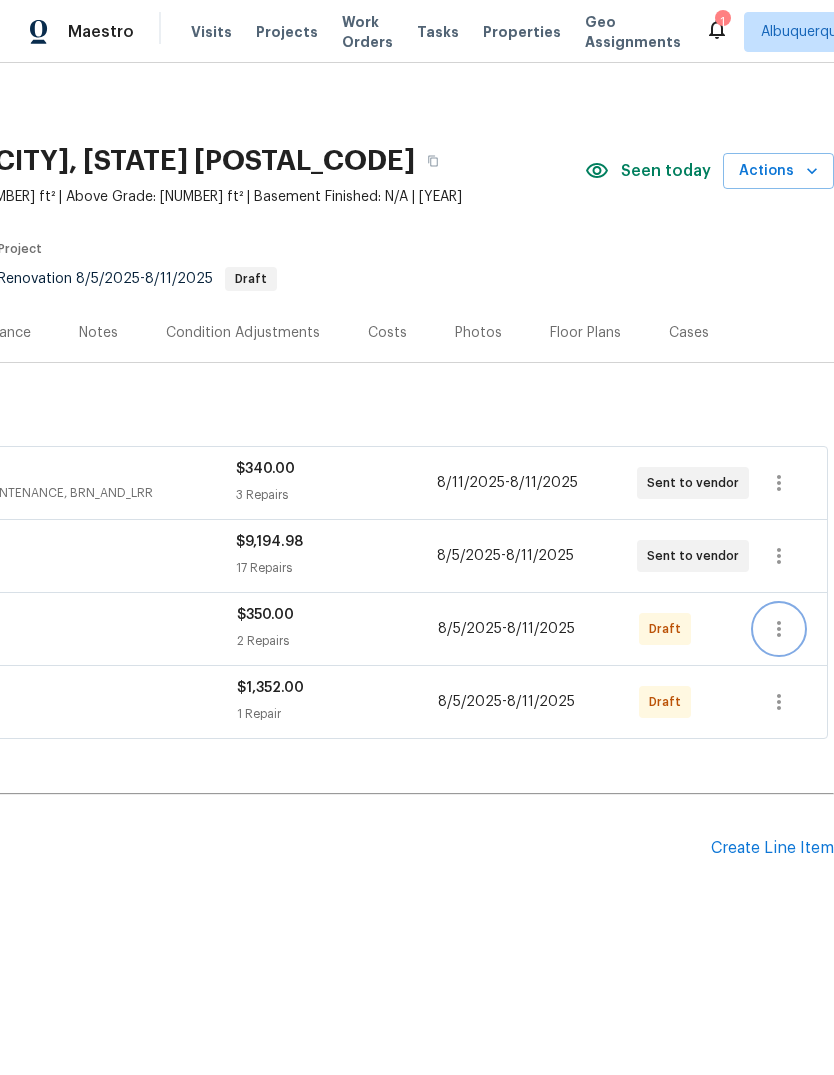 click 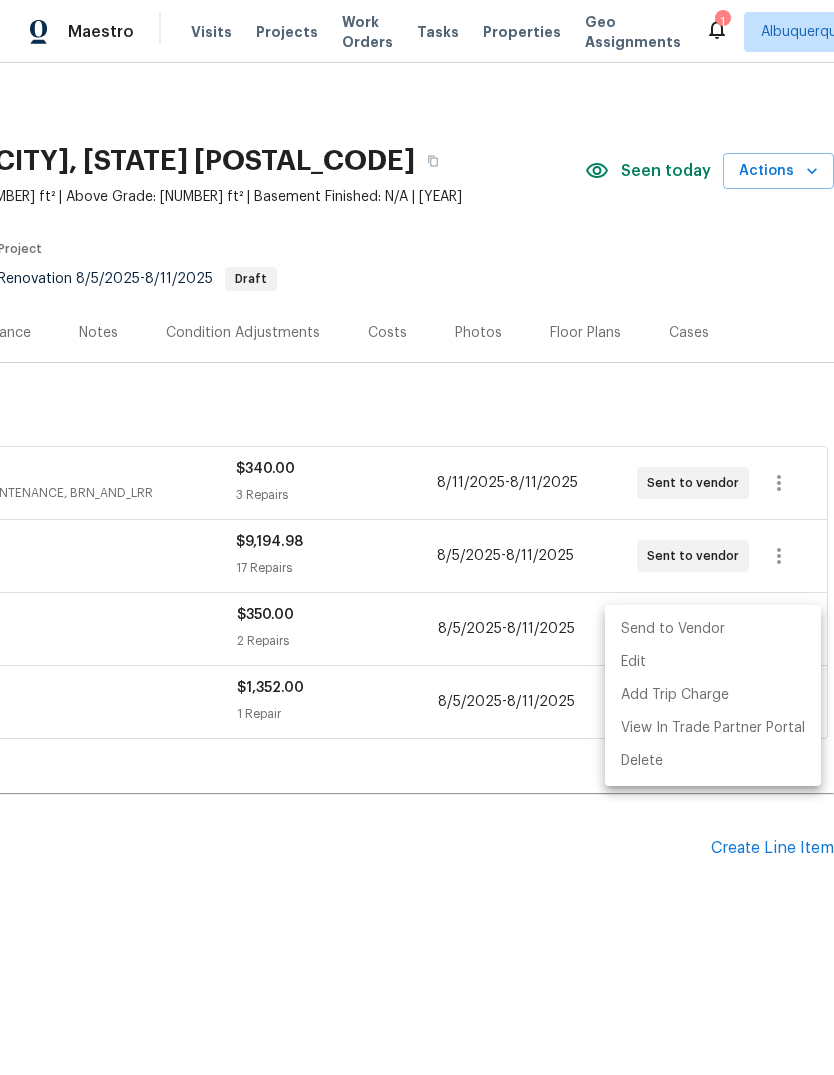 click on "Send to Vendor" at bounding box center (713, 629) 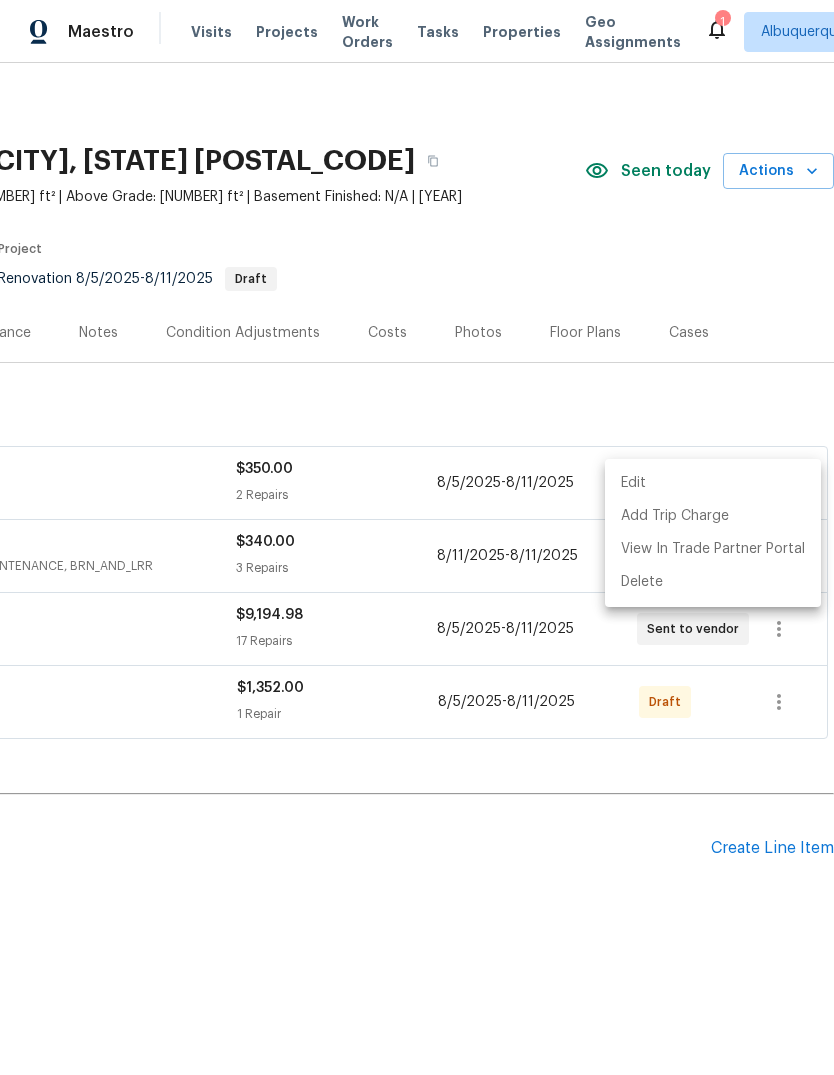 click at bounding box center [417, 537] 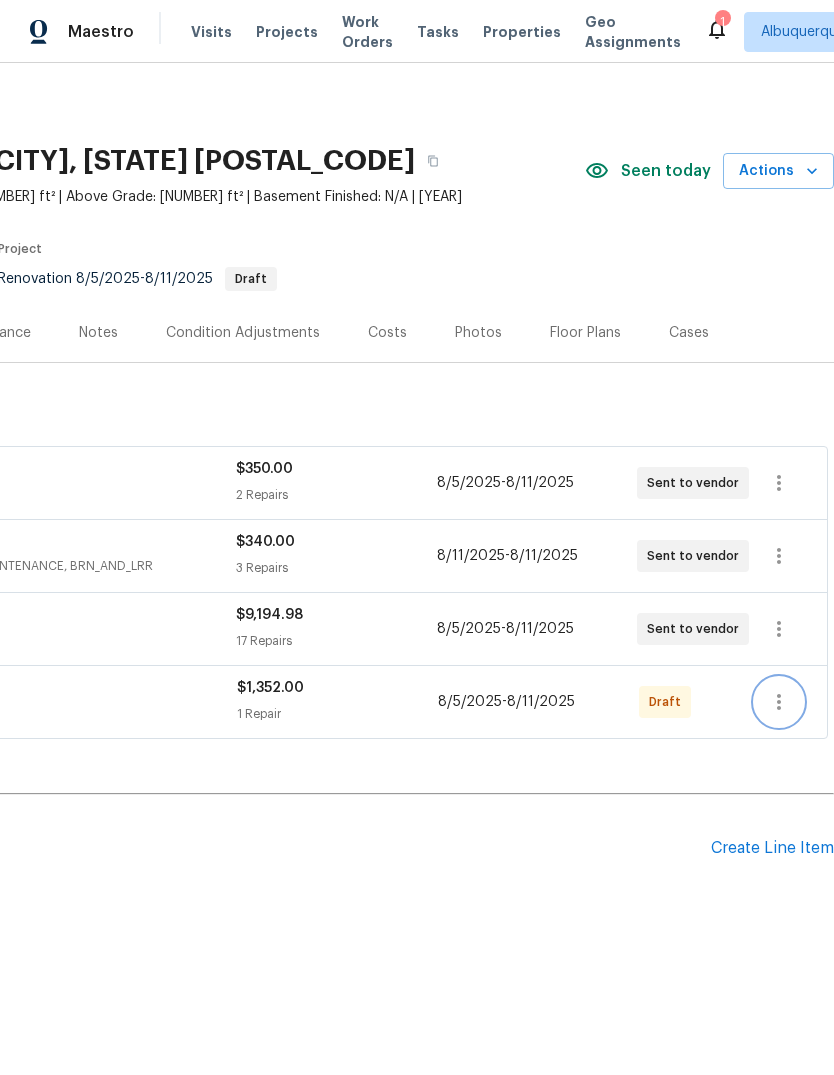 click 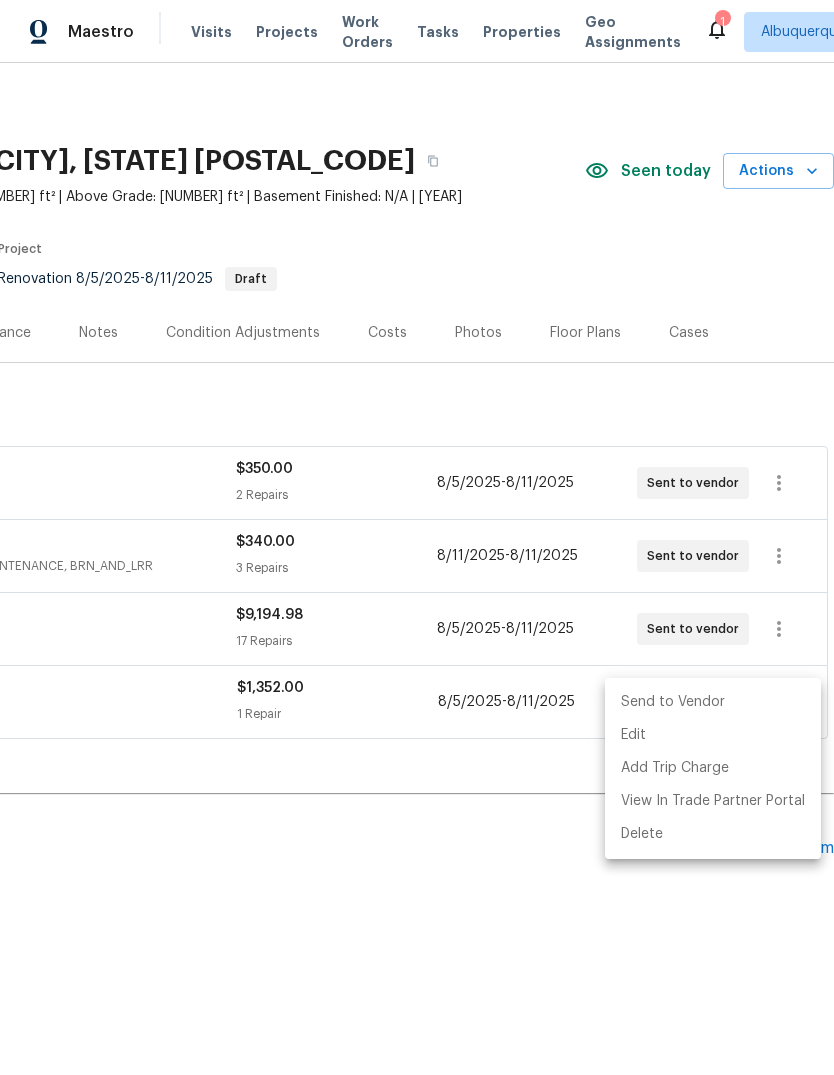click on "Send to Vendor" at bounding box center [713, 702] 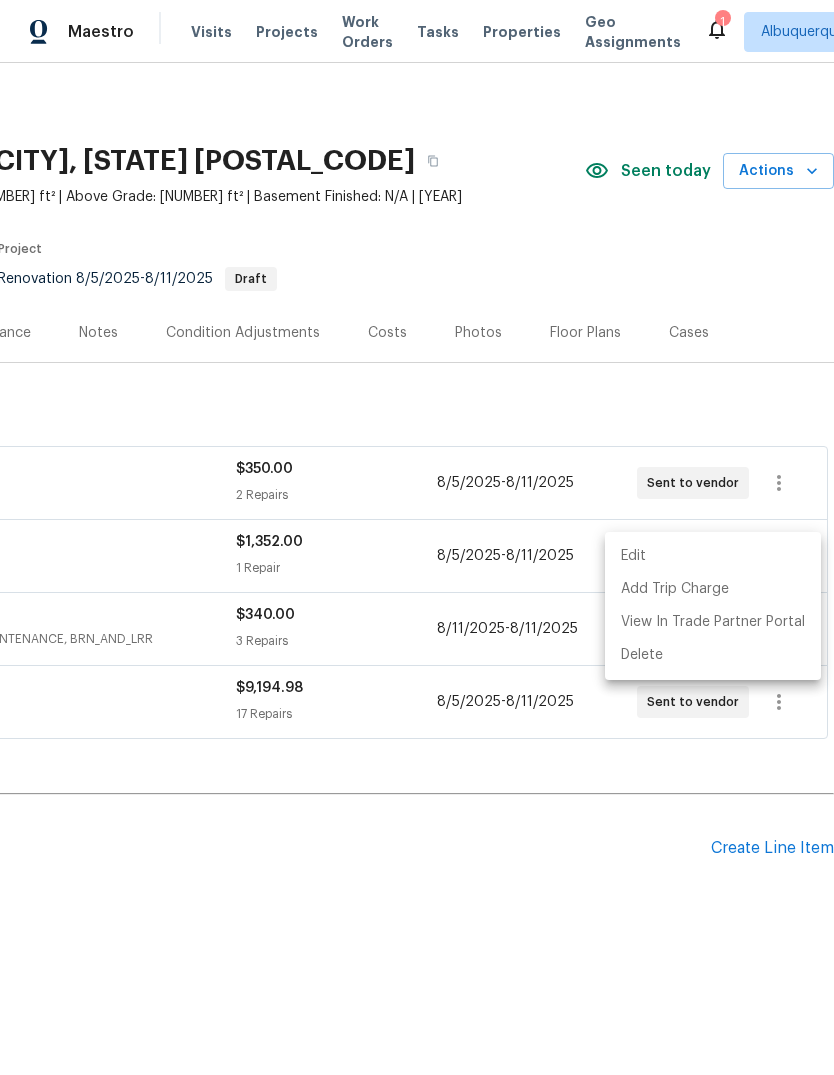 click at bounding box center (417, 537) 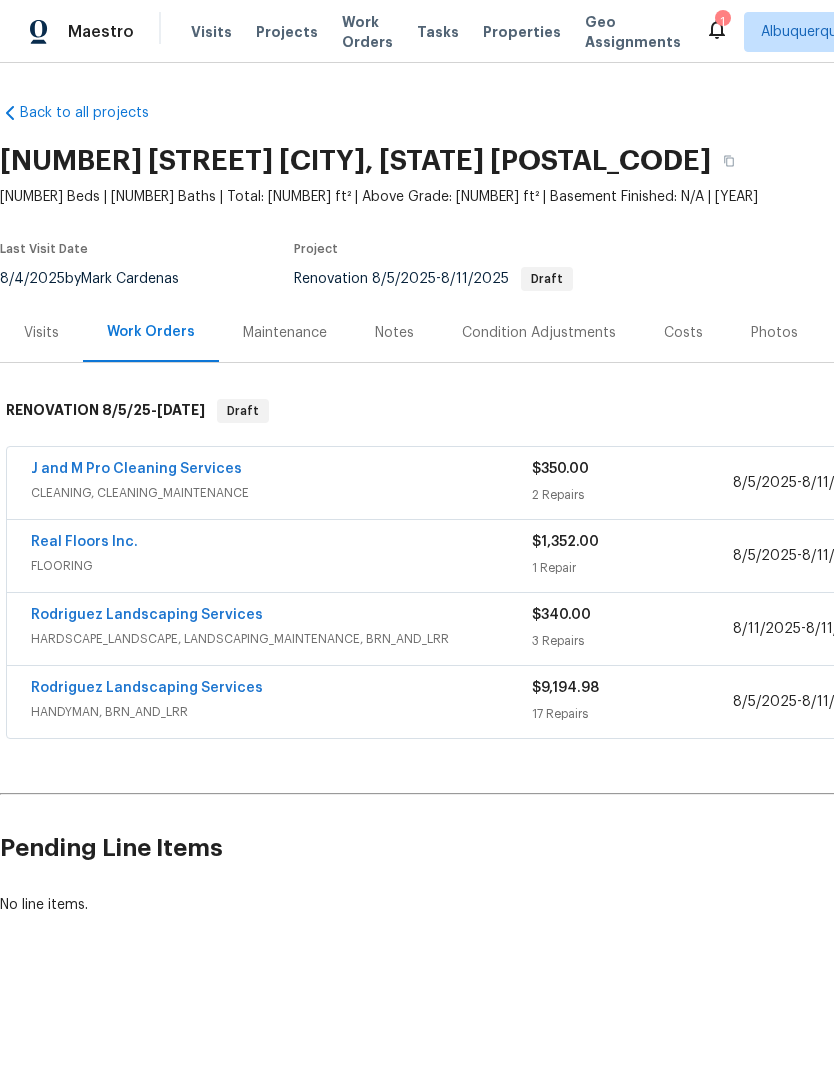 scroll, scrollTop: 0, scrollLeft: 0, axis: both 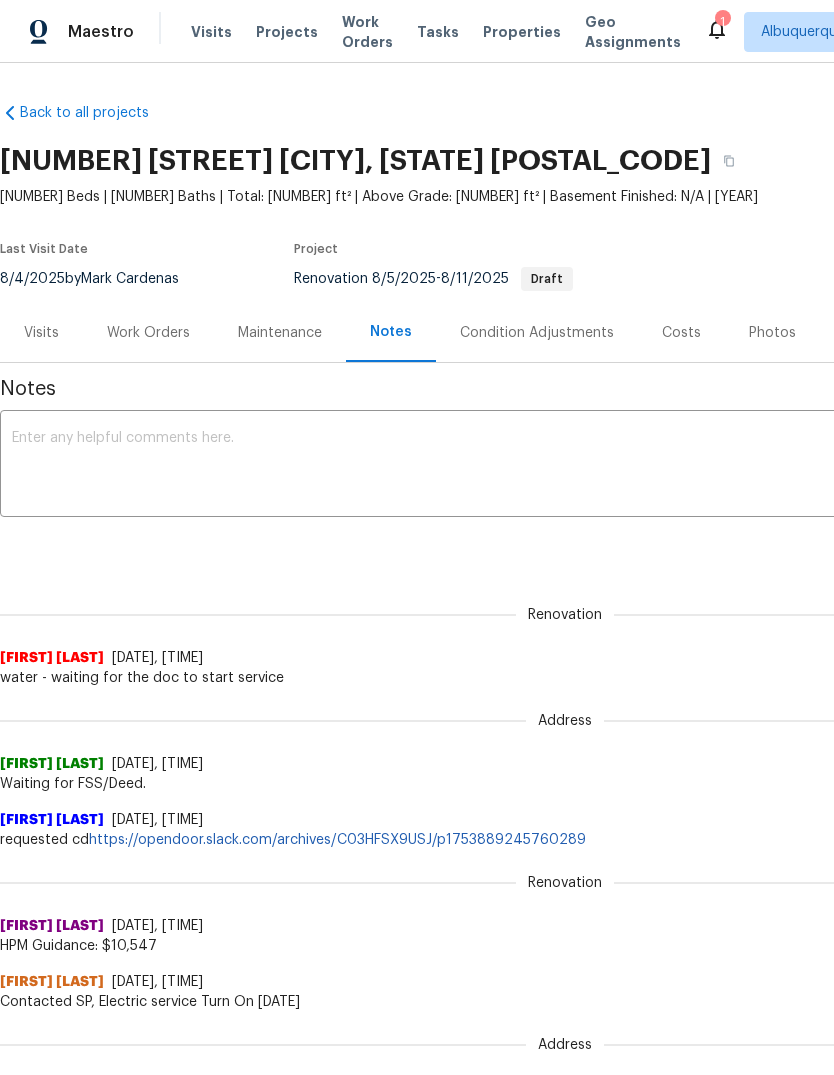 click at bounding box center [565, 466] 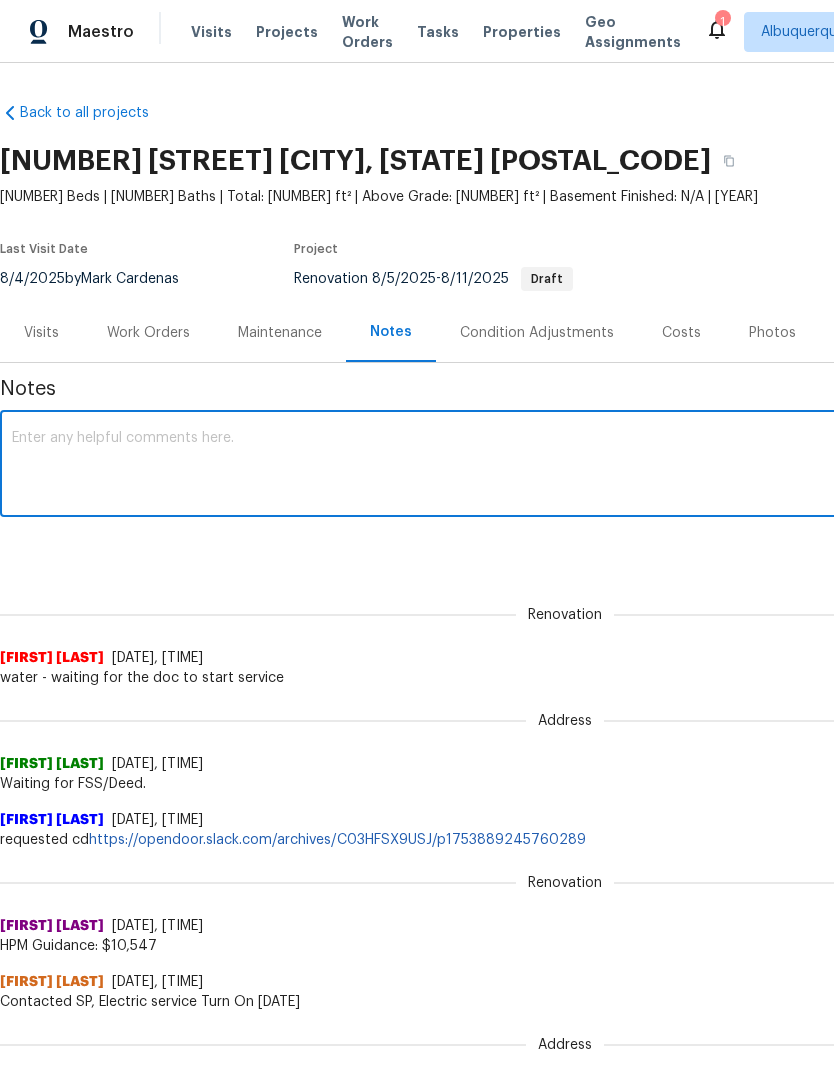 click at bounding box center [565, 466] 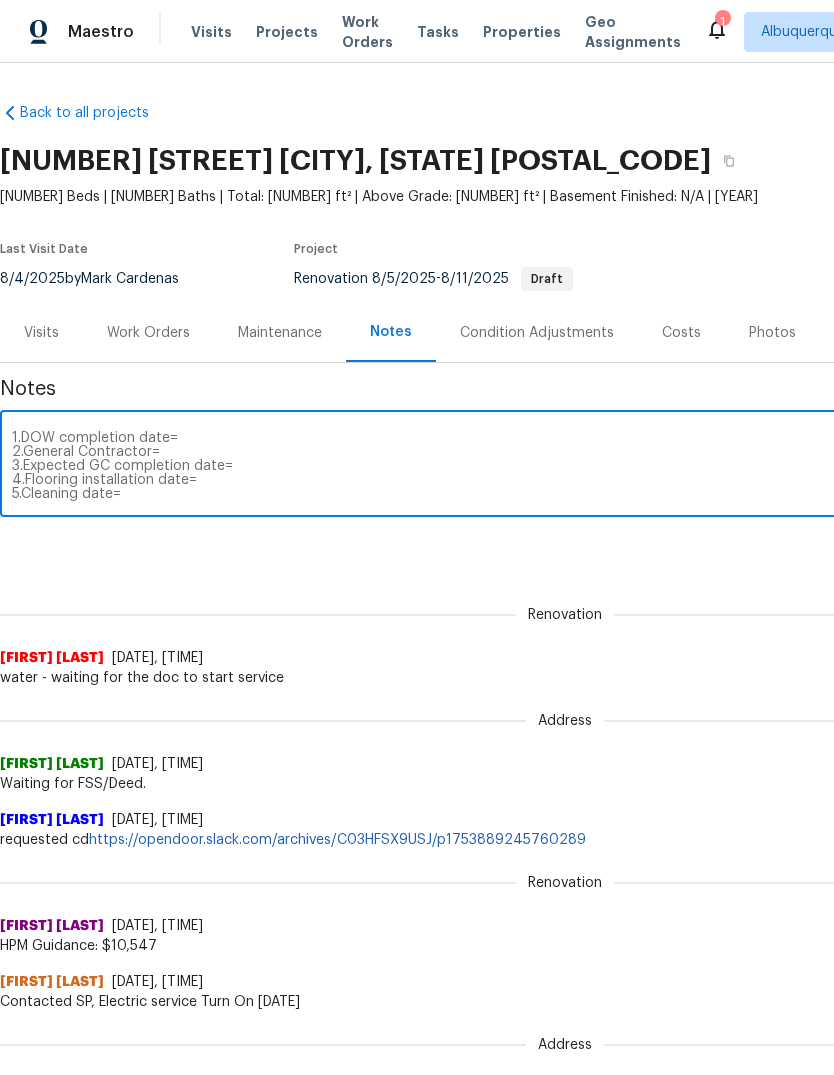 scroll, scrollTop: 0, scrollLeft: 0, axis: both 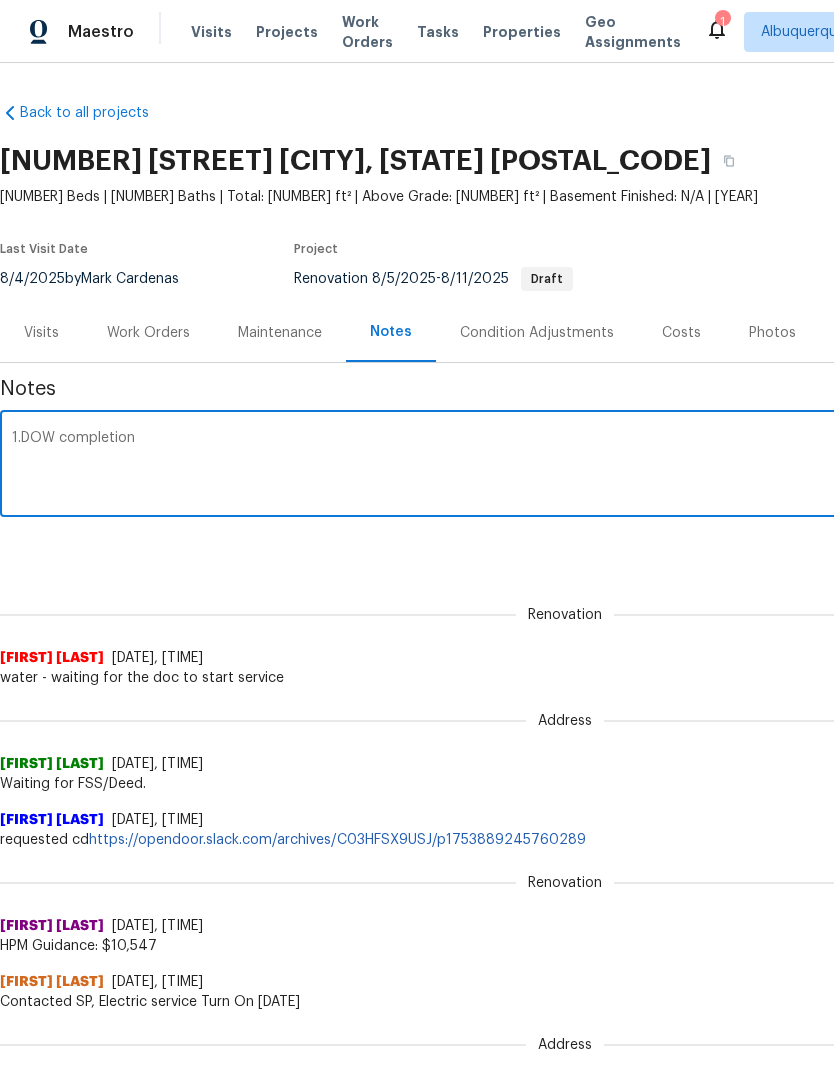 type on "1.DOW" 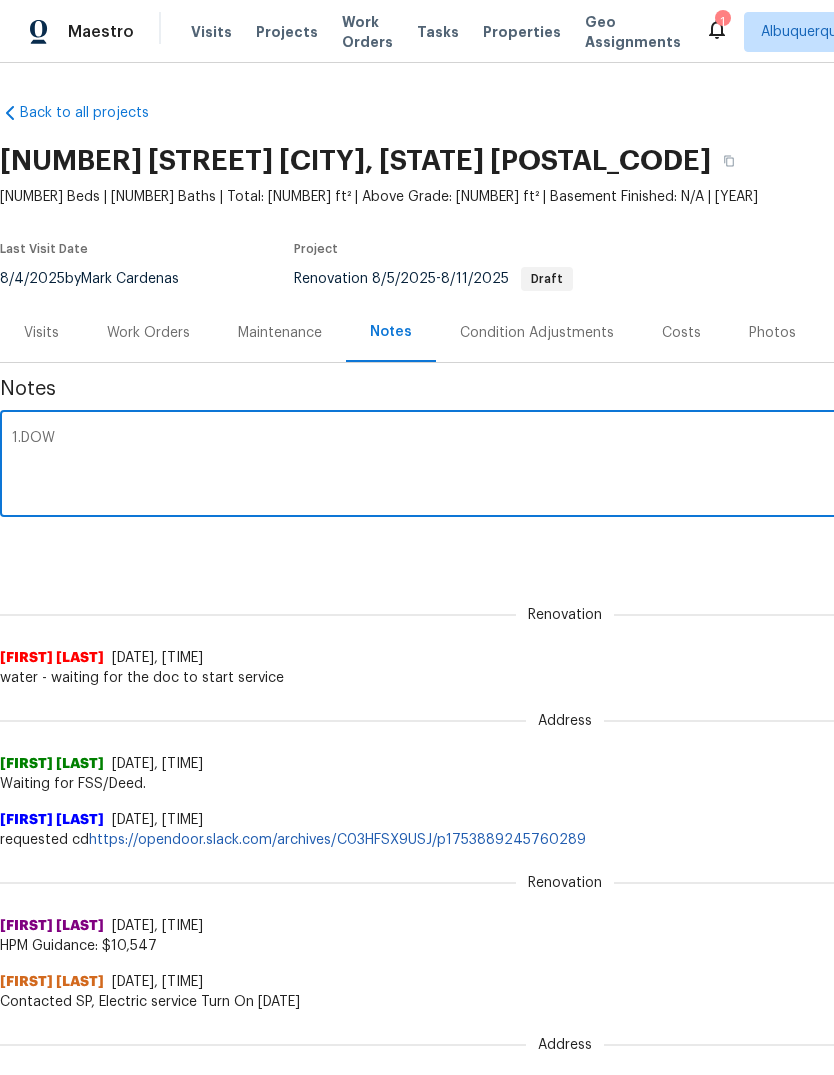 type 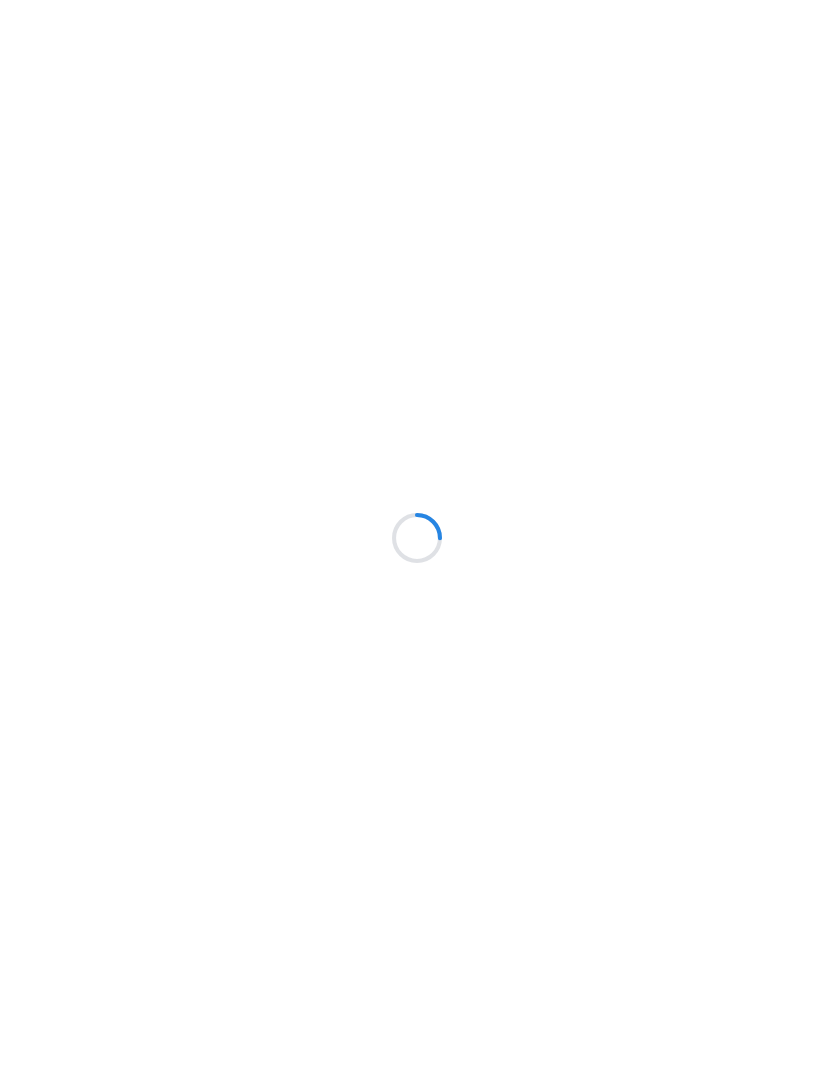 scroll, scrollTop: 0, scrollLeft: 0, axis: both 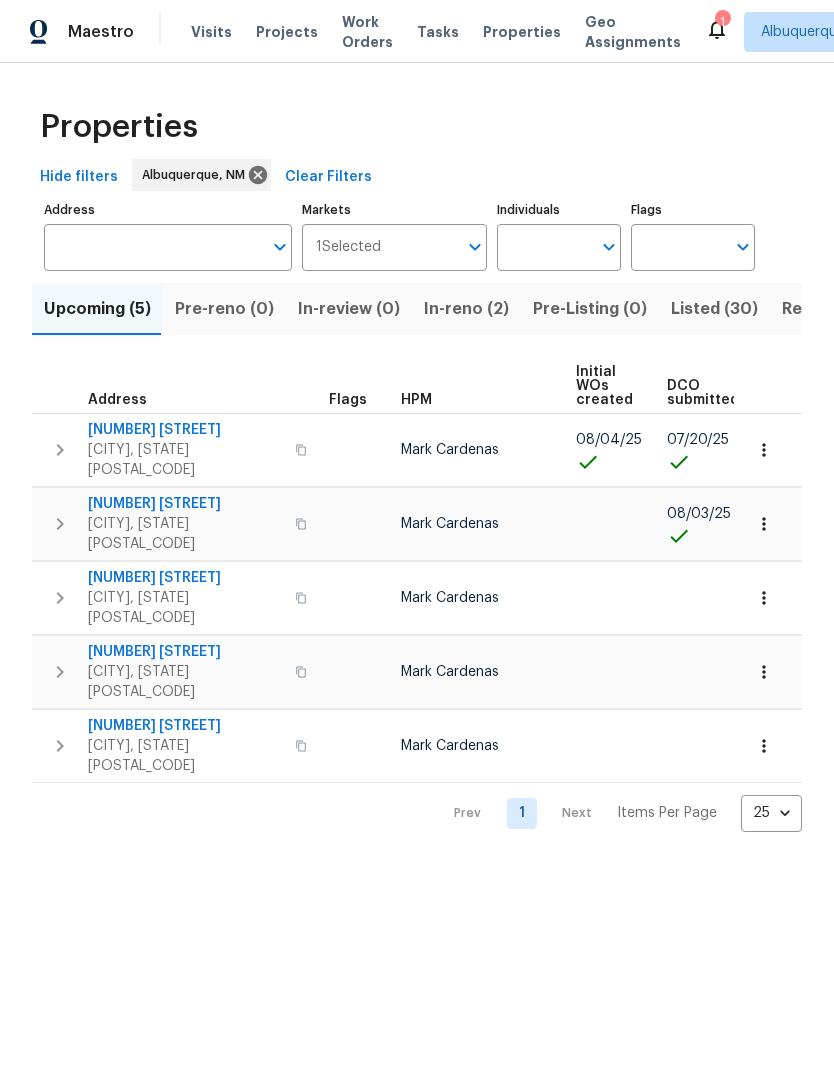 click on "[NUMBER] [STREET]" at bounding box center (185, 430) 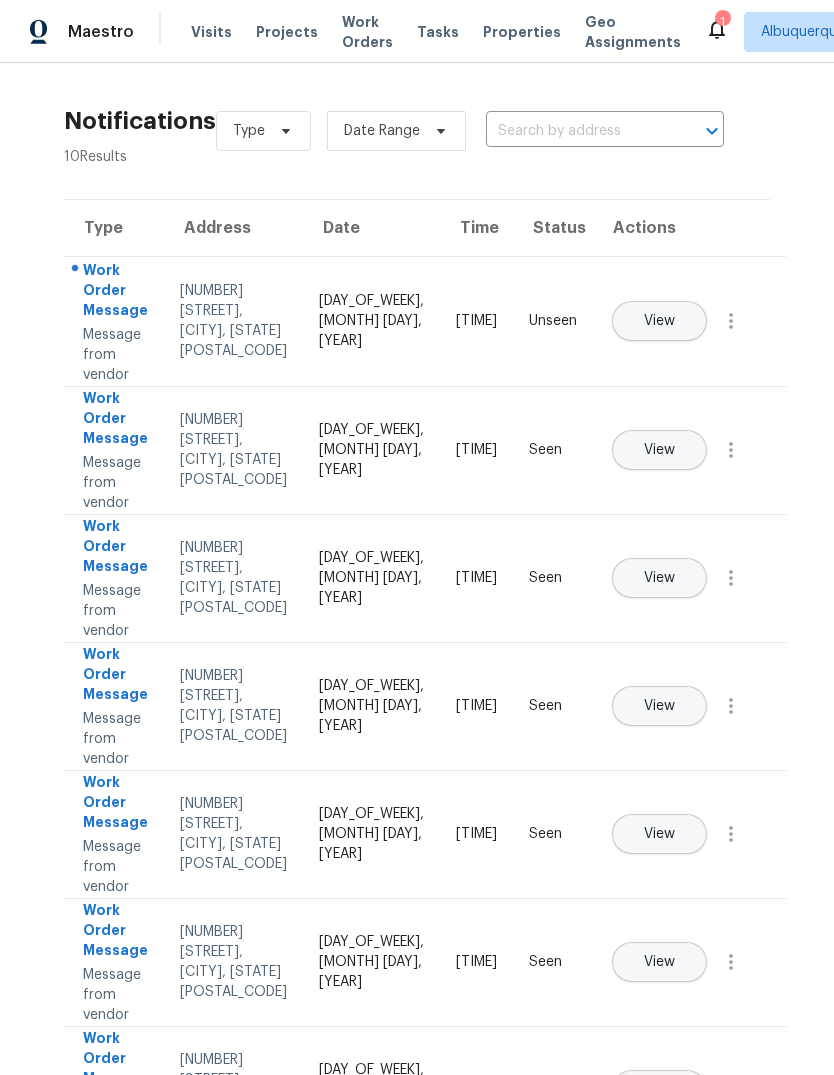 click on "View" at bounding box center (659, 321) 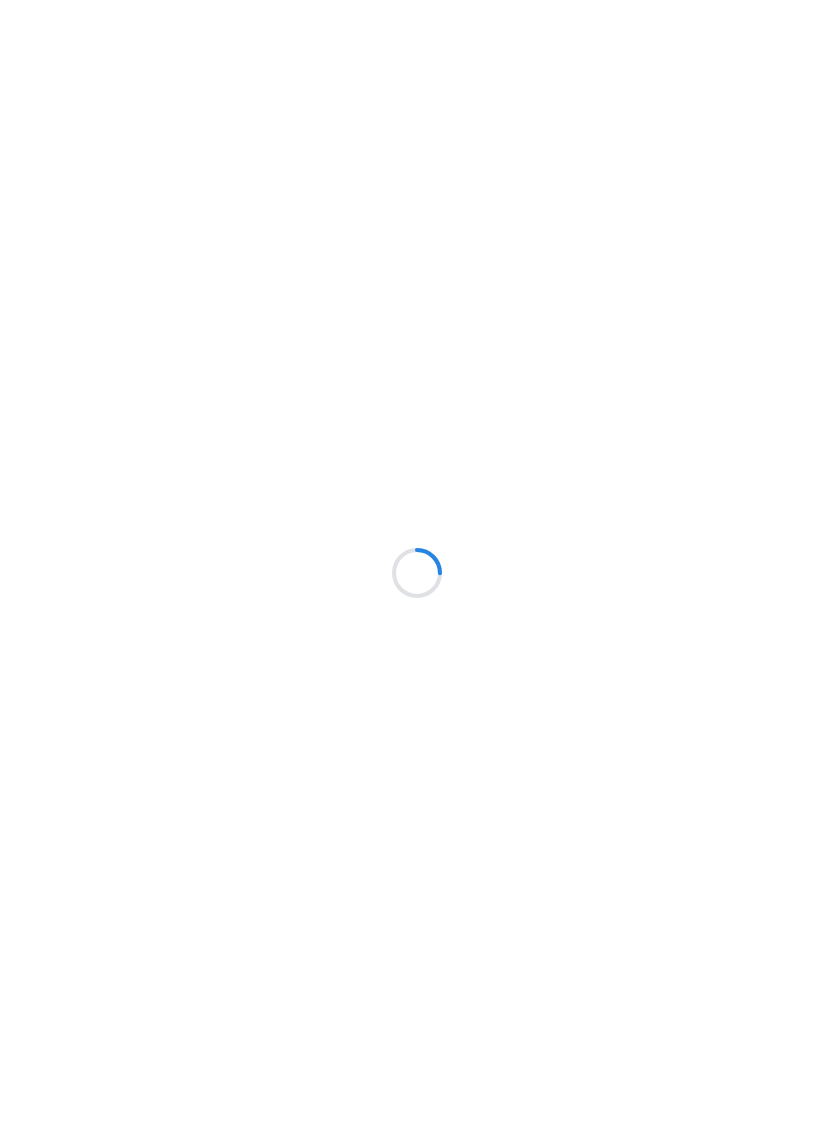 scroll, scrollTop: 0, scrollLeft: 0, axis: both 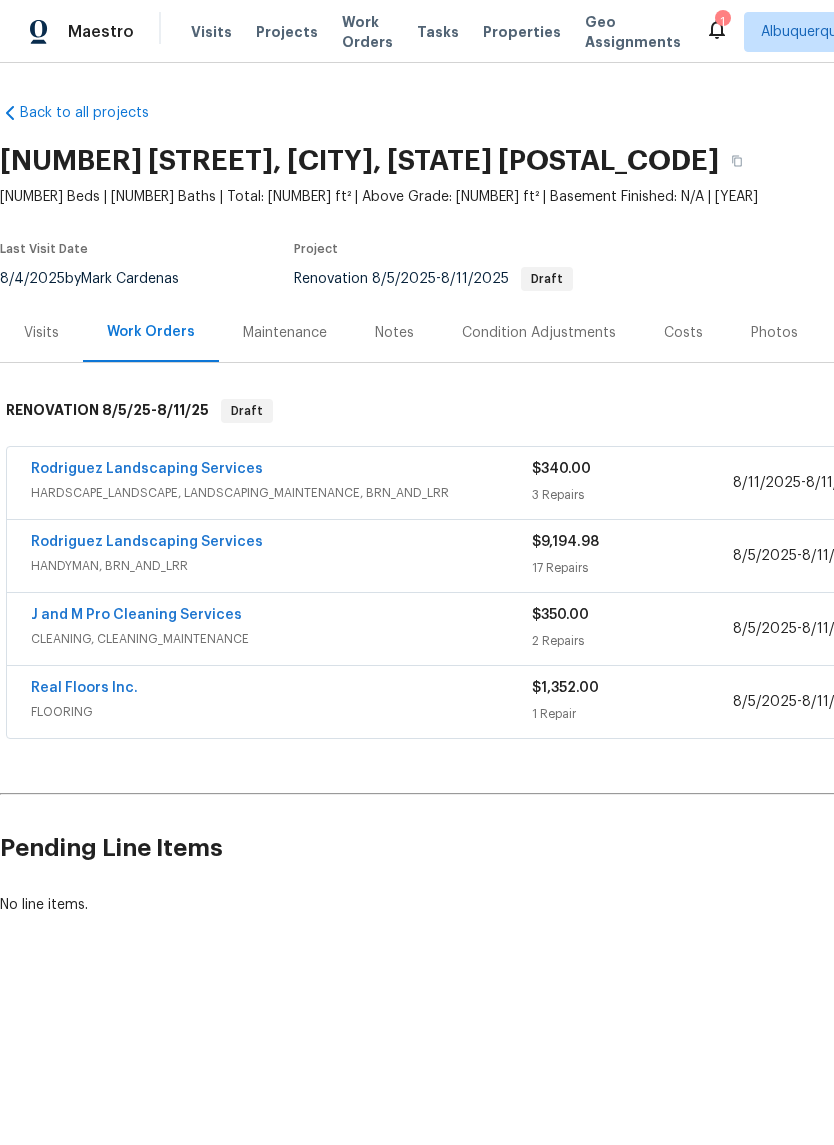 click on "Rodriguez Landscaping Services" at bounding box center [147, 542] 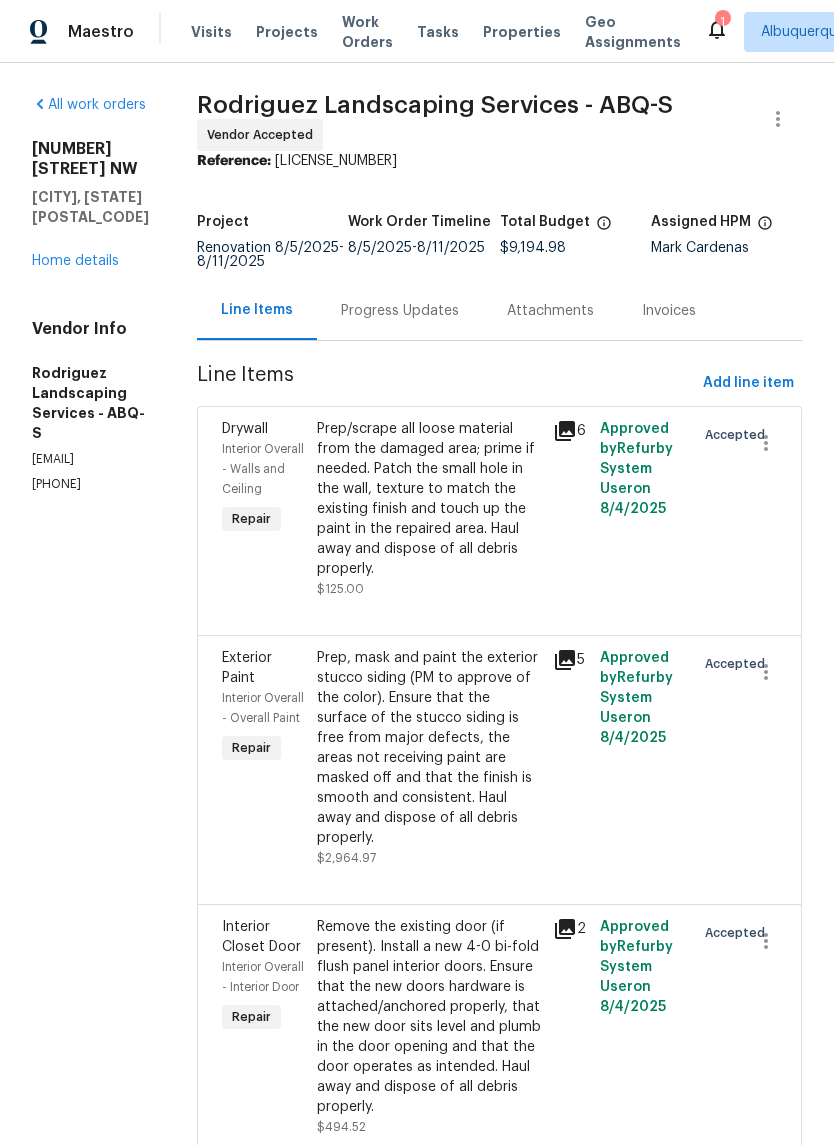 click on "Progress Updates" at bounding box center (400, 311) 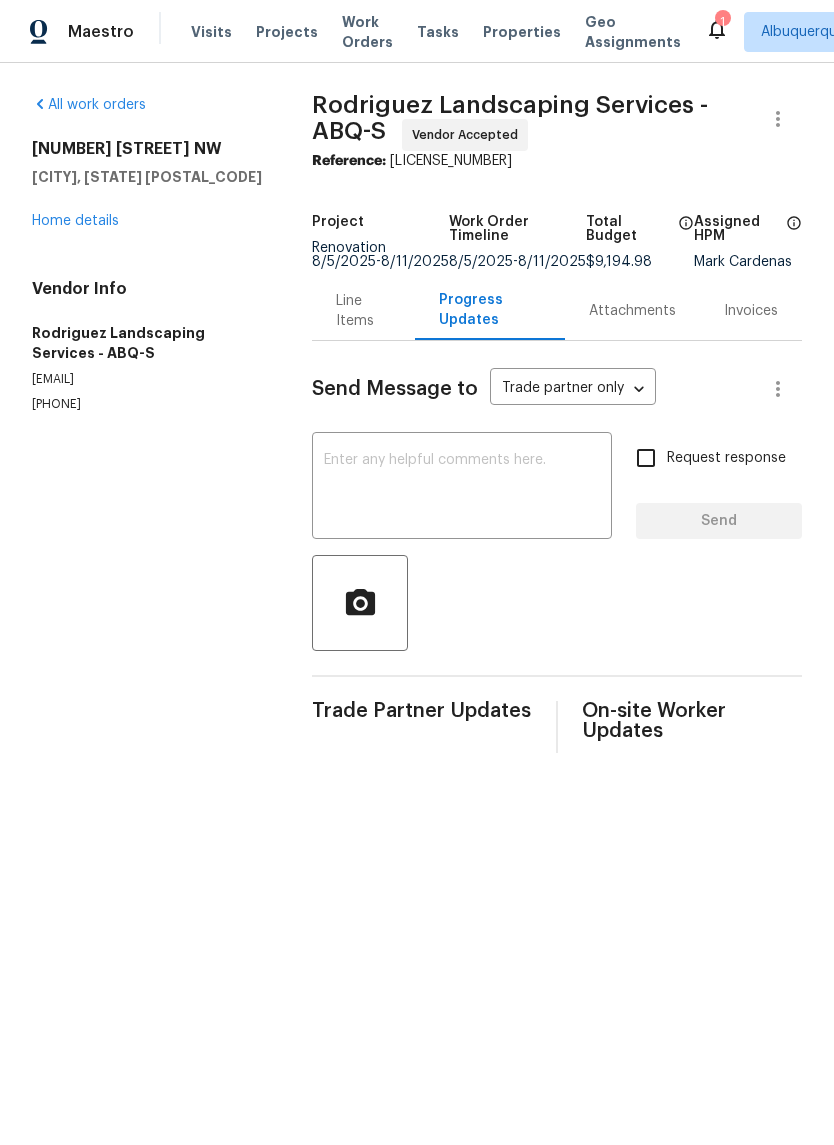 click at bounding box center [462, 488] 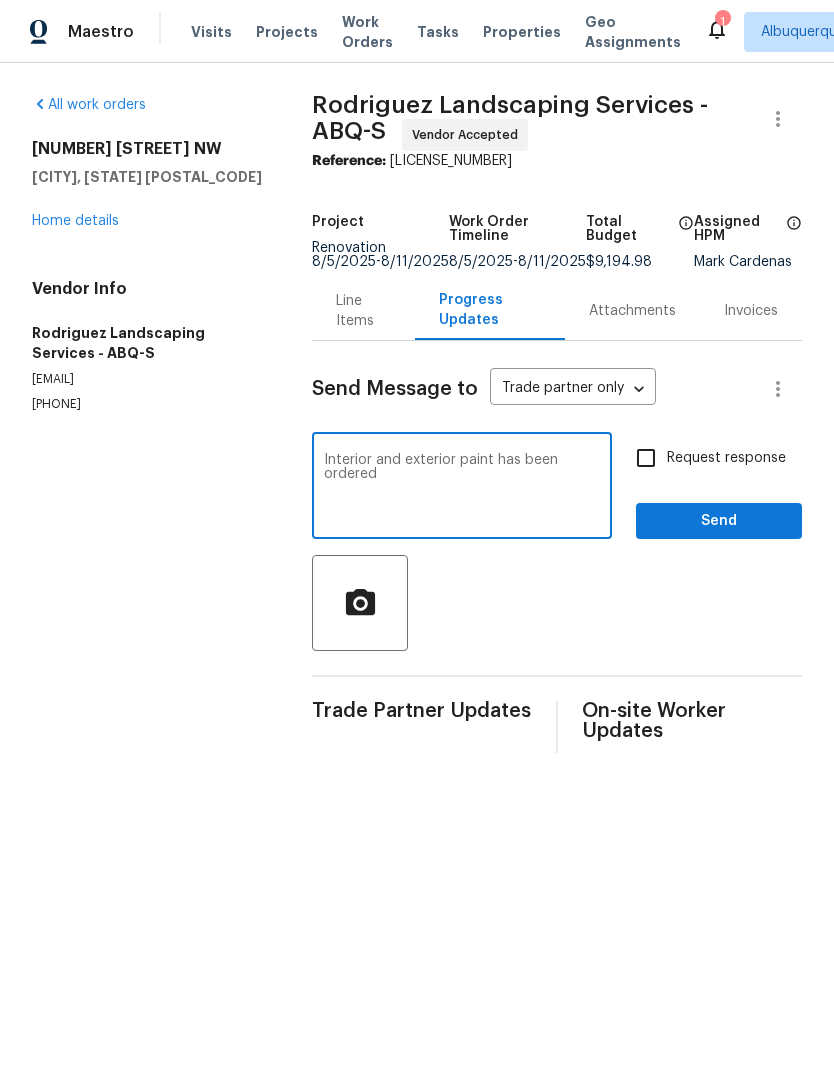 type on "Interior and exterior paint has been ordered" 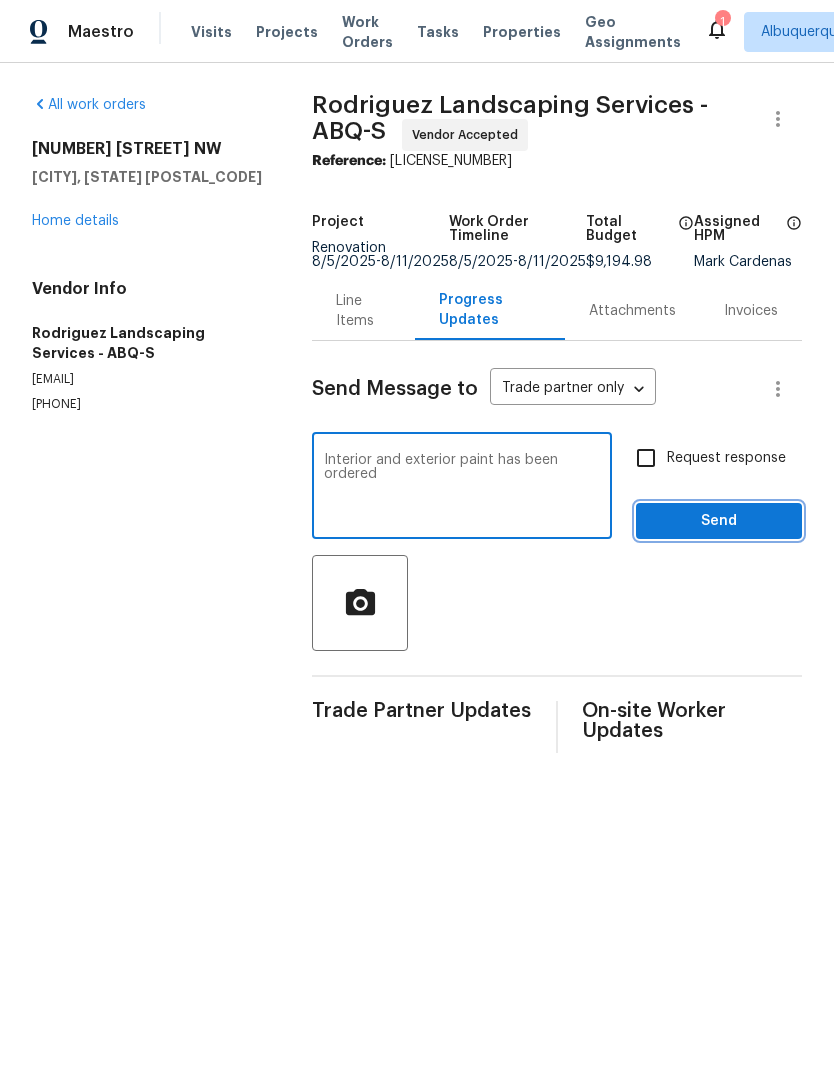 click on "Send" at bounding box center (719, 521) 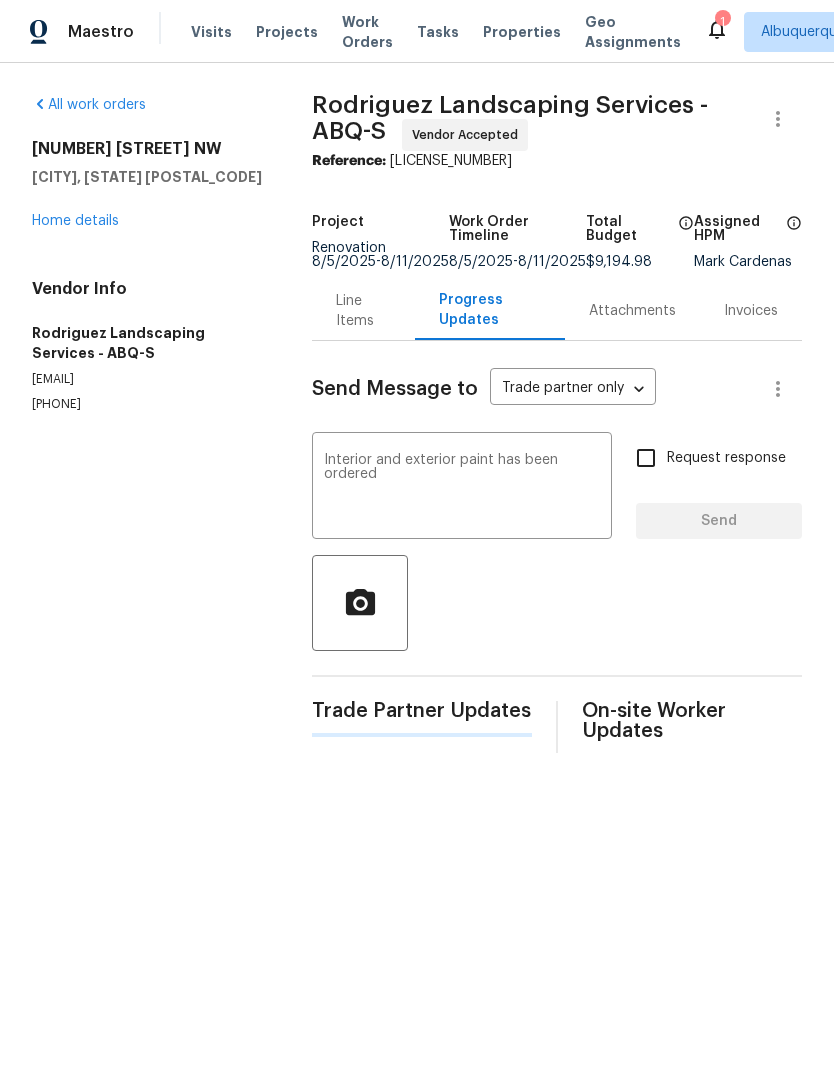type 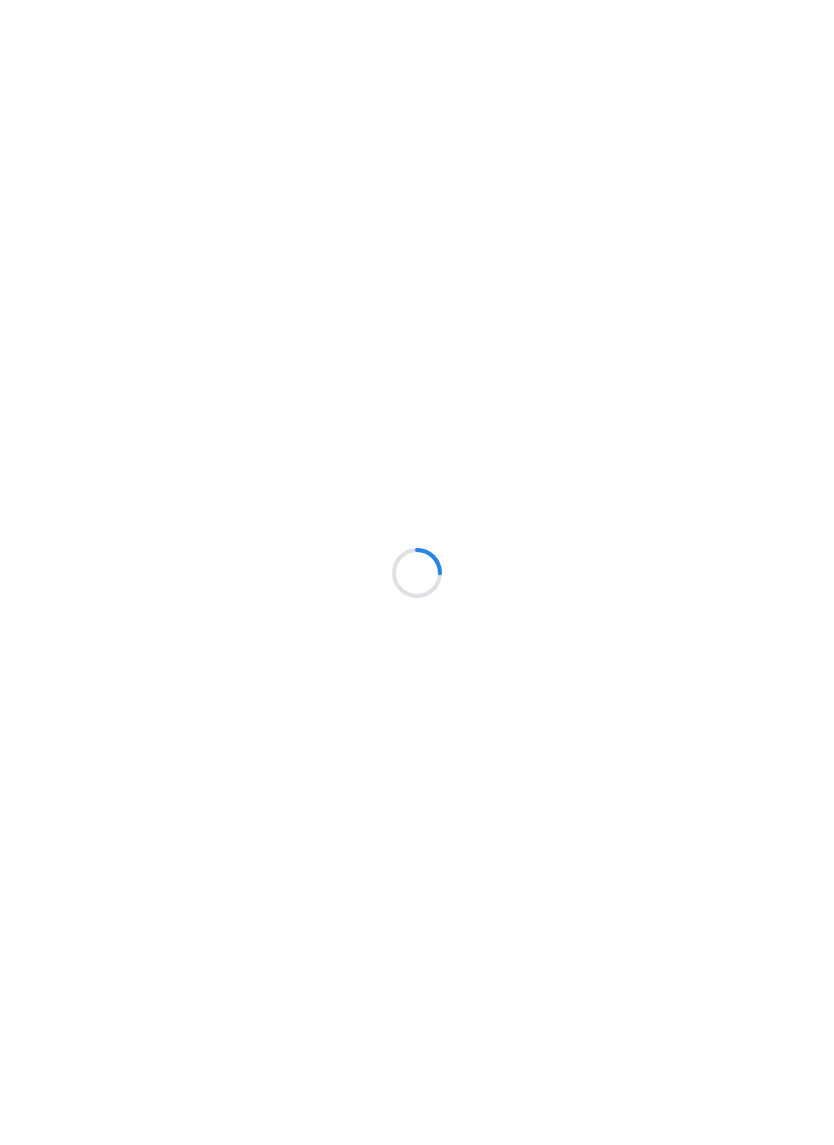 scroll, scrollTop: 0, scrollLeft: 0, axis: both 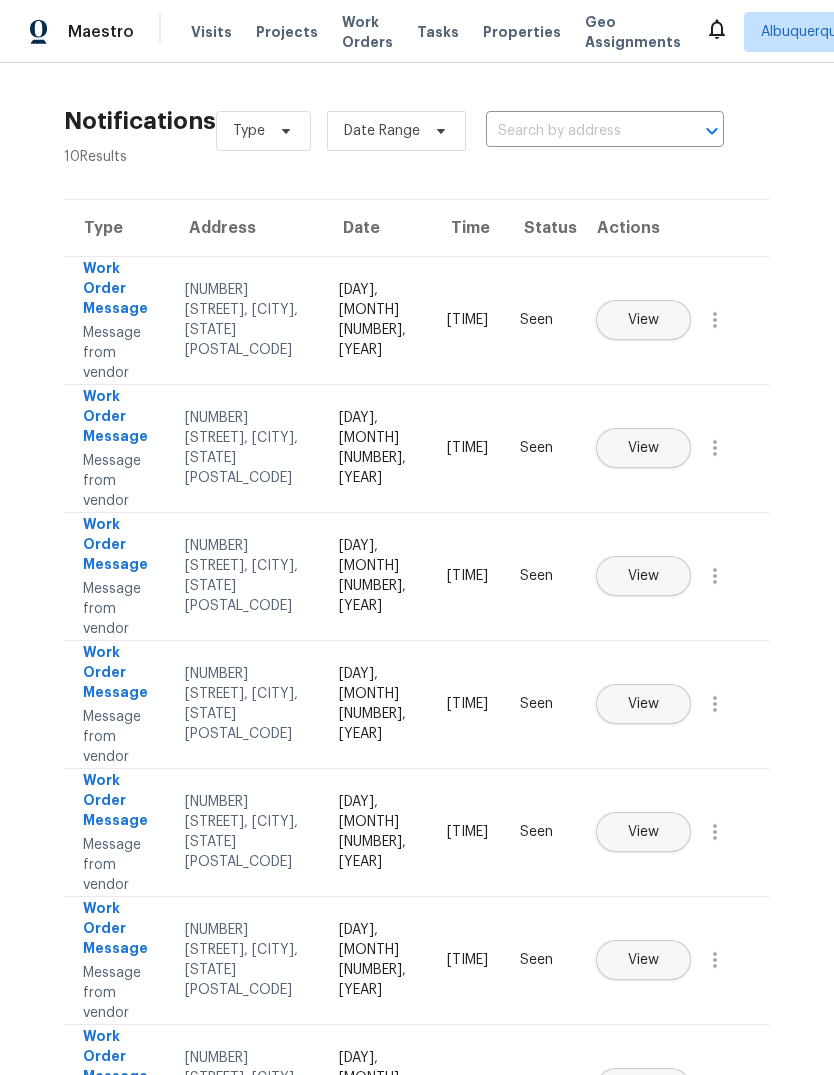 click on "Properties" at bounding box center (522, 32) 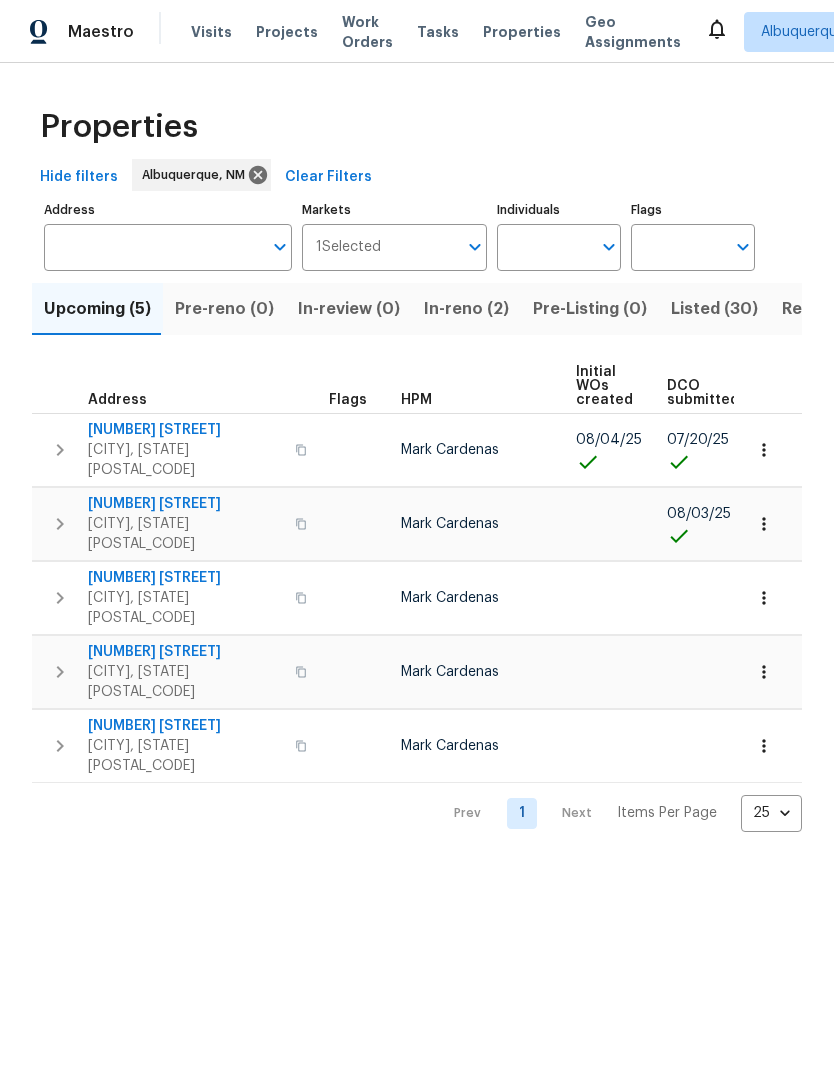 click on "Upcoming (5)" at bounding box center [97, 309] 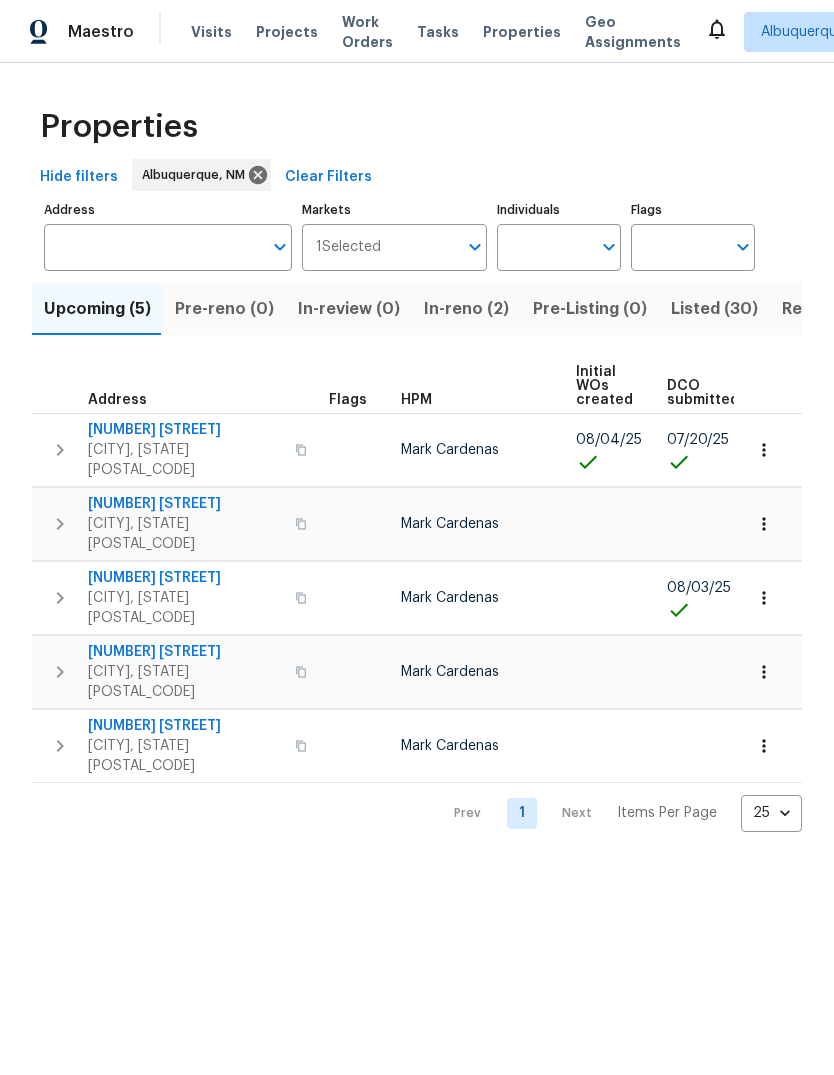 click on "[NUMBER] [STREET]" at bounding box center (185, 430) 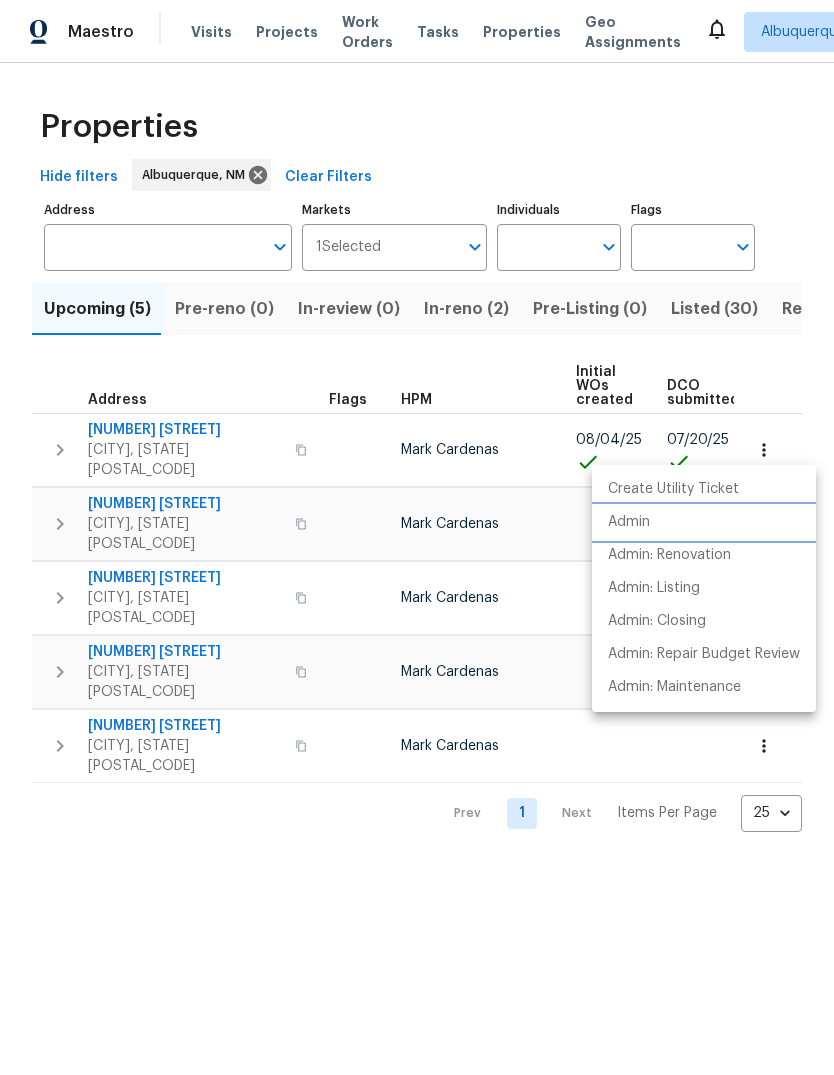 click on "Admin" at bounding box center [629, 522] 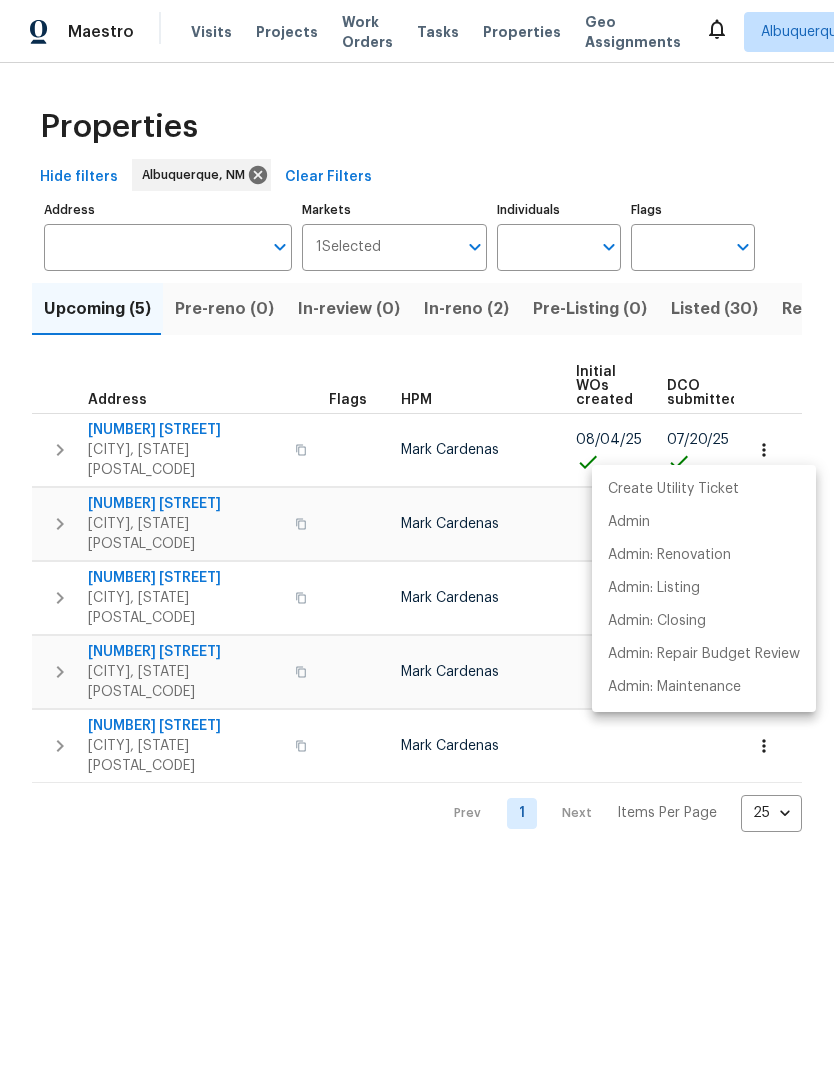 click at bounding box center (417, 537) 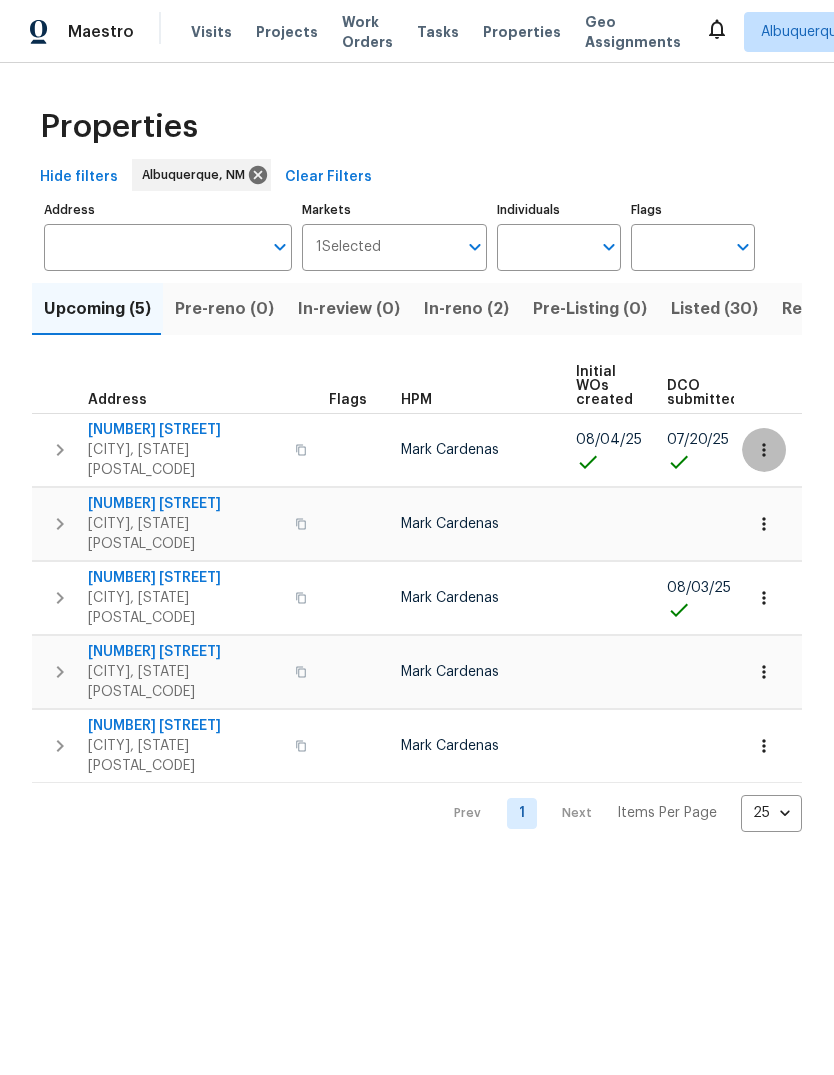click 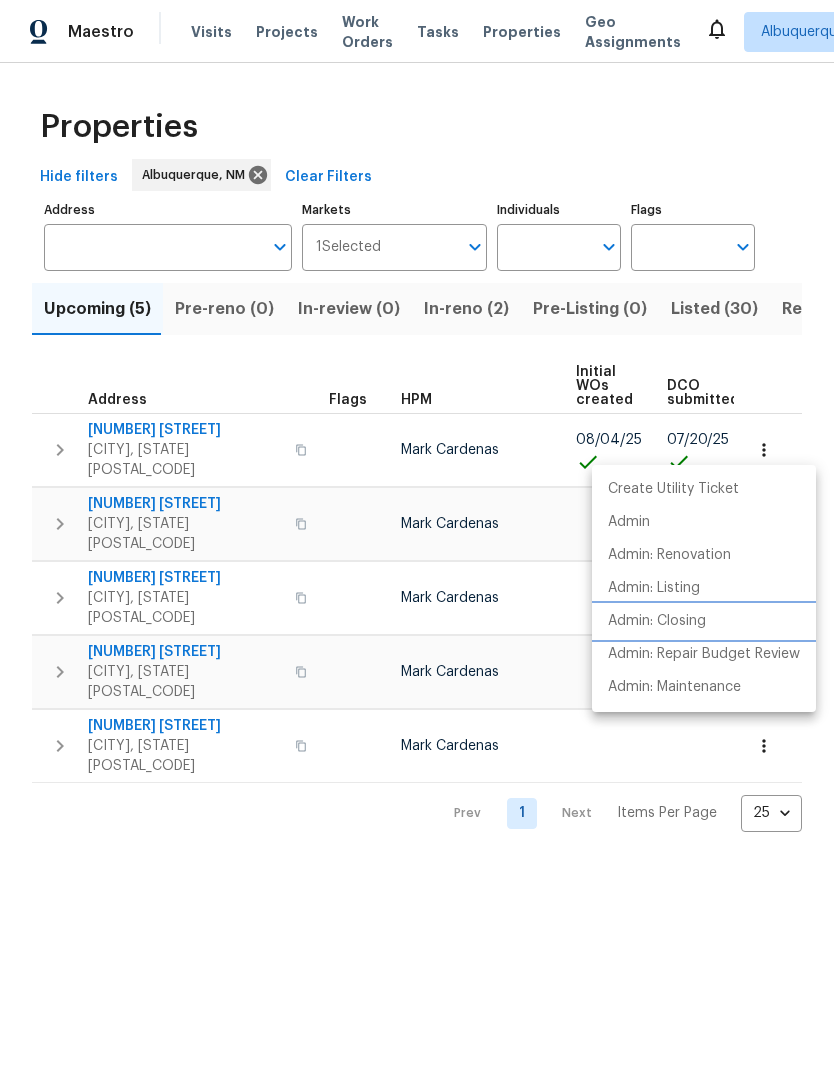 click on "Admin: Closing" at bounding box center (657, 621) 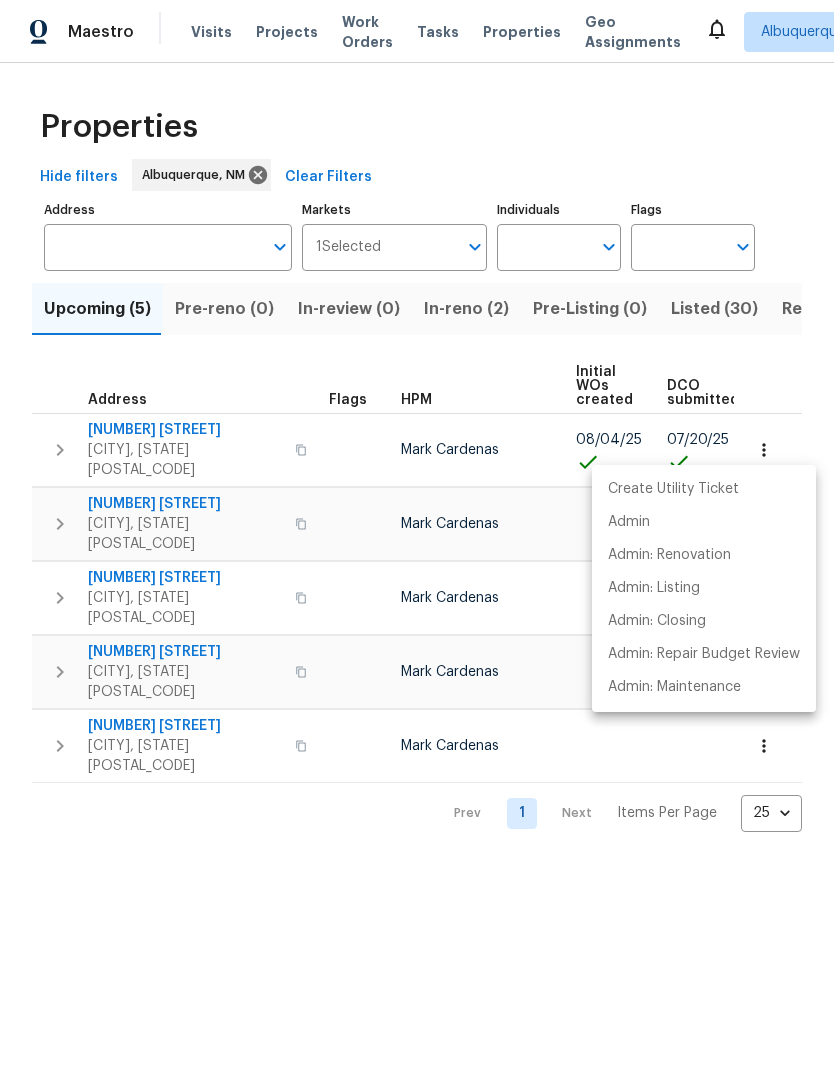 click at bounding box center [417, 537] 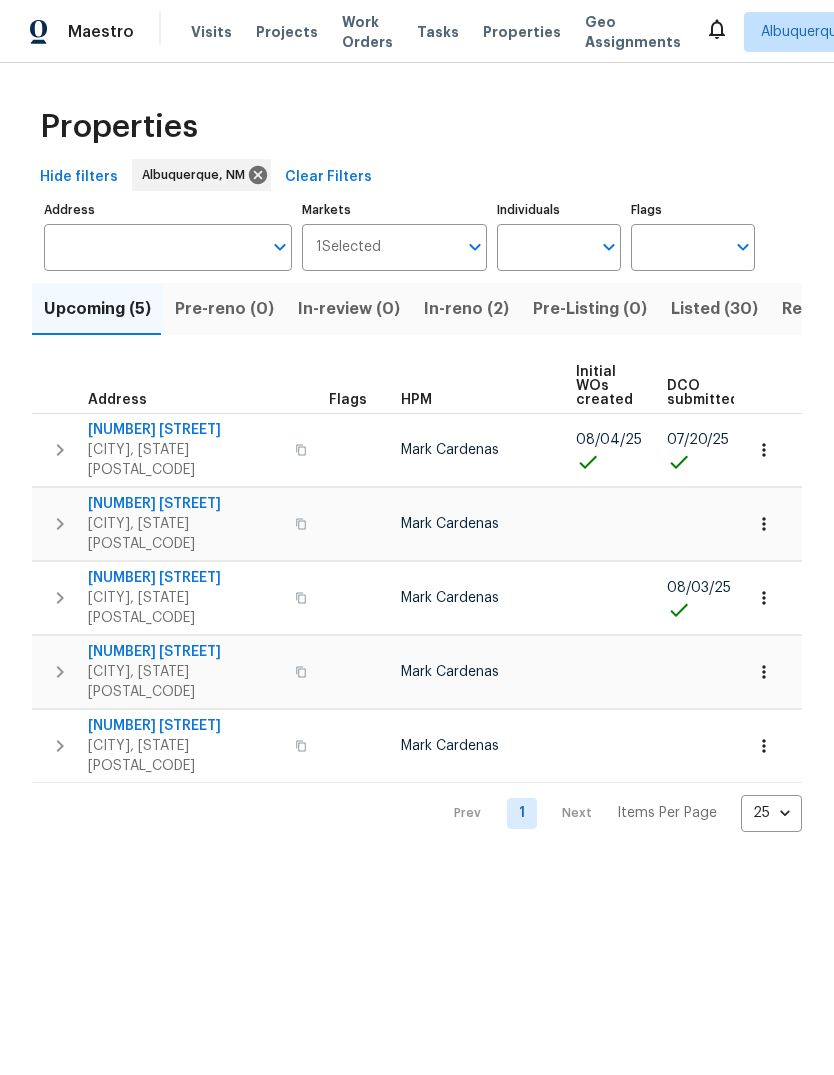 click on "In-reno (2)" at bounding box center (466, 309) 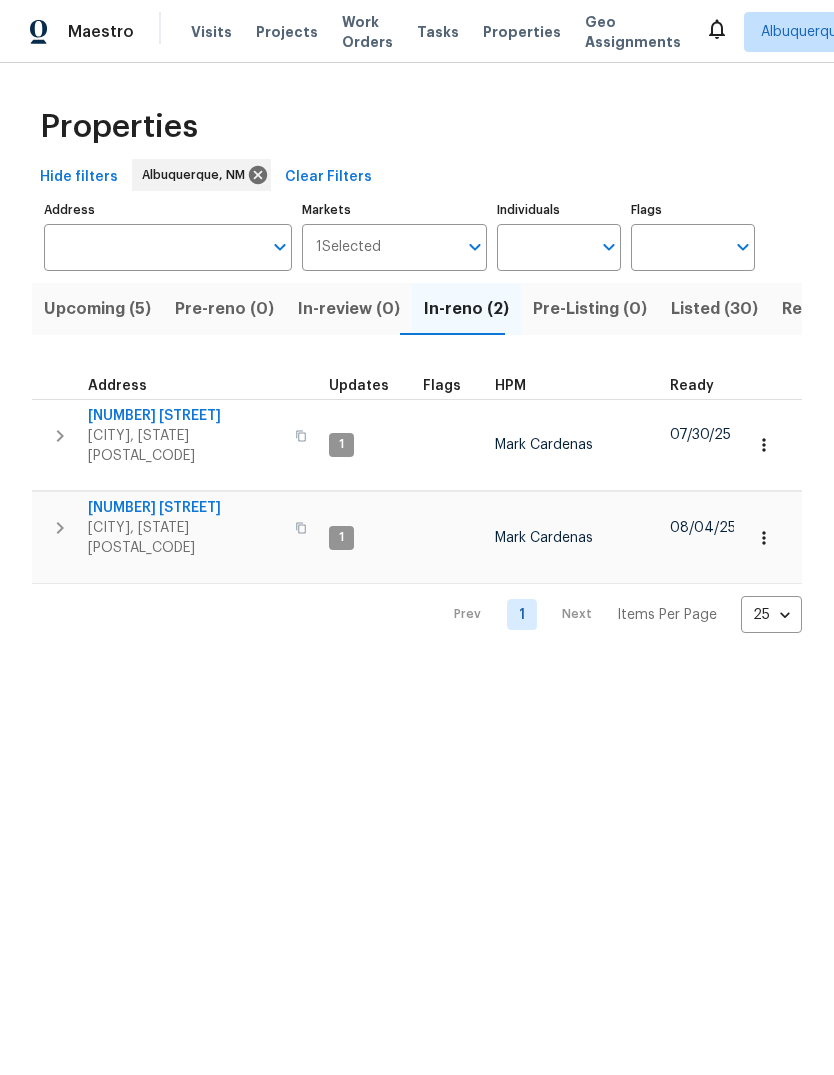 click on "Visits Projects Work Orders Tasks Properties Geo Assignments" at bounding box center (448, 32) 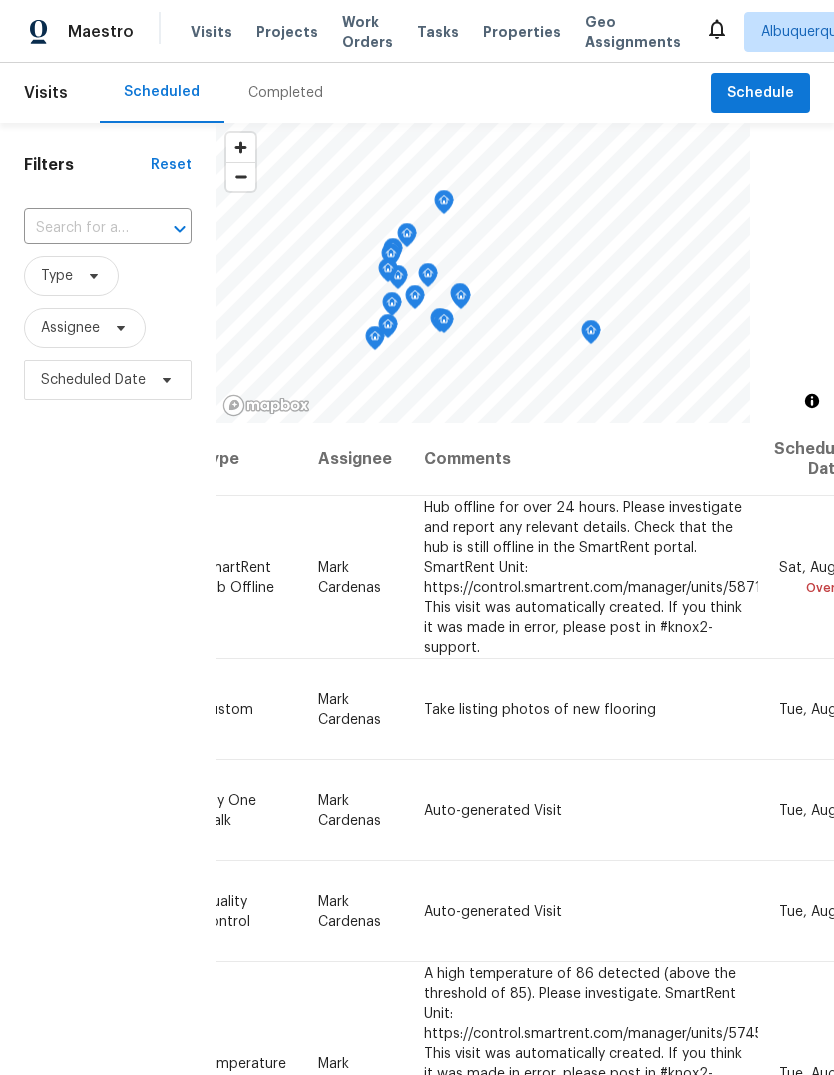 scroll, scrollTop: 0, scrollLeft: 179, axis: horizontal 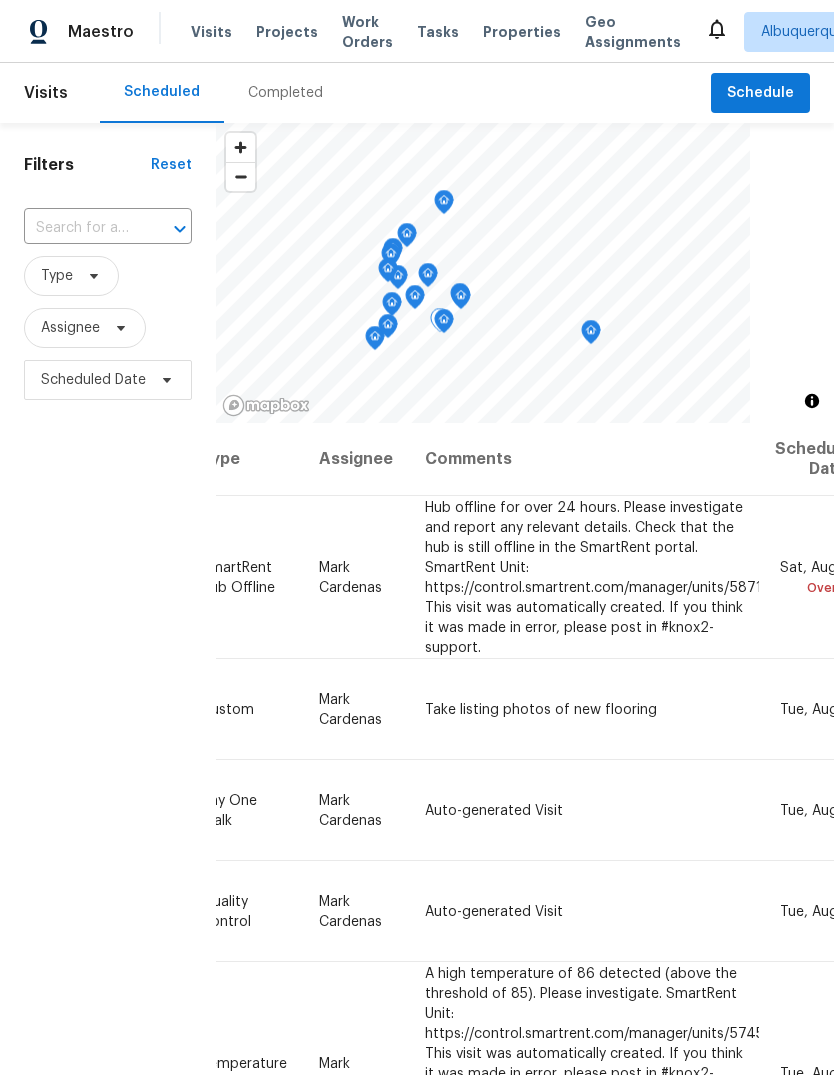 click 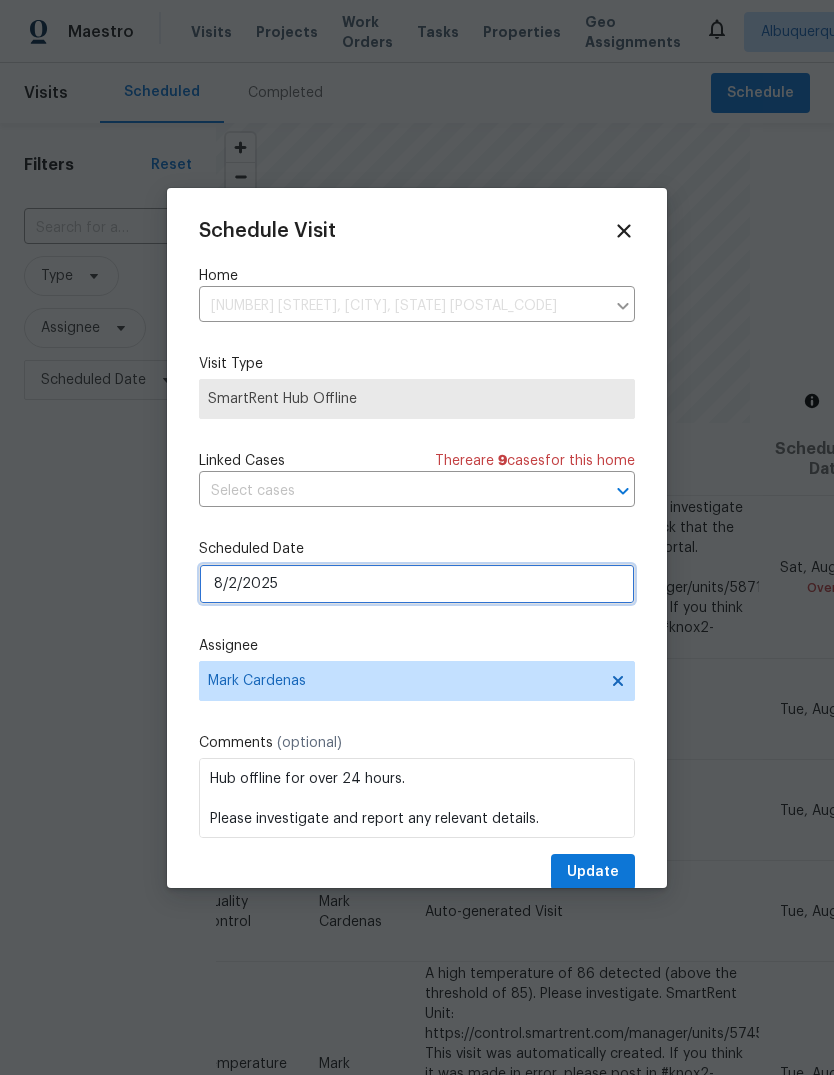 click on "8/2/2025" at bounding box center [417, 584] 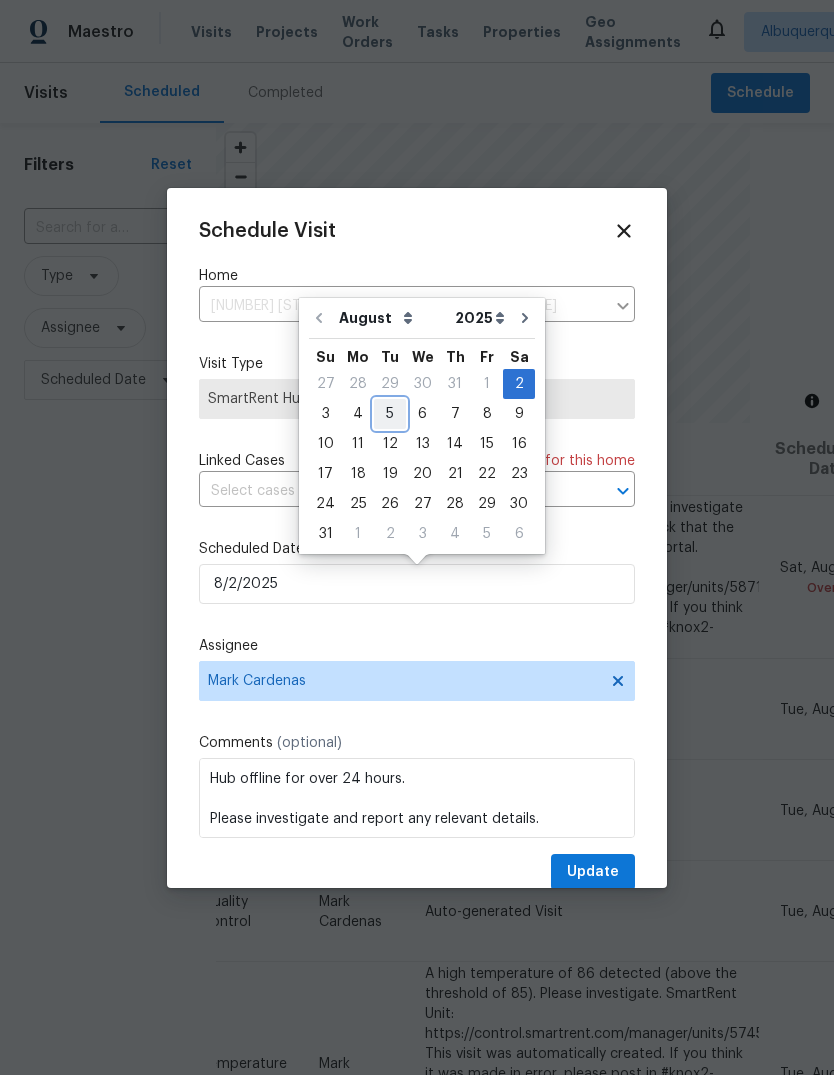 click on "5" at bounding box center [390, 414] 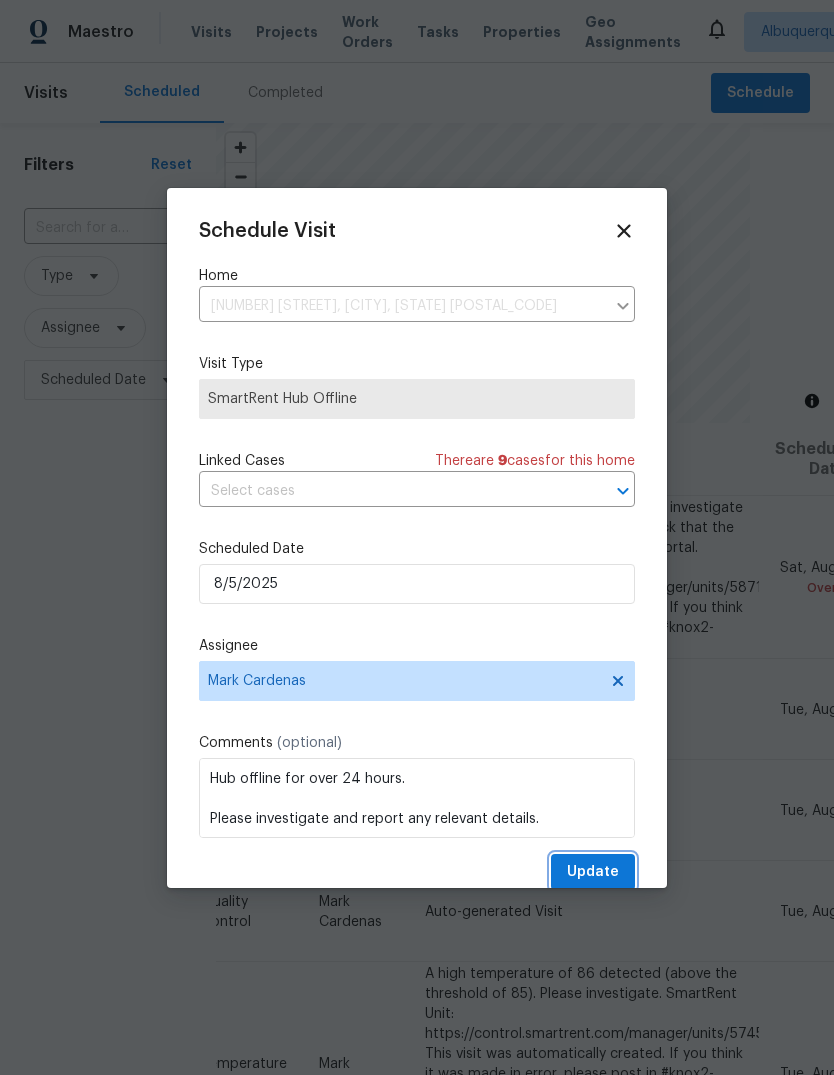 click on "Update" at bounding box center (593, 872) 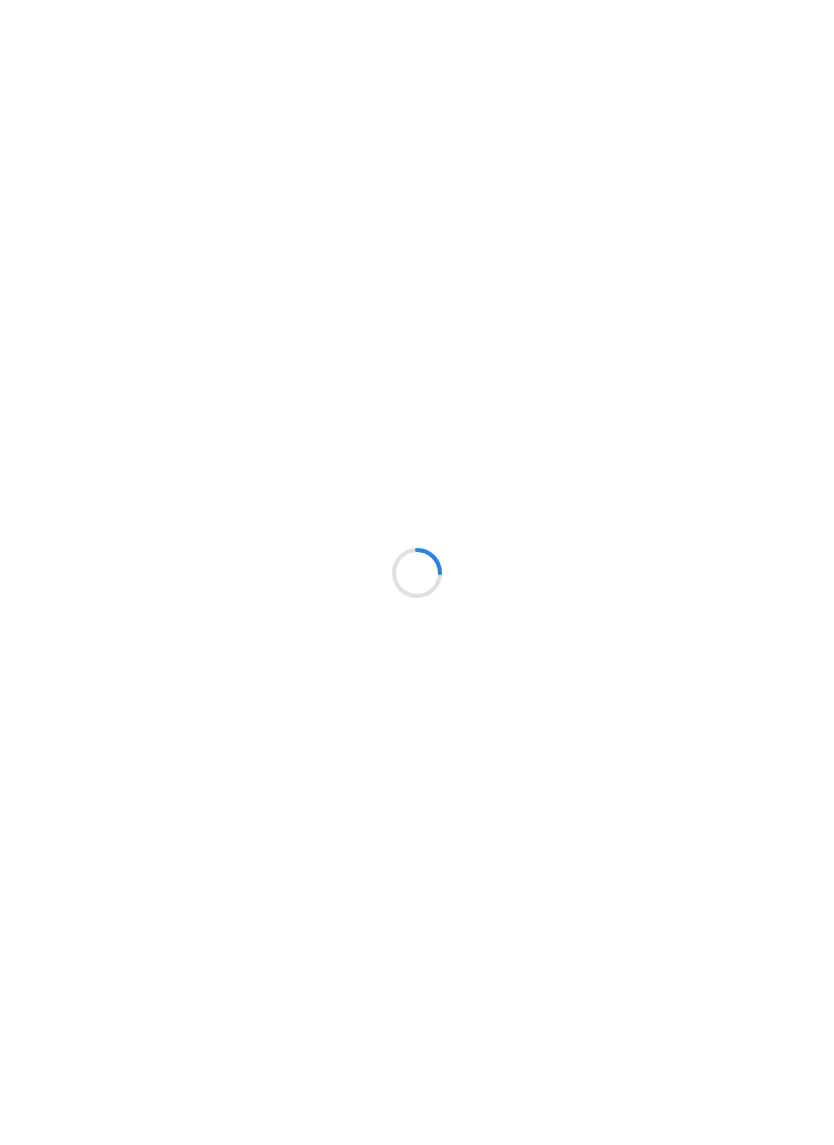 scroll, scrollTop: 0, scrollLeft: 0, axis: both 